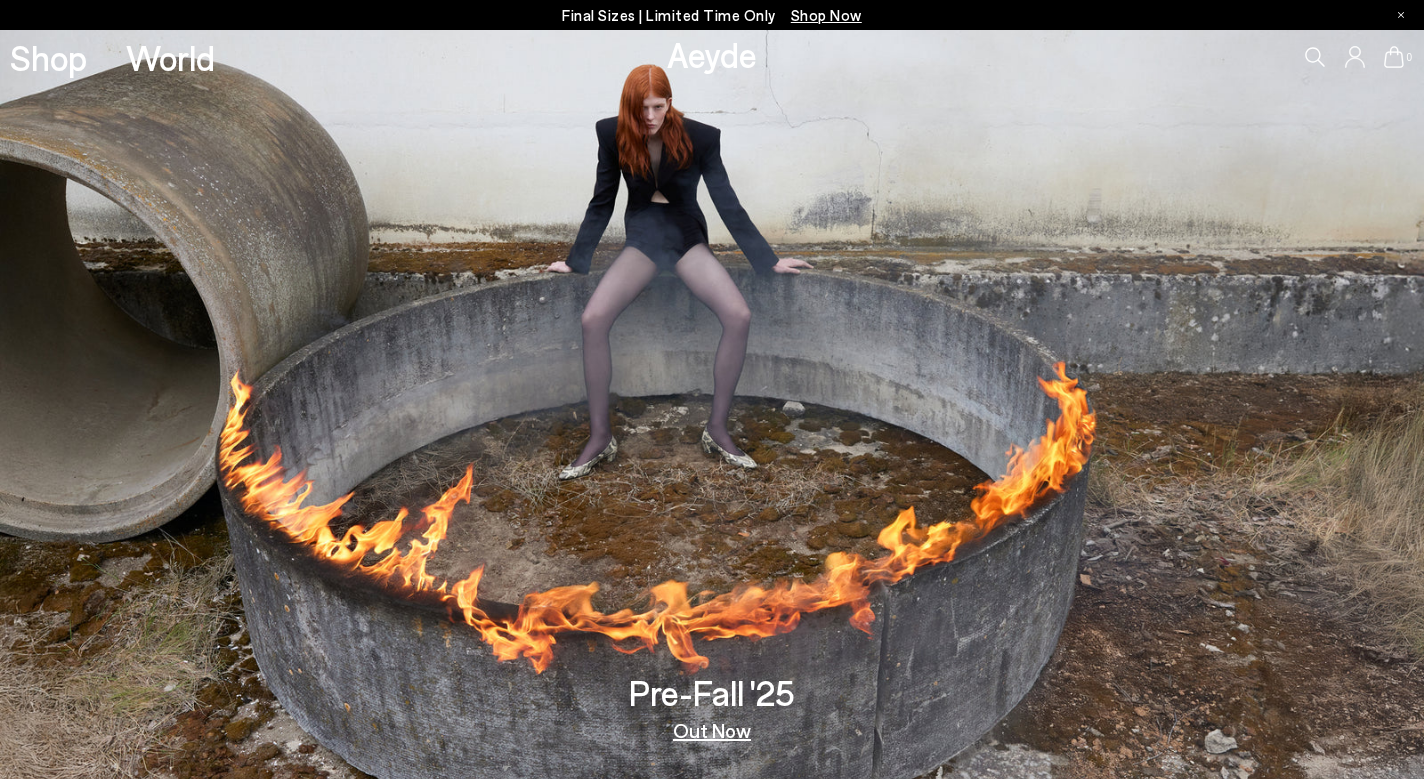scroll, scrollTop: 0, scrollLeft: 0, axis: both 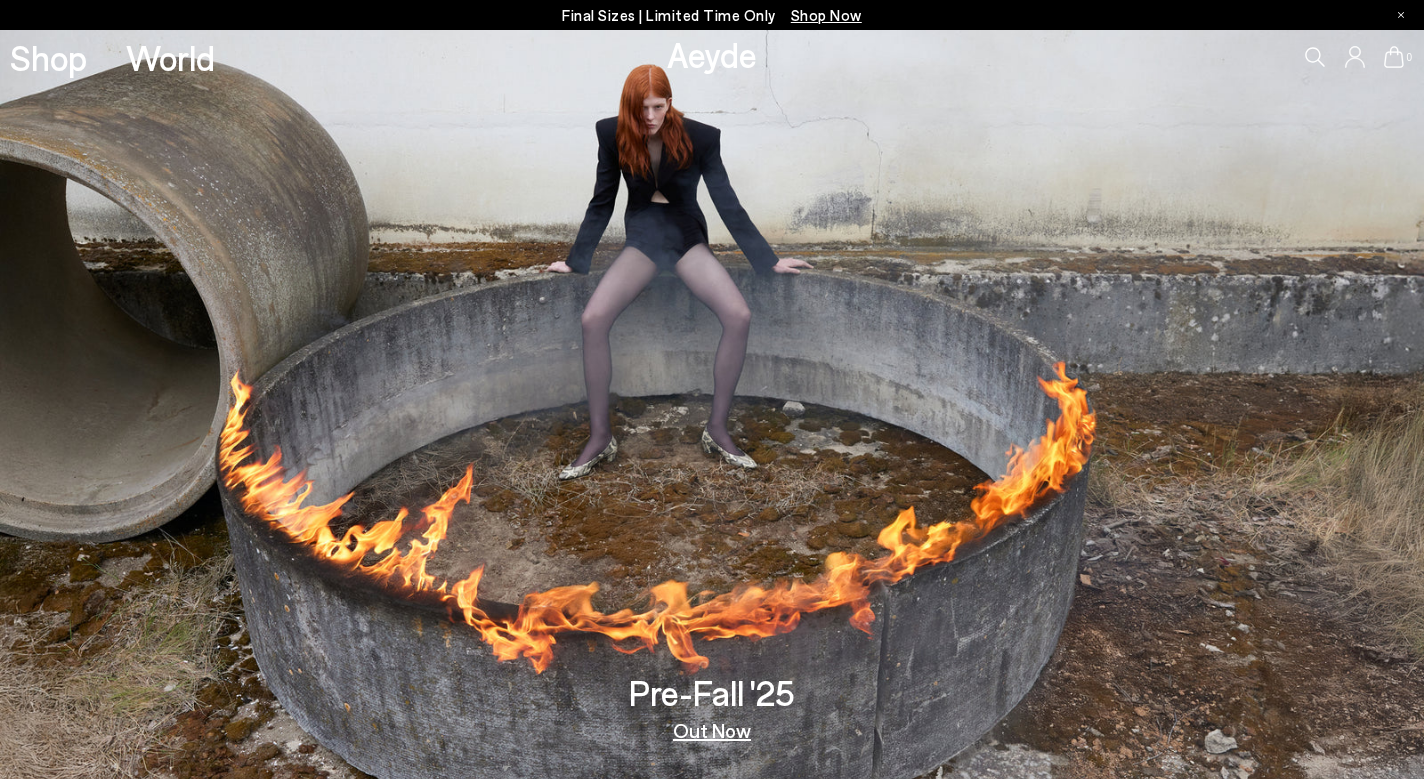 click on "Shop Now" at bounding box center (826, 15) 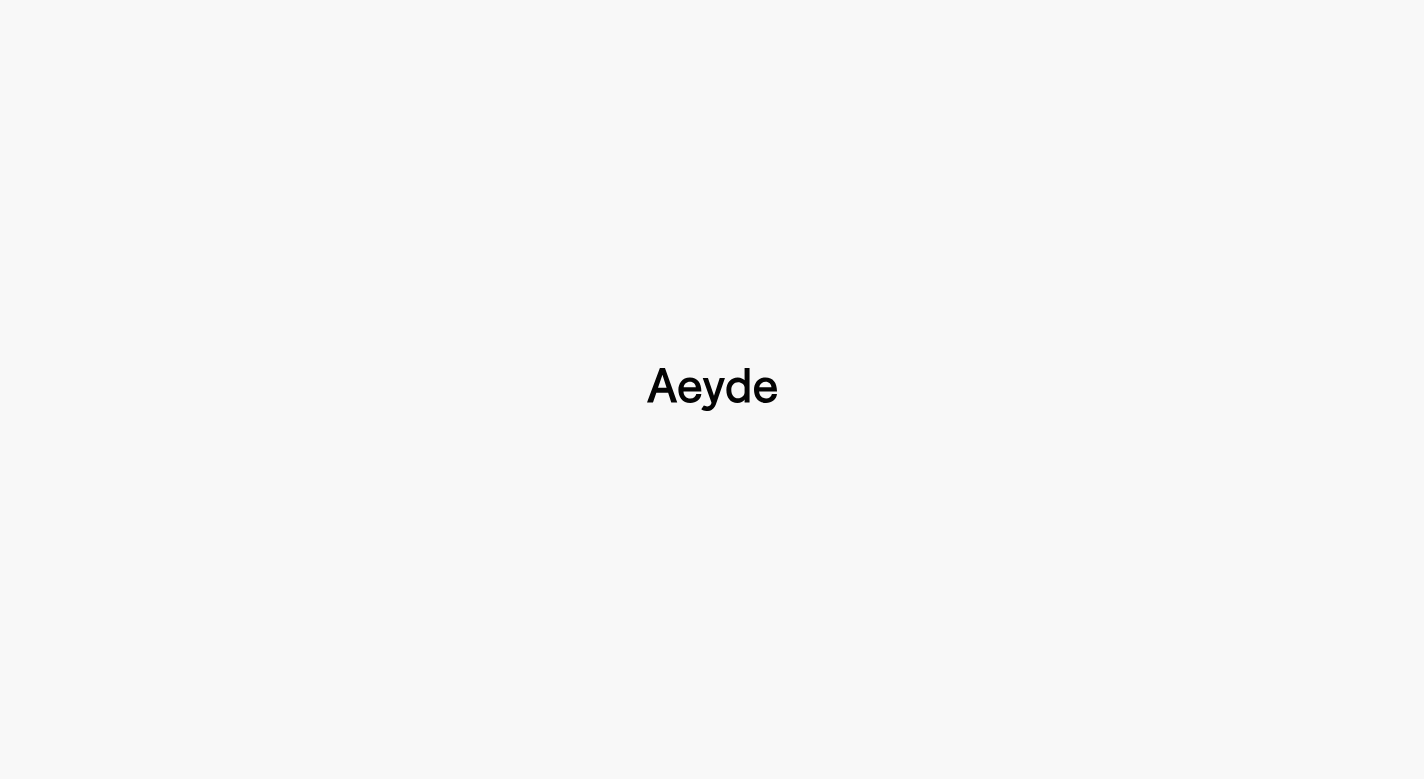 type 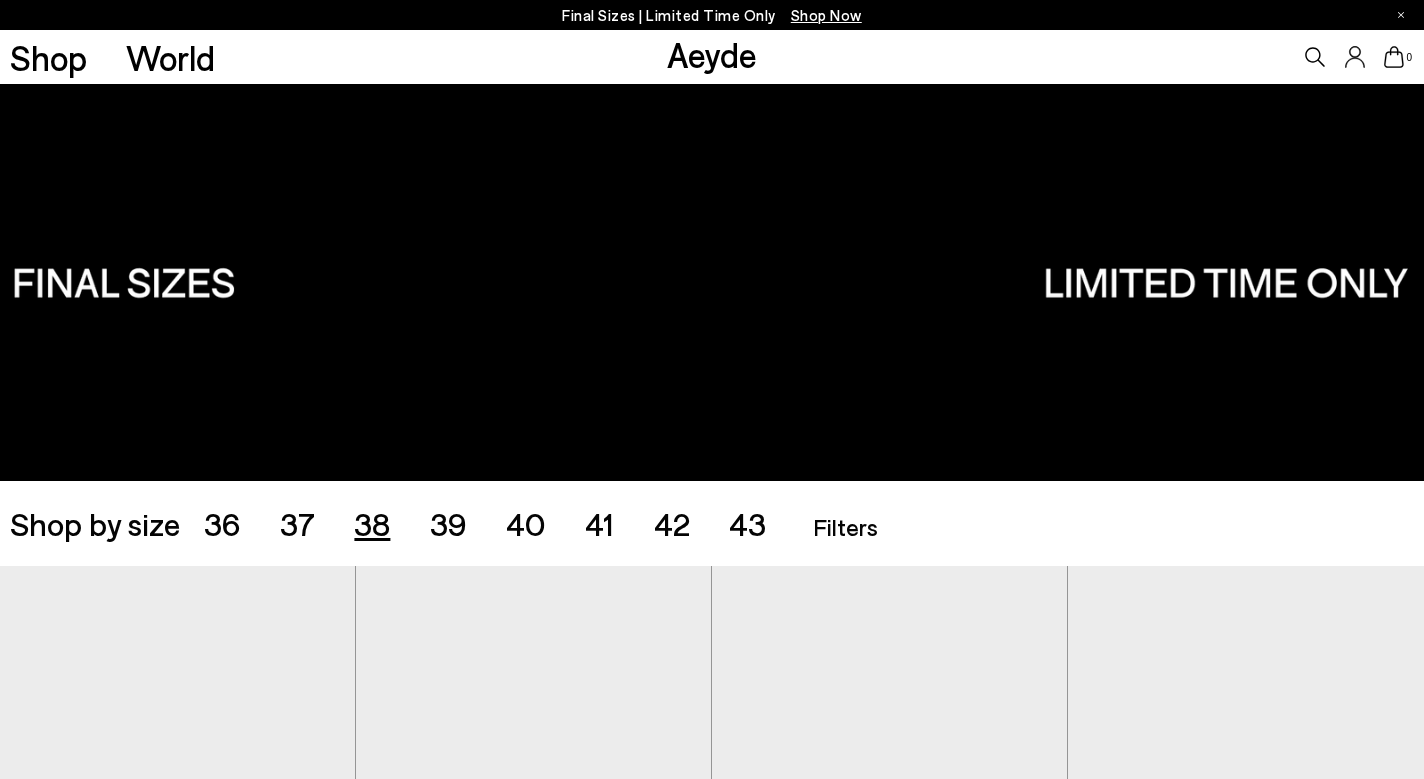 click on "38" at bounding box center [372, 523] 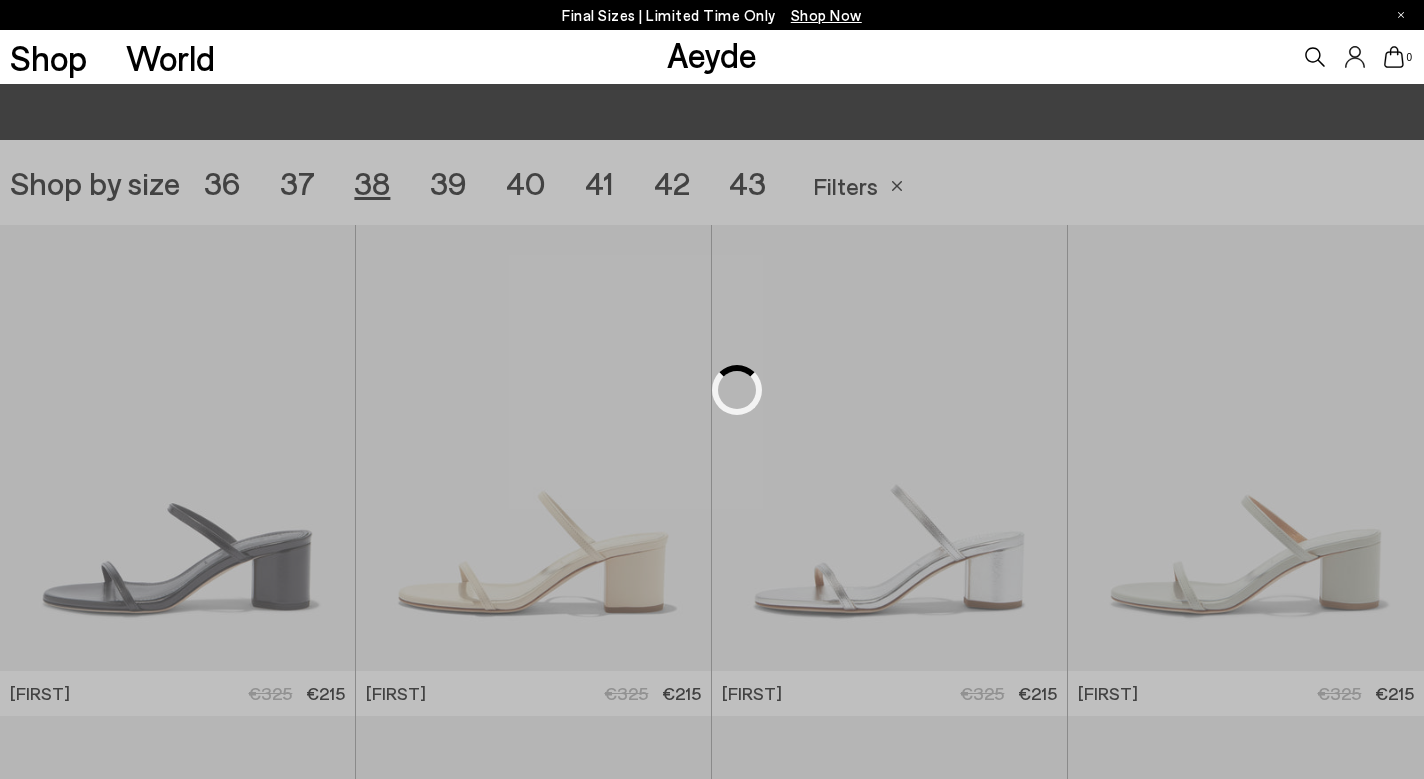 scroll, scrollTop: 396, scrollLeft: 0, axis: vertical 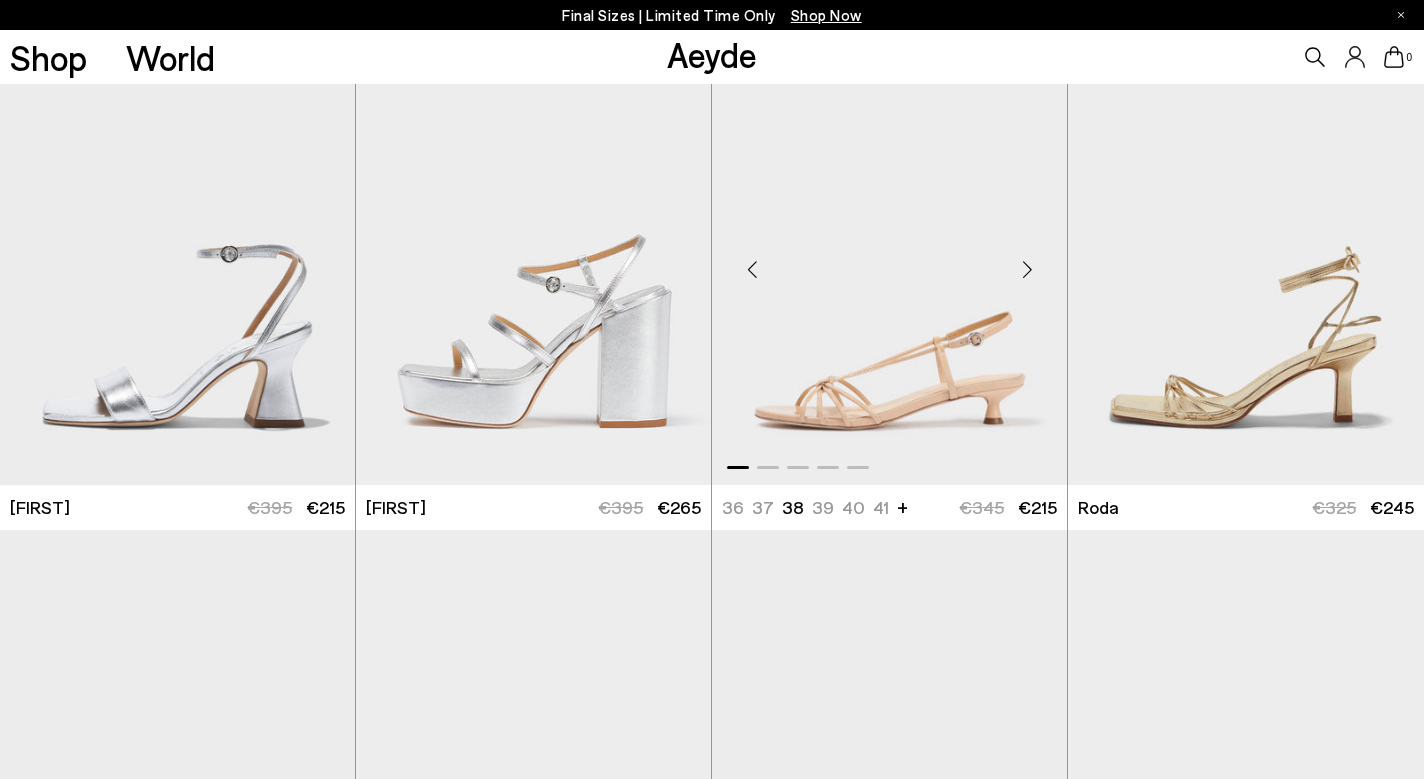 click at bounding box center [889, 262] 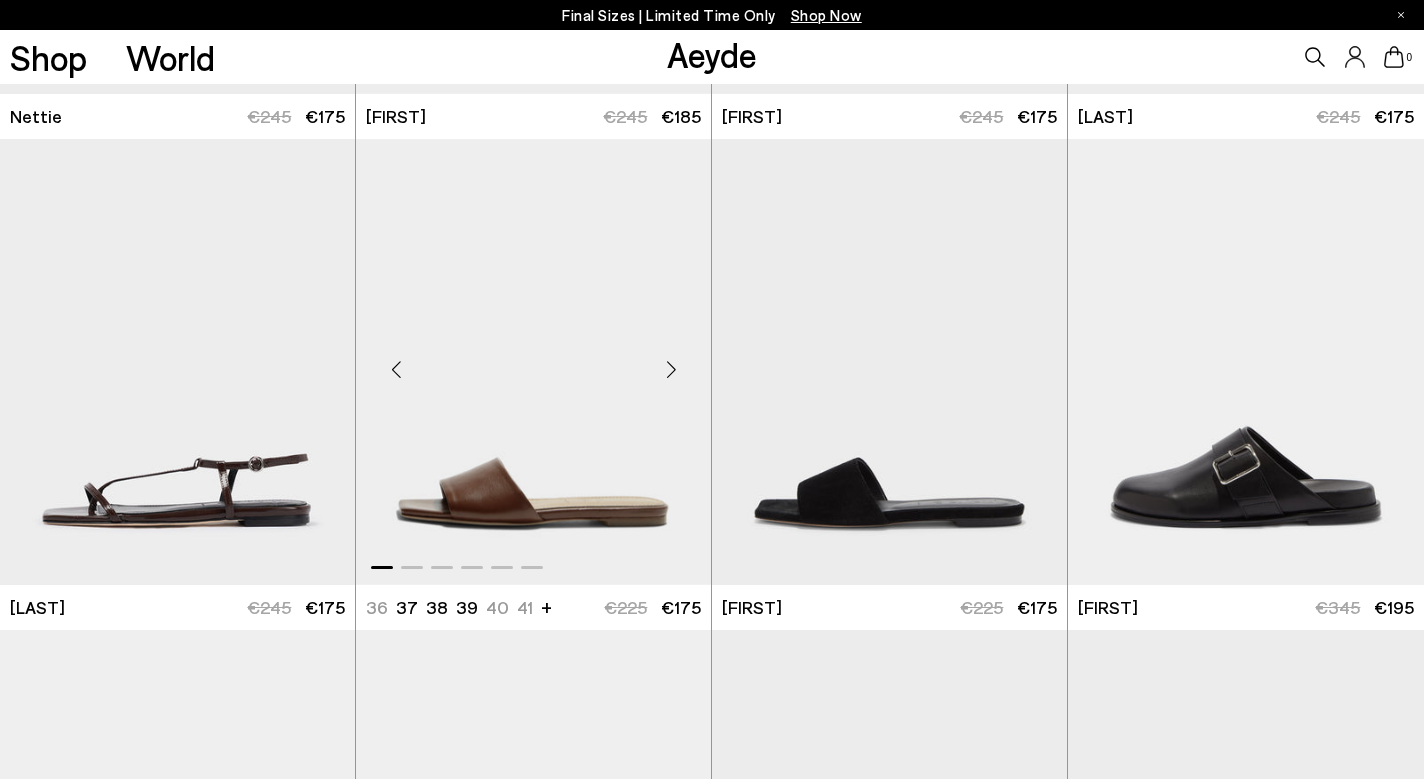 scroll, scrollTop: 6814, scrollLeft: 0, axis: vertical 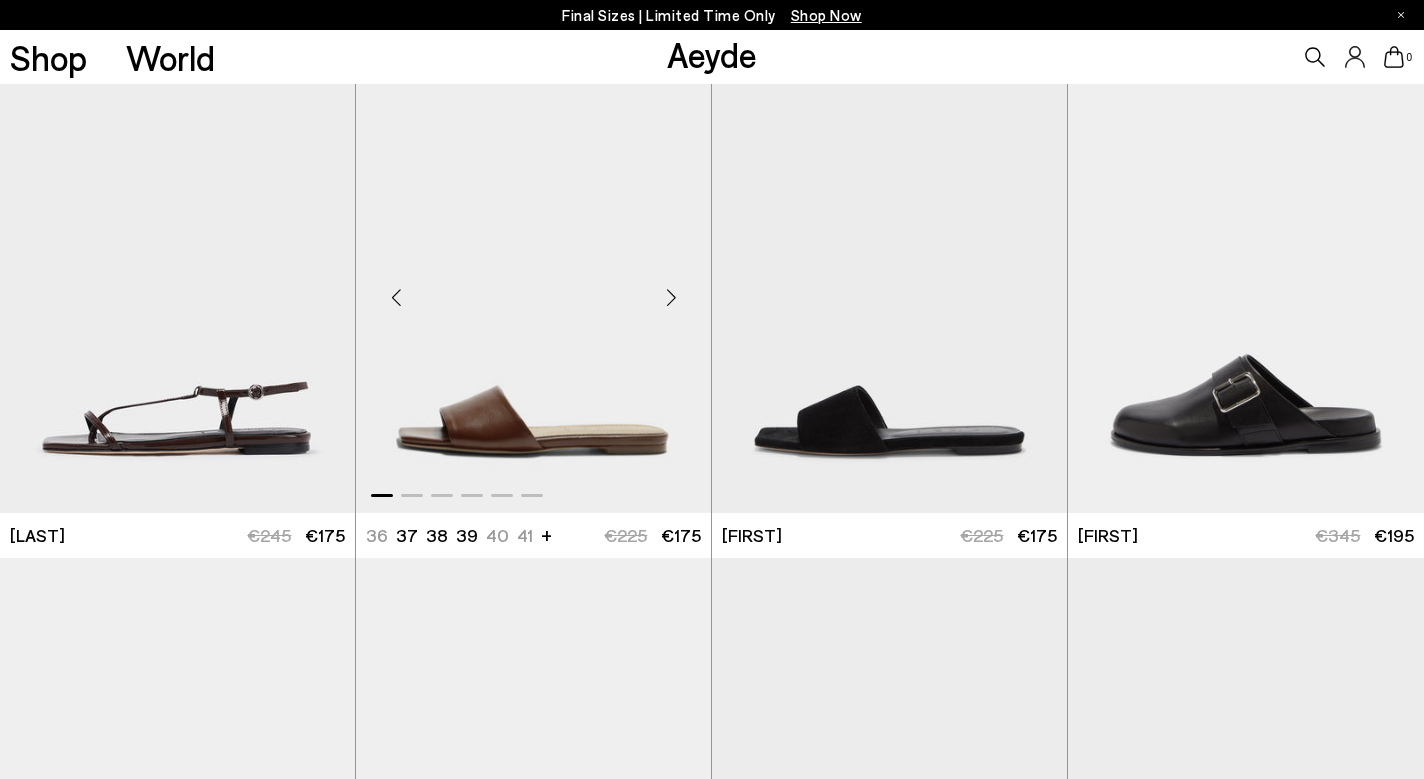 click at bounding box center [533, 290] 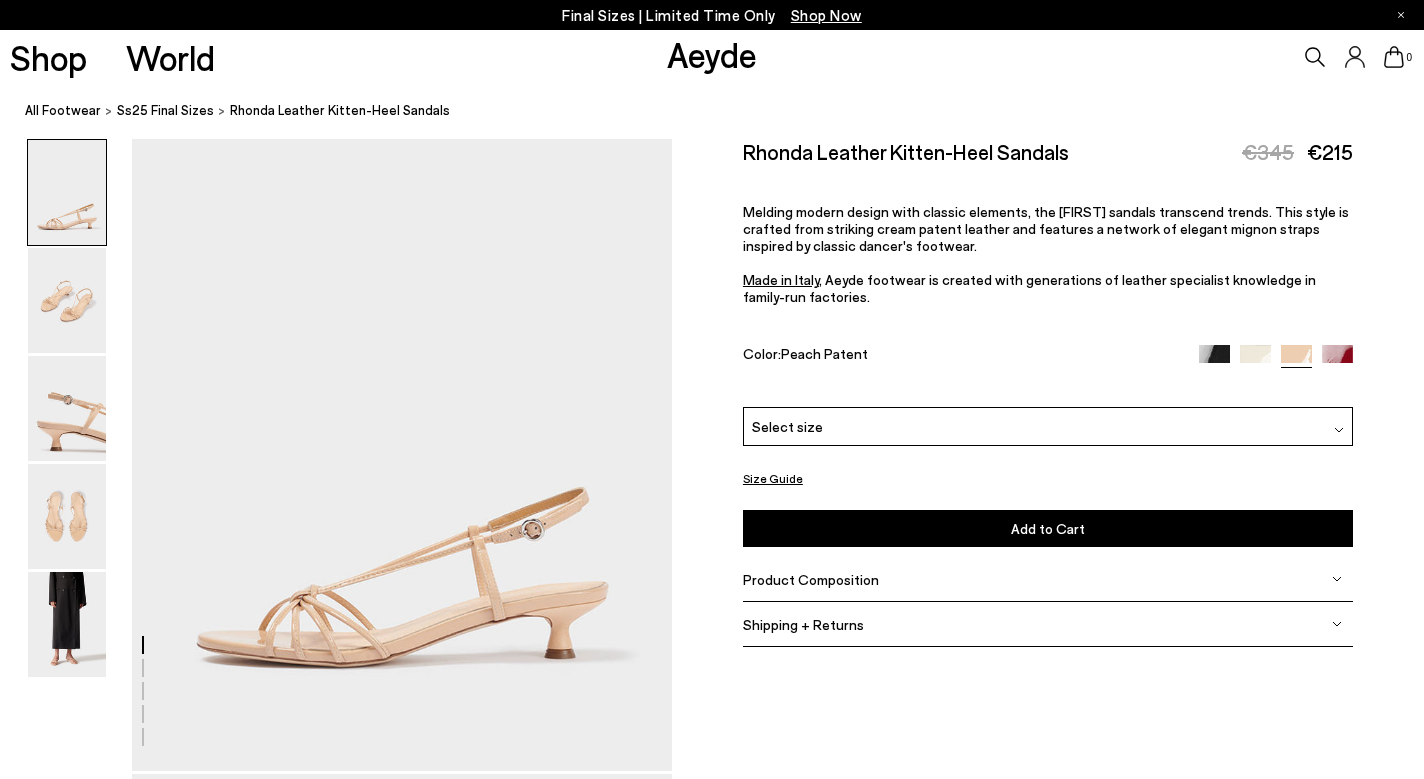 scroll, scrollTop: 93, scrollLeft: 0, axis: vertical 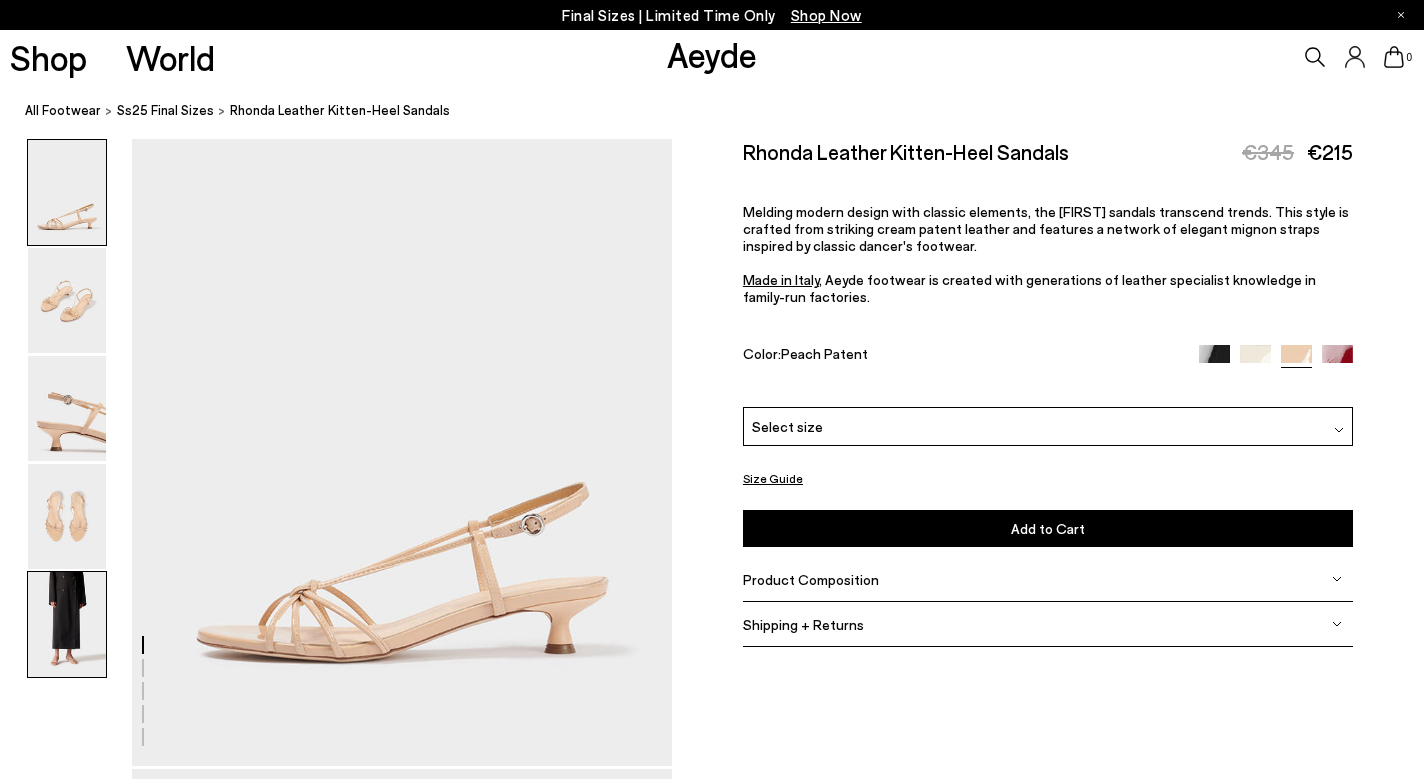 click at bounding box center [67, 624] 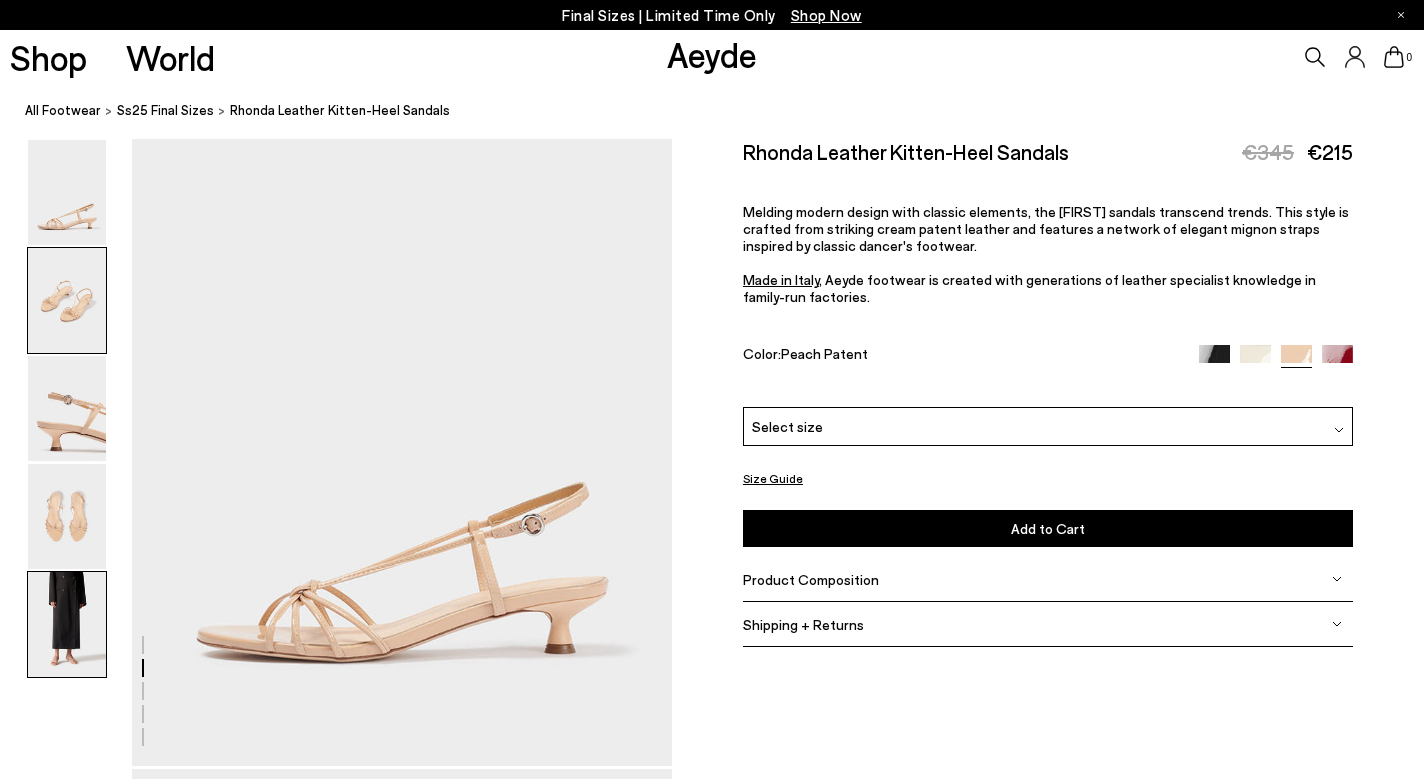 scroll, scrollTop: 3029, scrollLeft: 0, axis: vertical 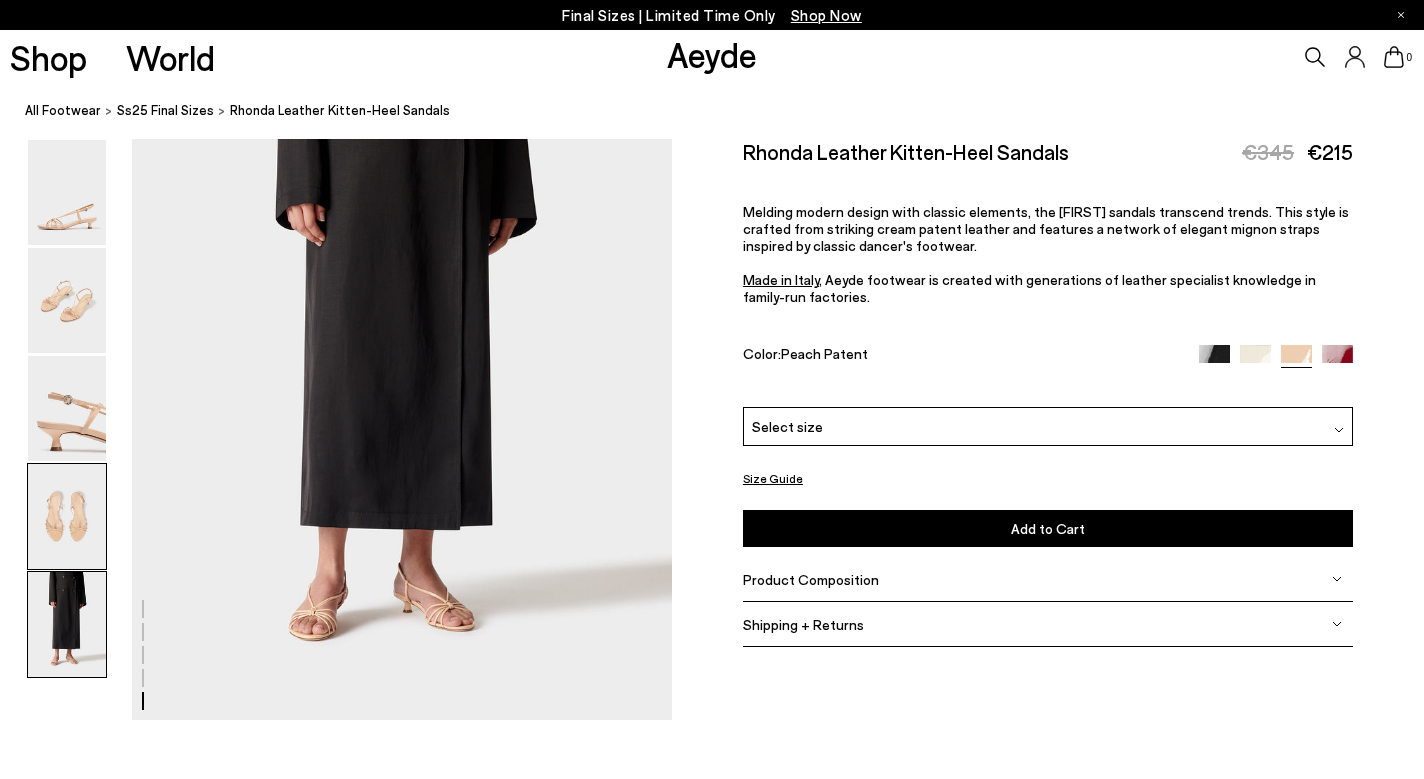 click at bounding box center (67, 516) 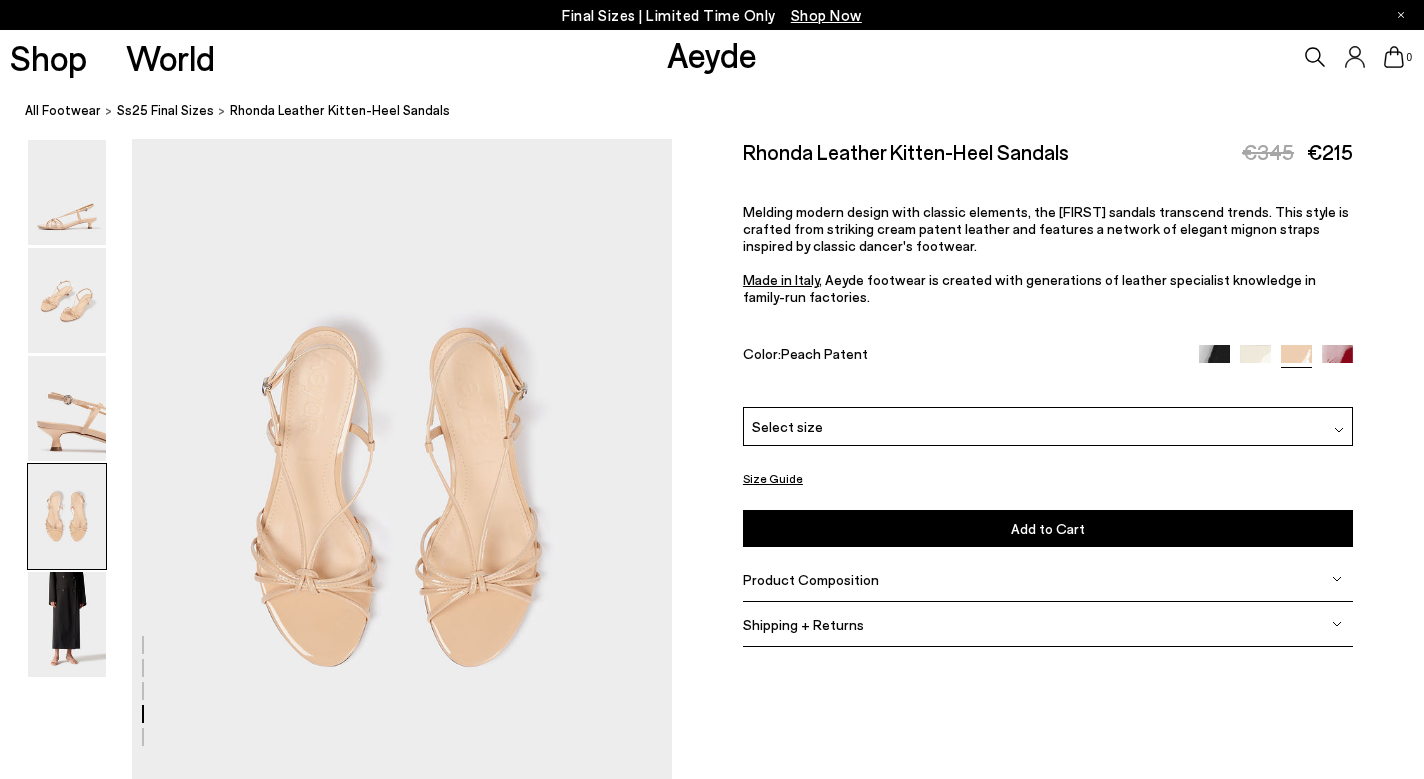 scroll, scrollTop: 2169, scrollLeft: 0, axis: vertical 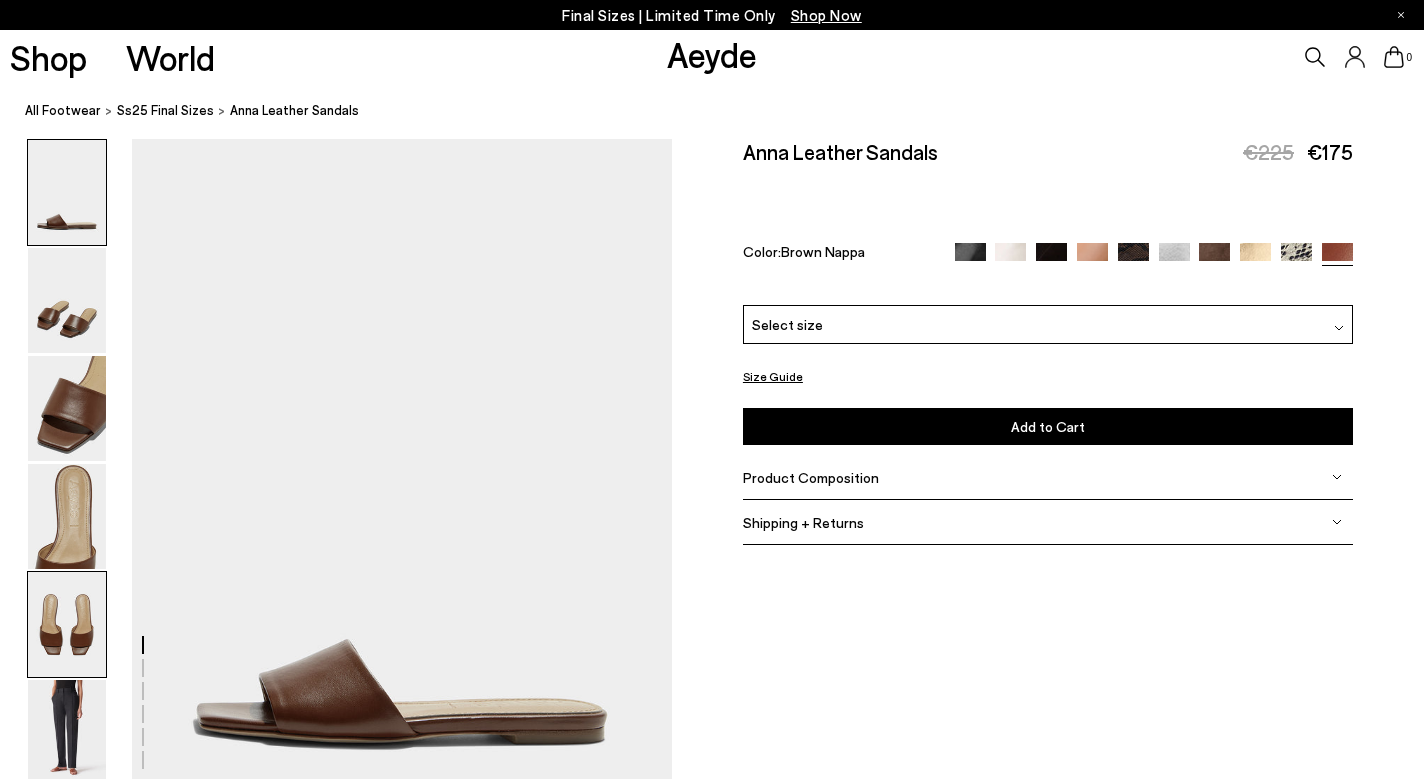 click at bounding box center [67, 624] 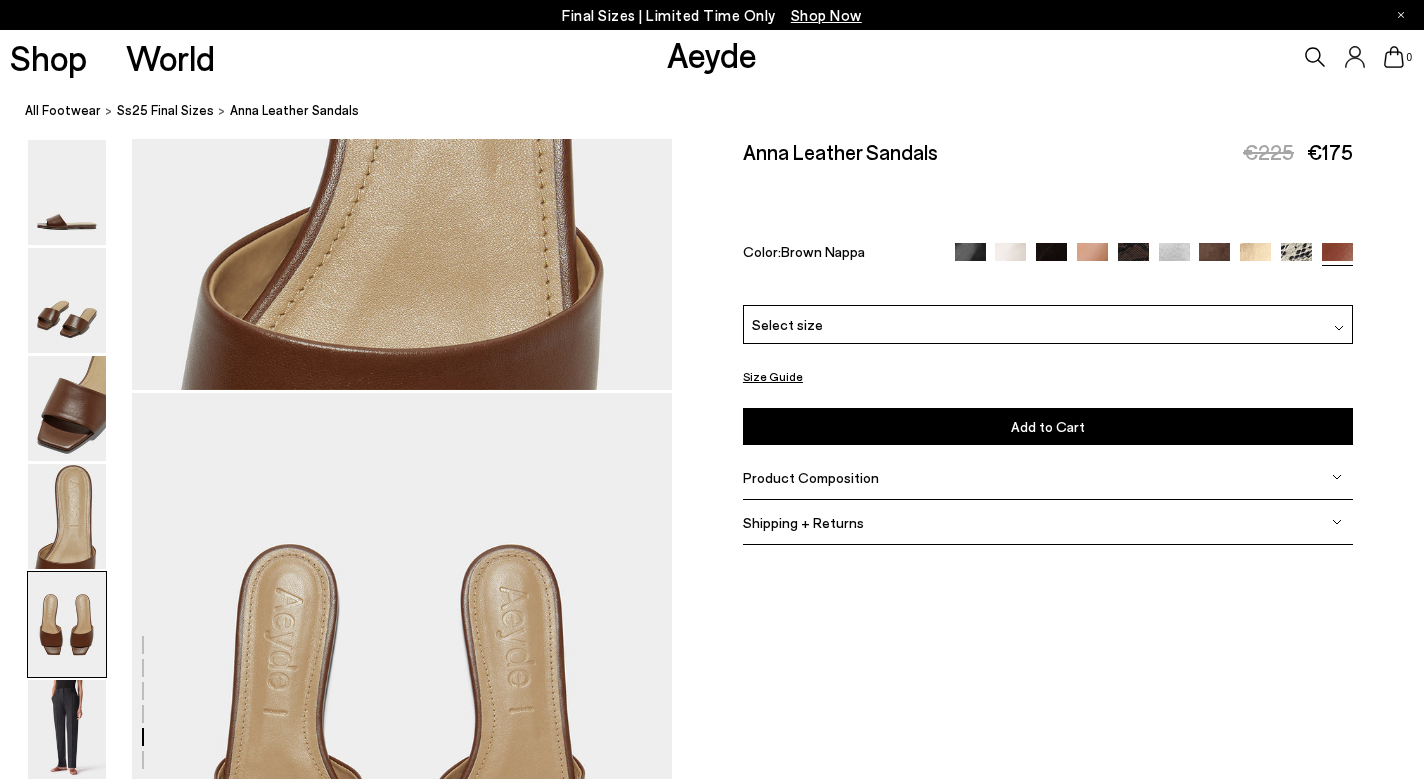 scroll, scrollTop: 2891, scrollLeft: 0, axis: vertical 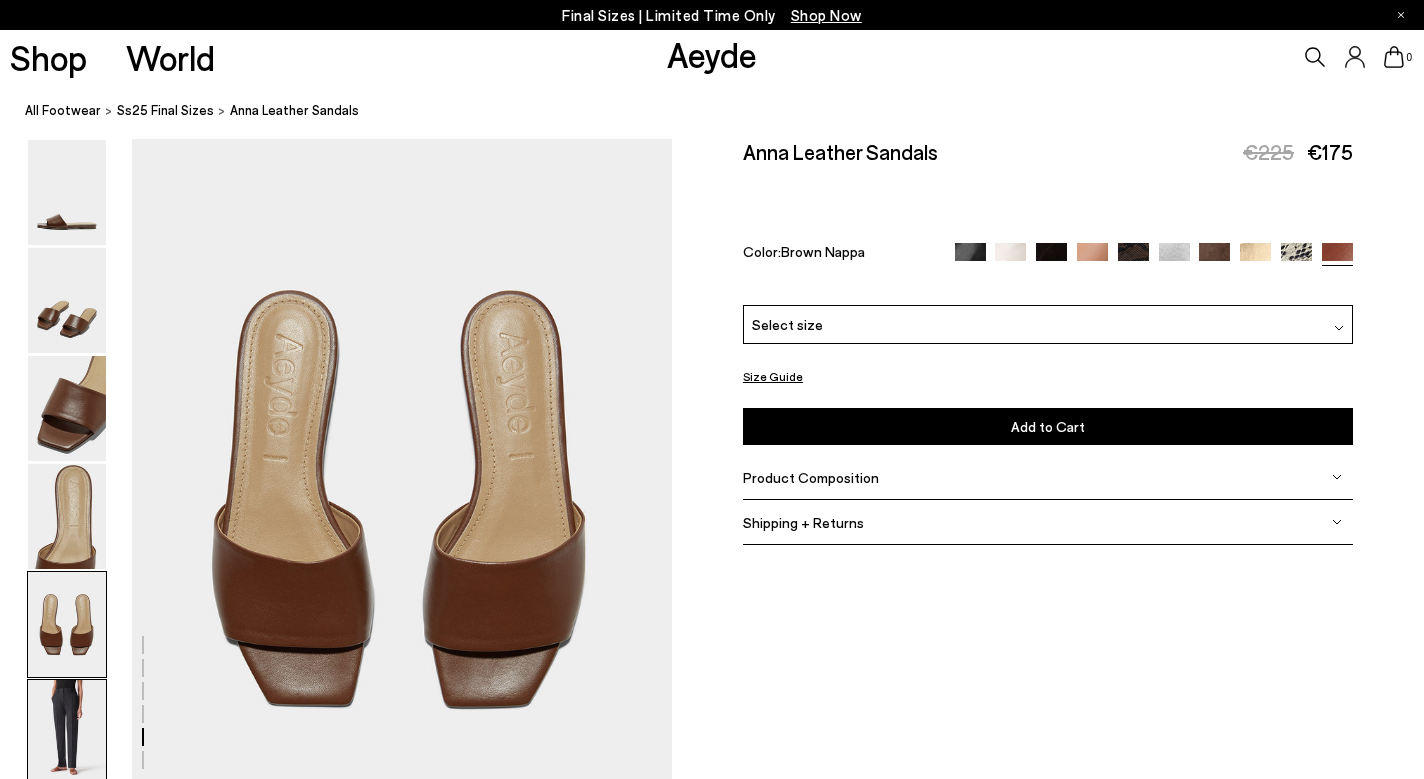 click at bounding box center [67, 732] 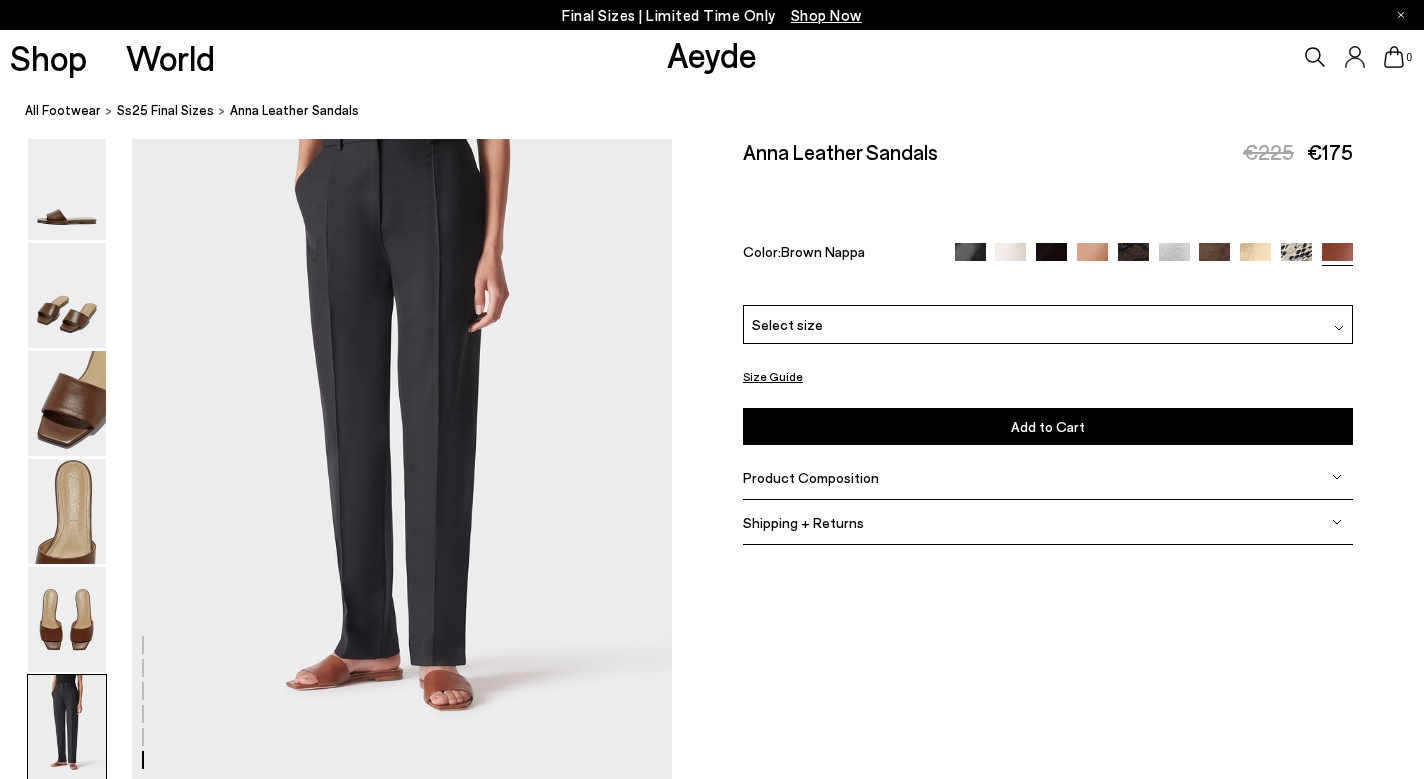 scroll, scrollTop: 3682, scrollLeft: 0, axis: vertical 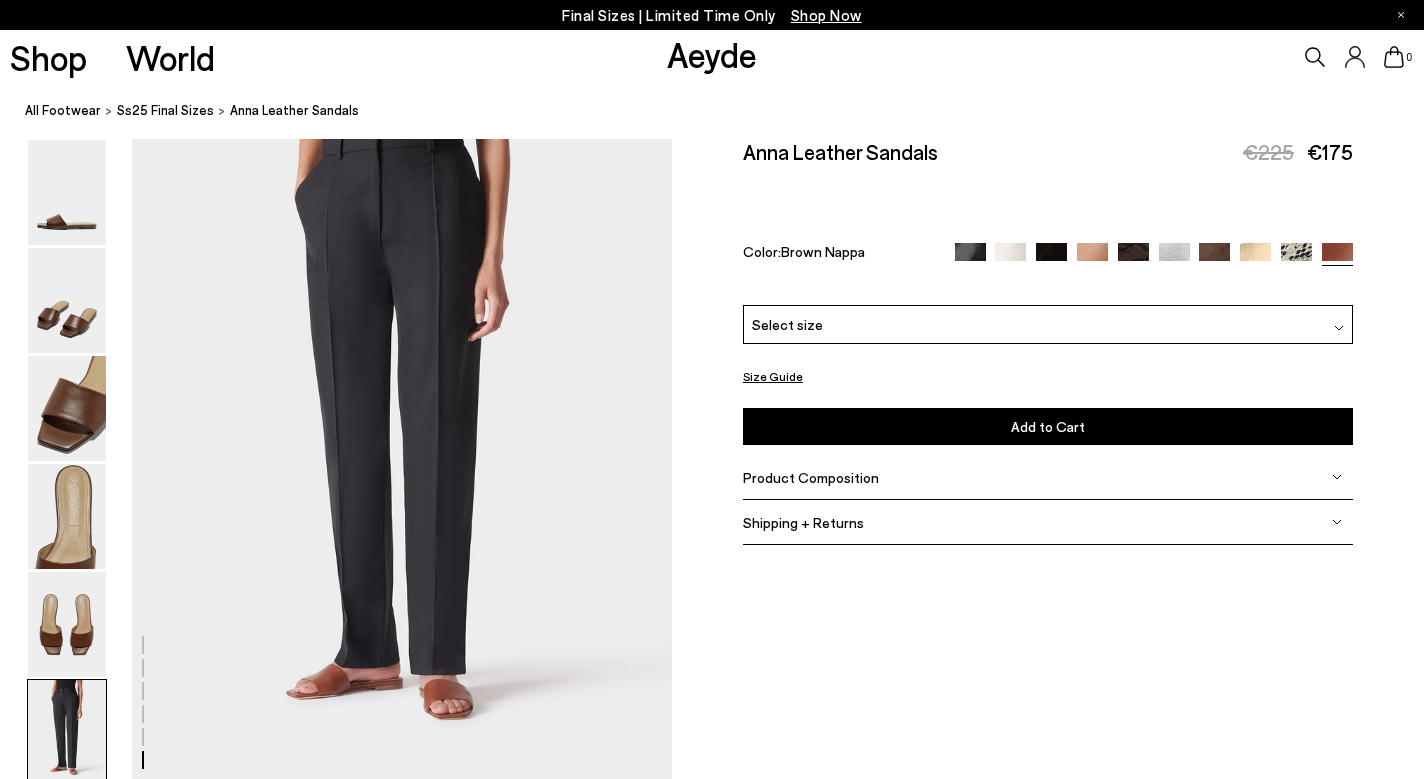 click on "Select size" at bounding box center (1048, 324) 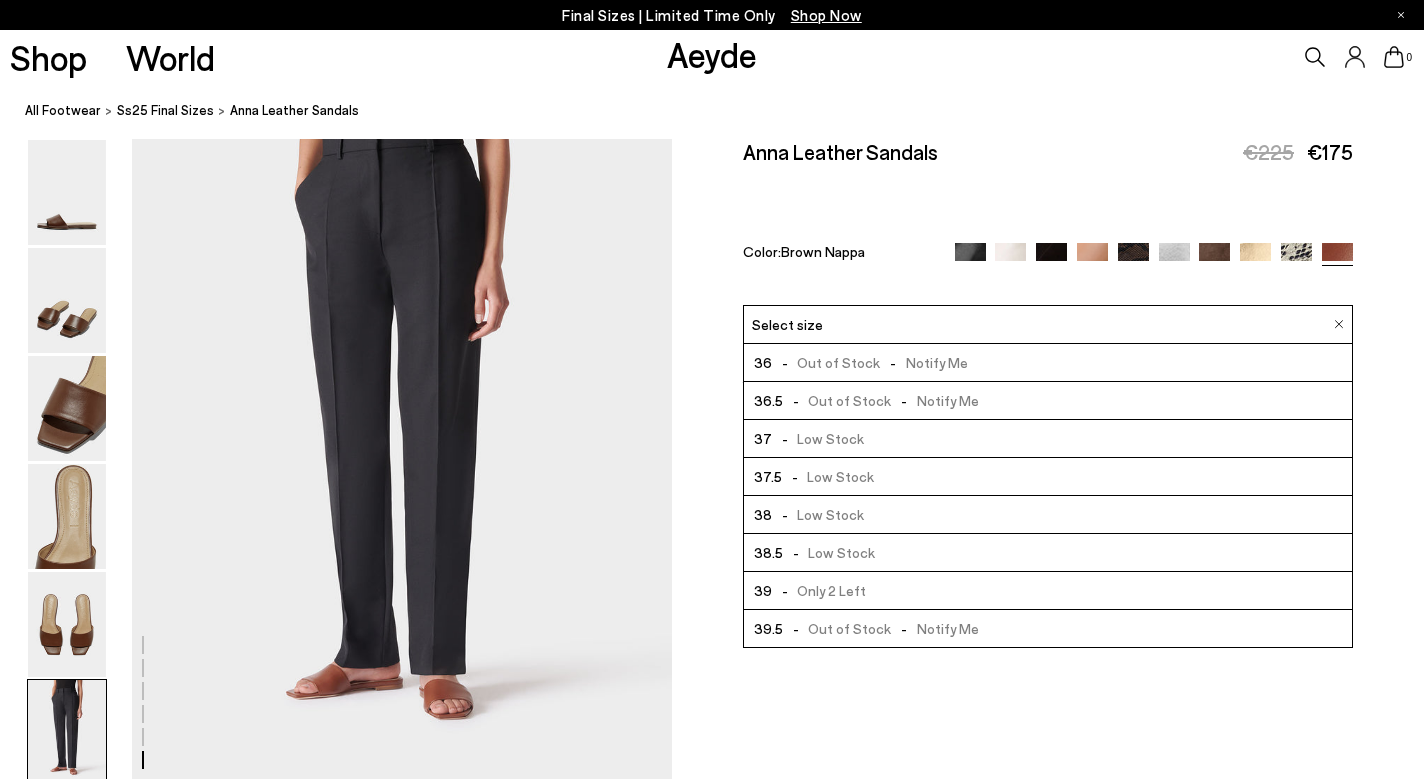 click on "- Only 2 Left" at bounding box center [819, 590] 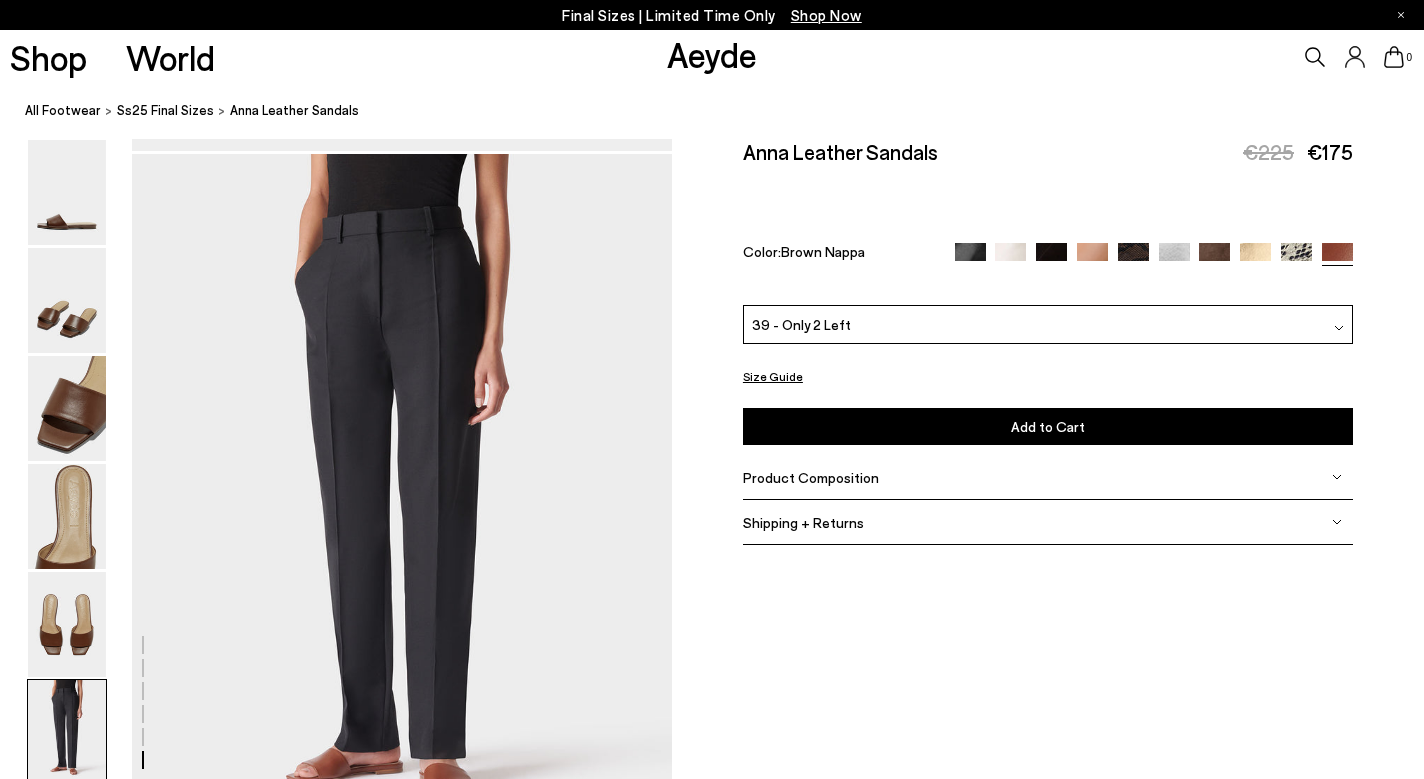 scroll, scrollTop: 3594, scrollLeft: 0, axis: vertical 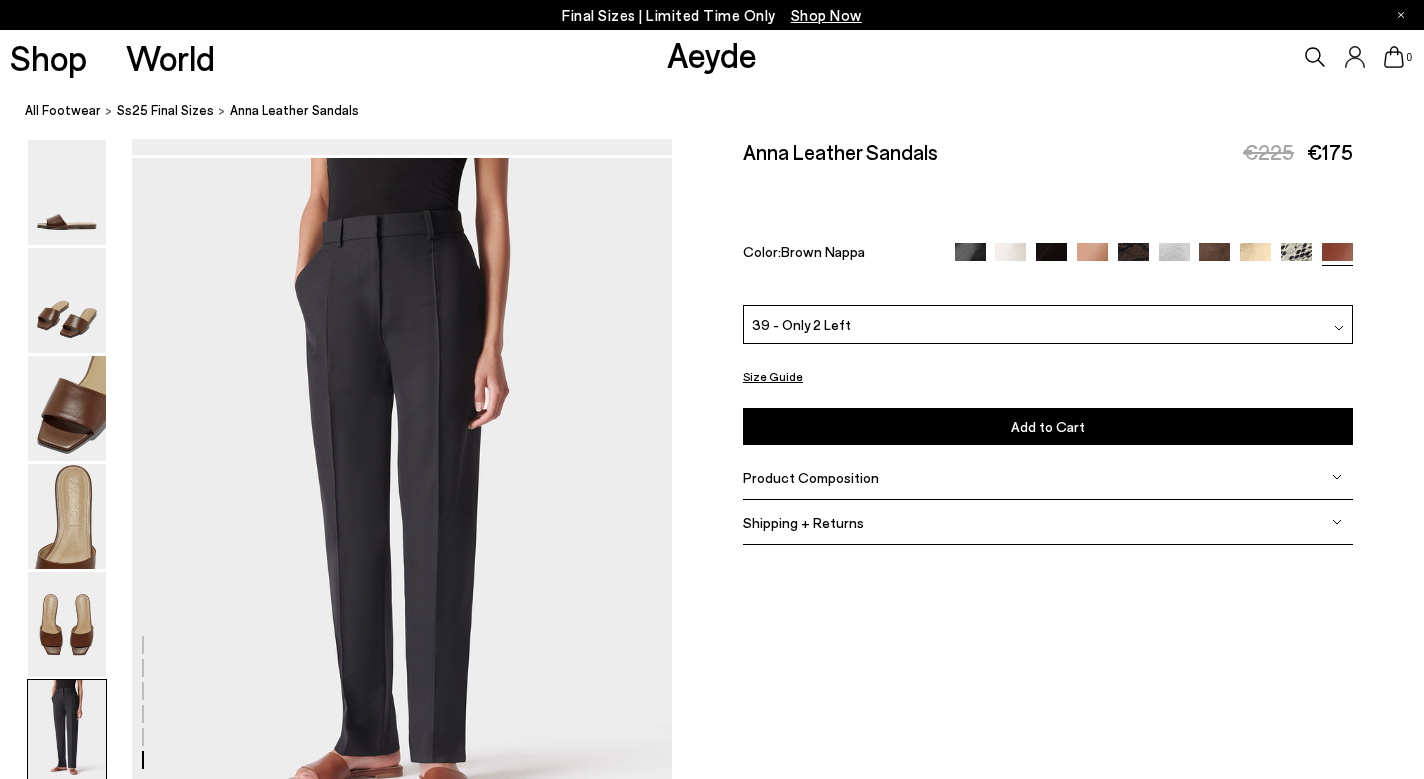 click 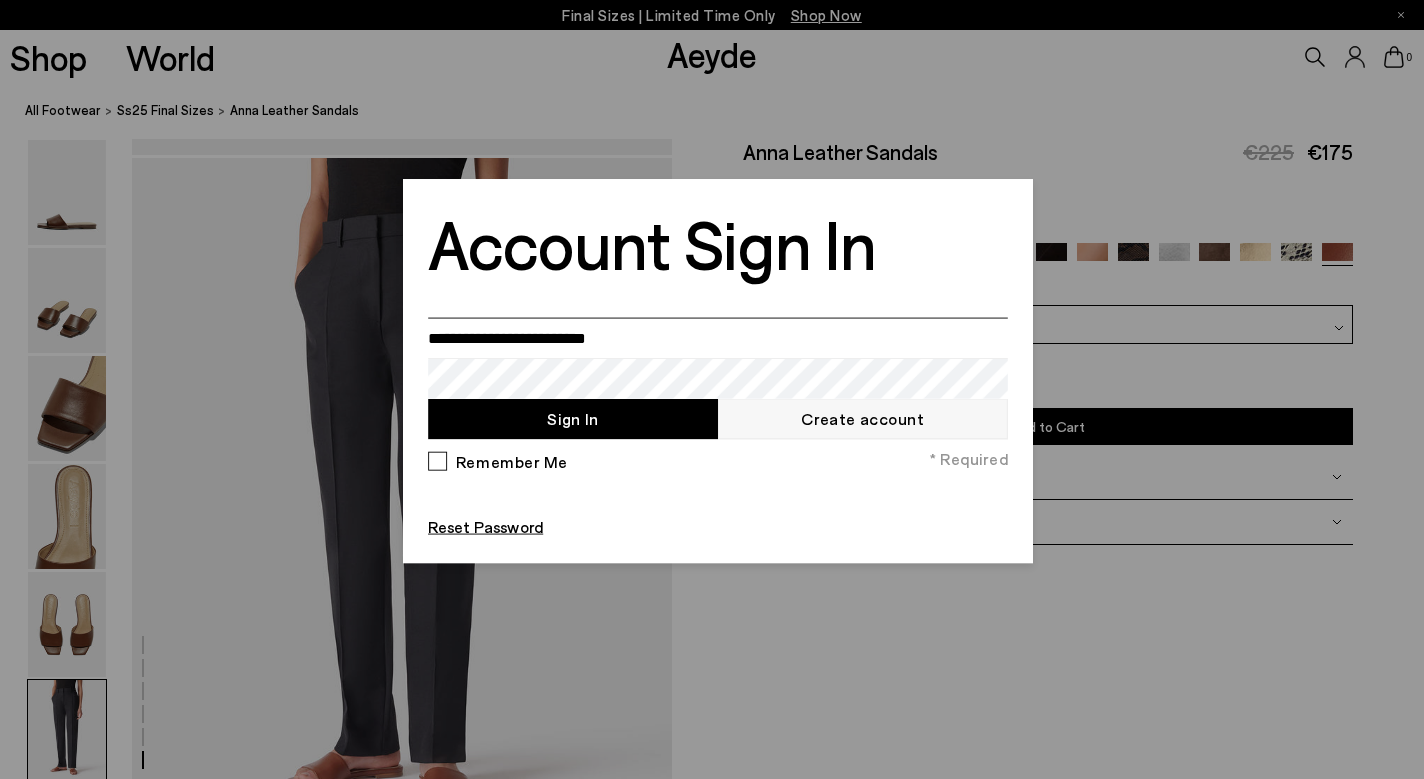 type on "**********" 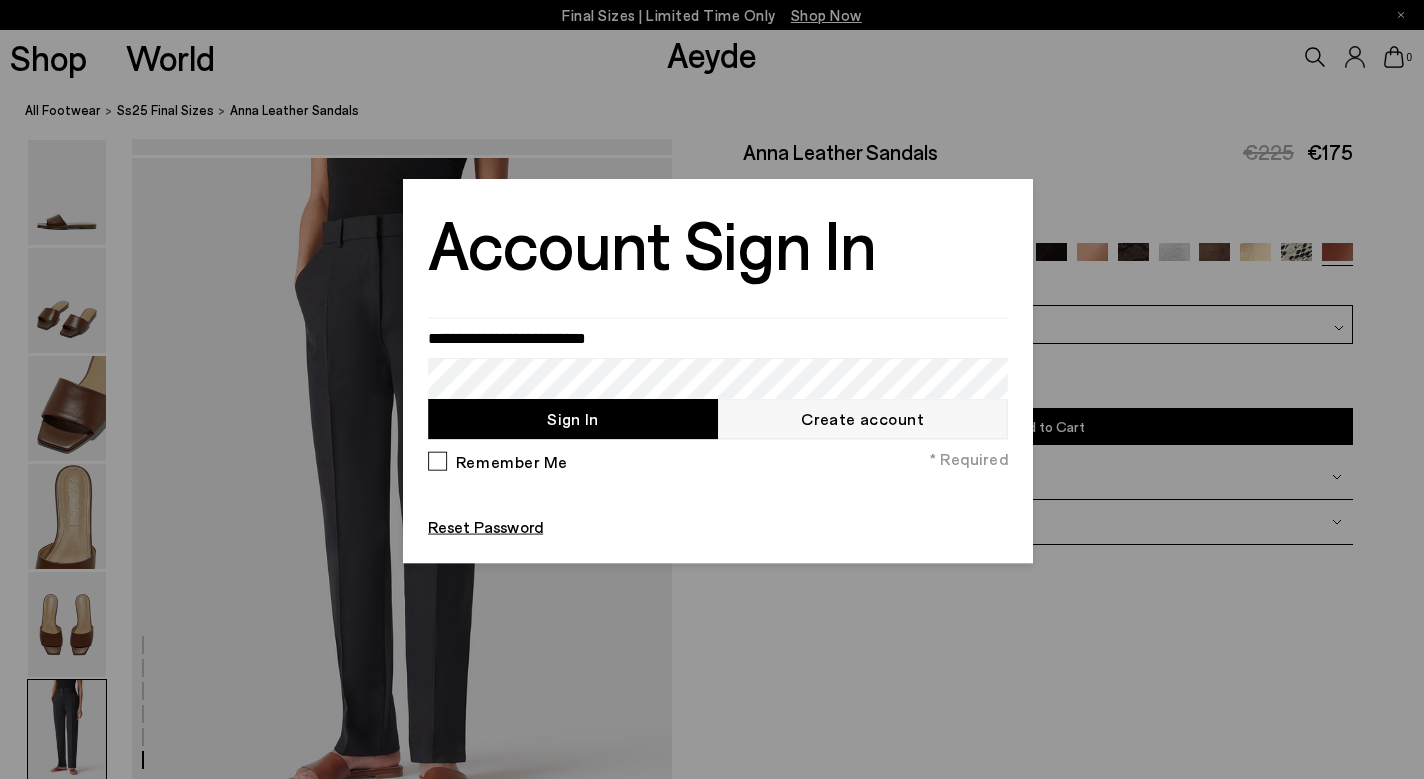 click on "Sign In" at bounding box center (573, 419) 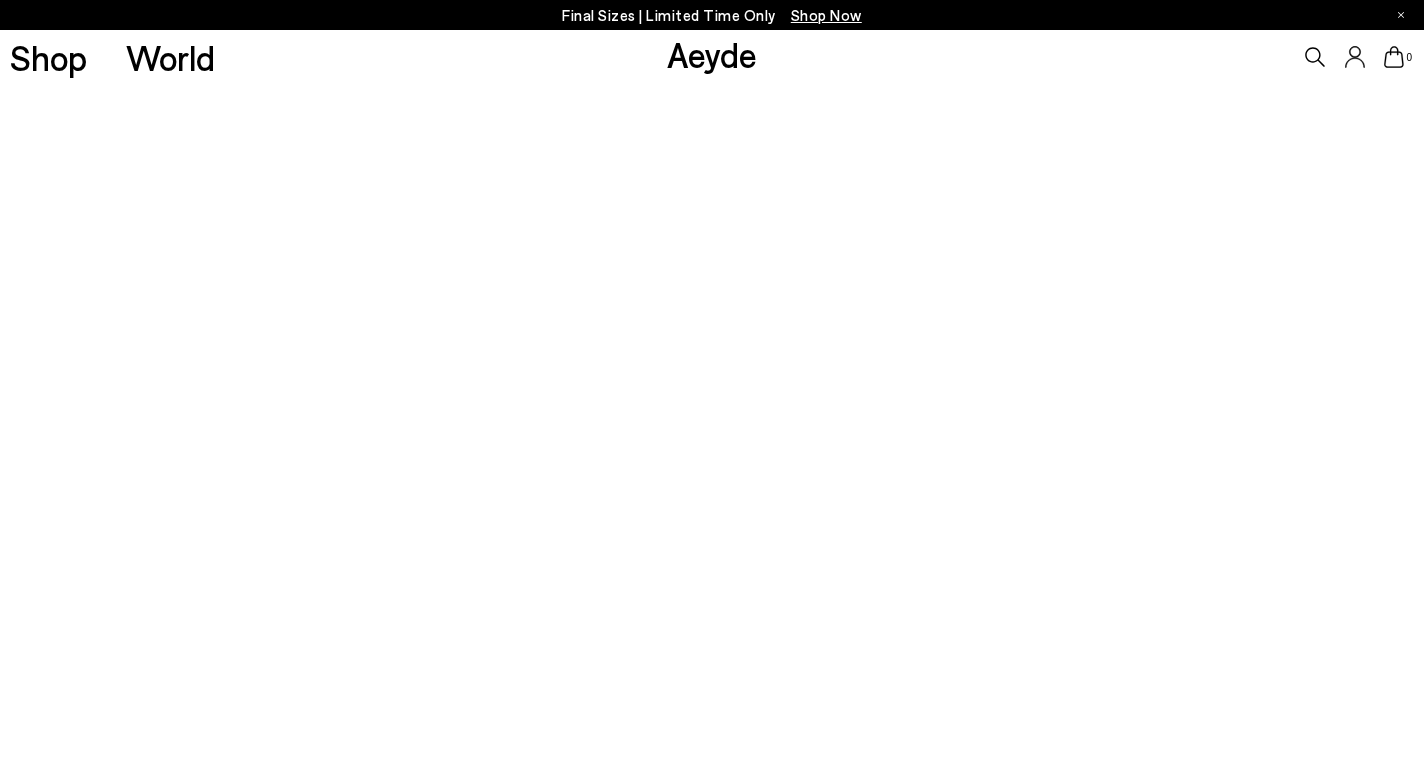 scroll, scrollTop: 0, scrollLeft: 0, axis: both 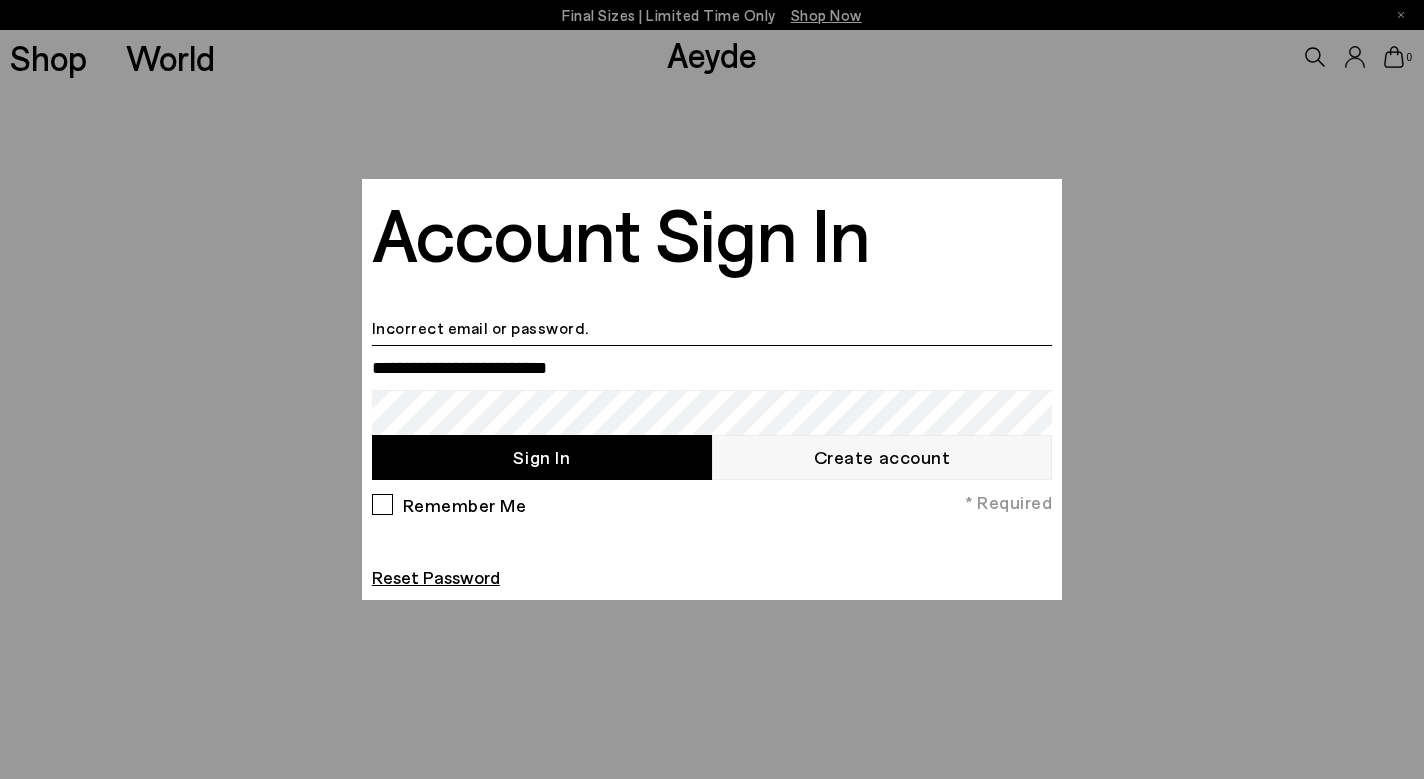 type on "**********" 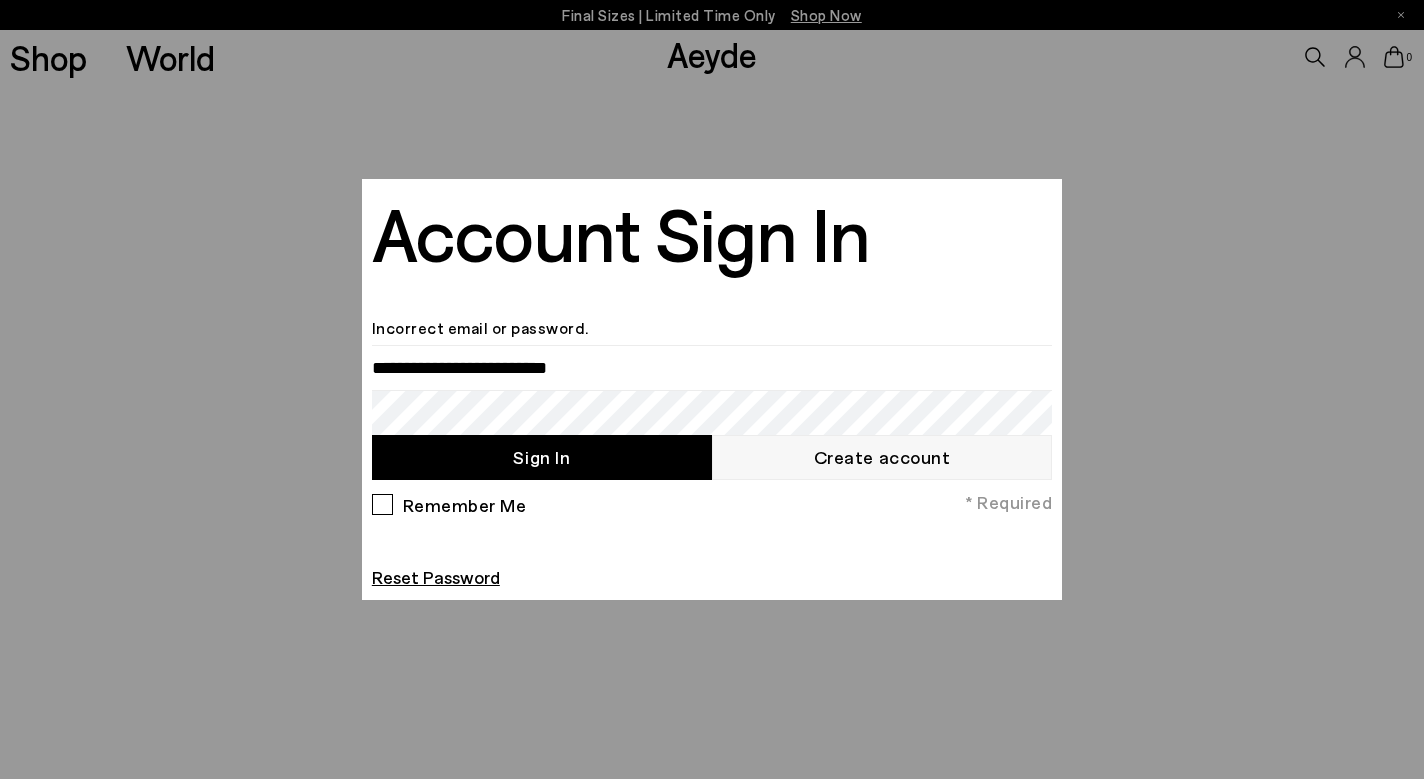 click on "Sign In" at bounding box center (542, 457) 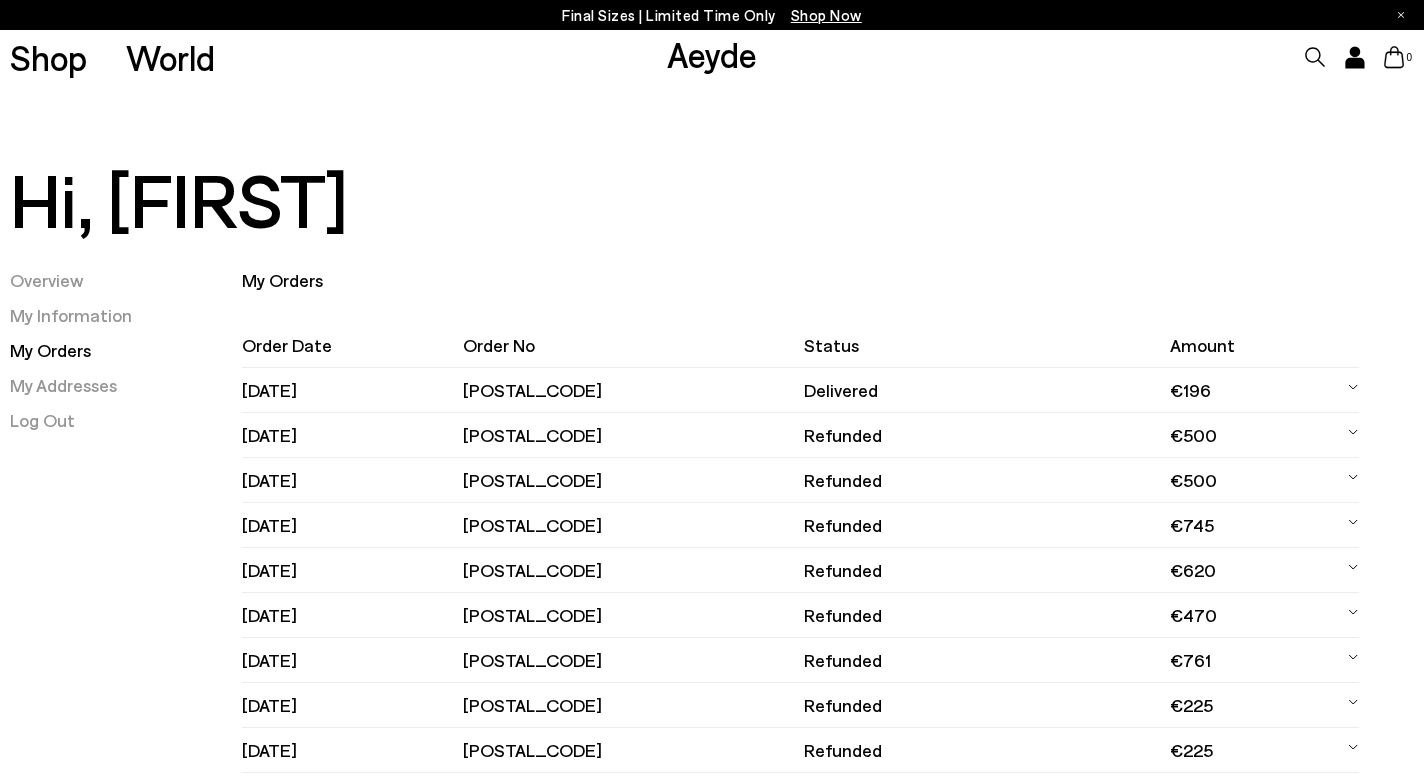 scroll, scrollTop: 0, scrollLeft: 0, axis: both 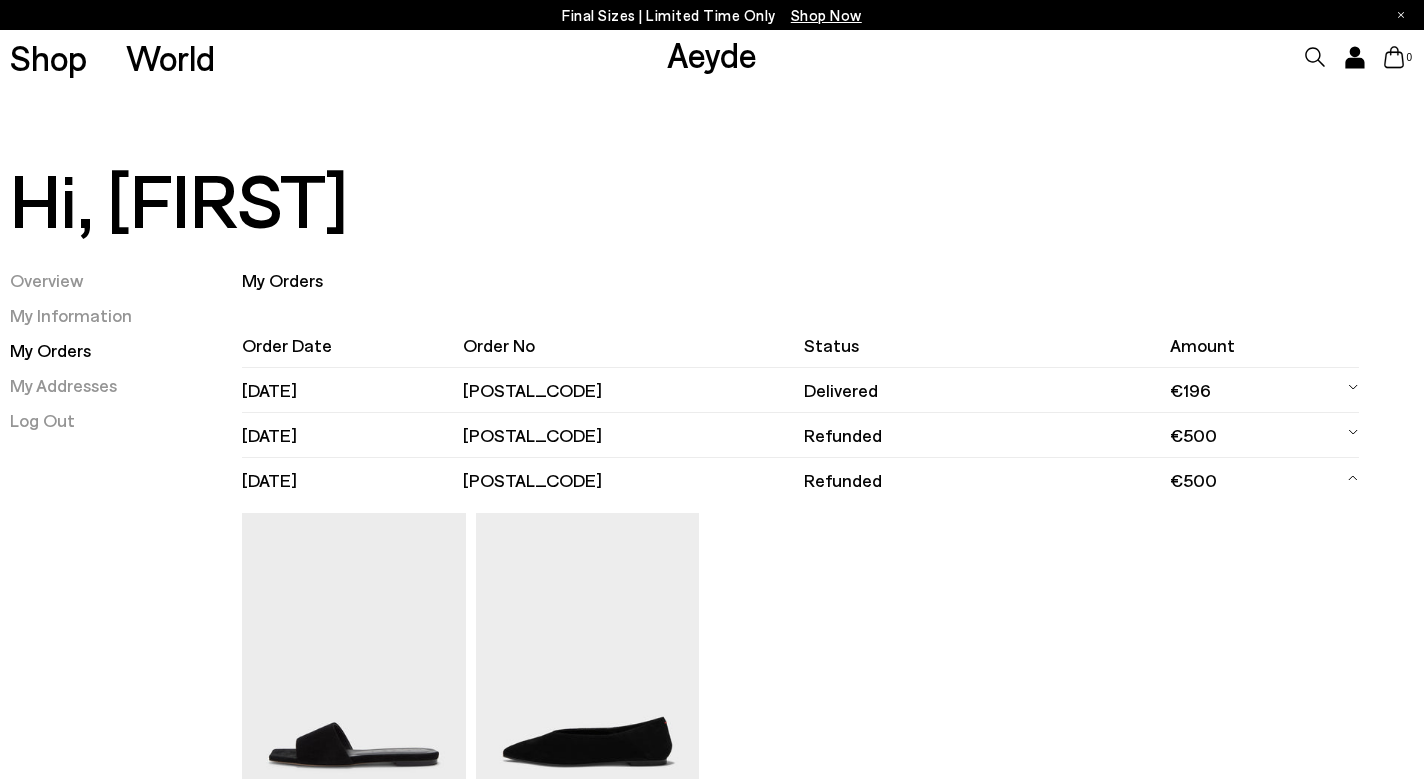 click on "07.06.2025" at bounding box center (352, 435) 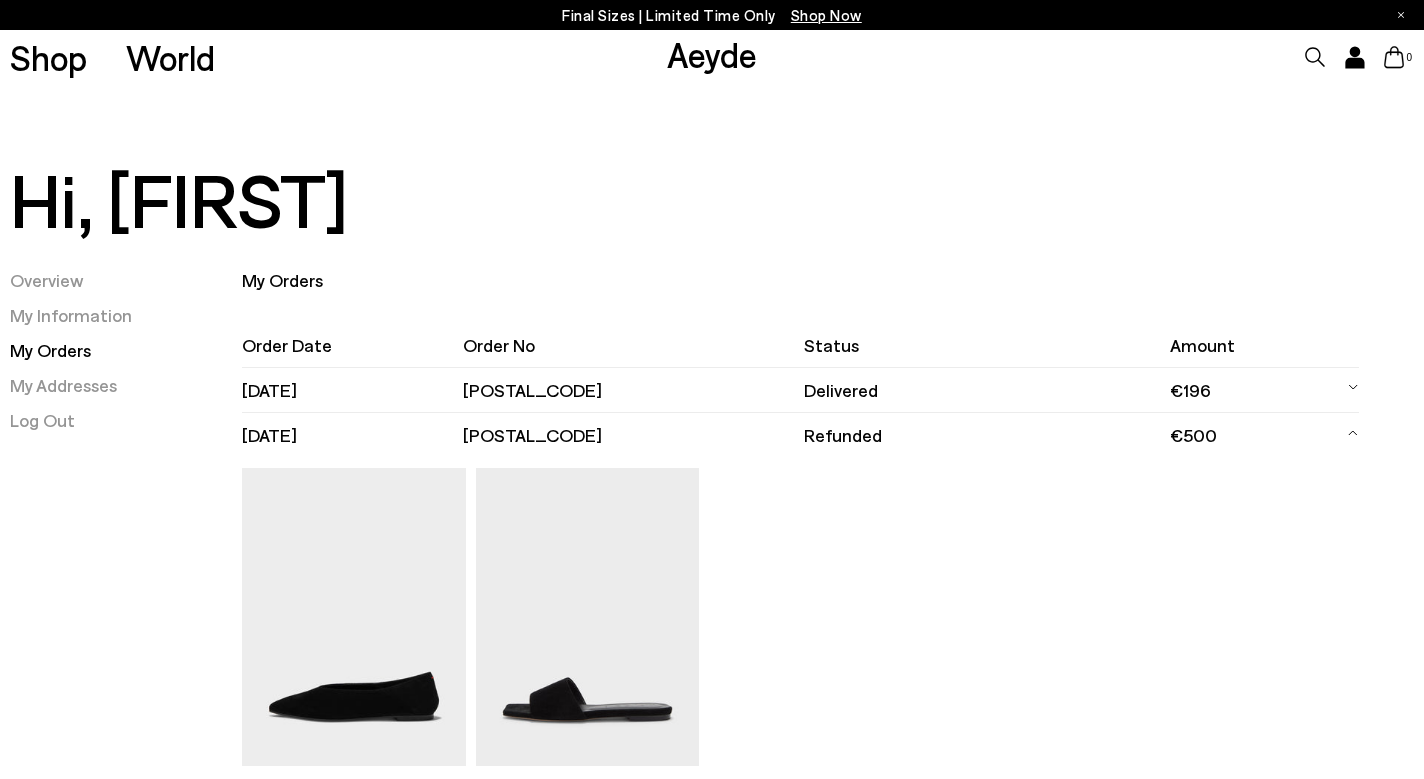 scroll, scrollTop: 0, scrollLeft: 0, axis: both 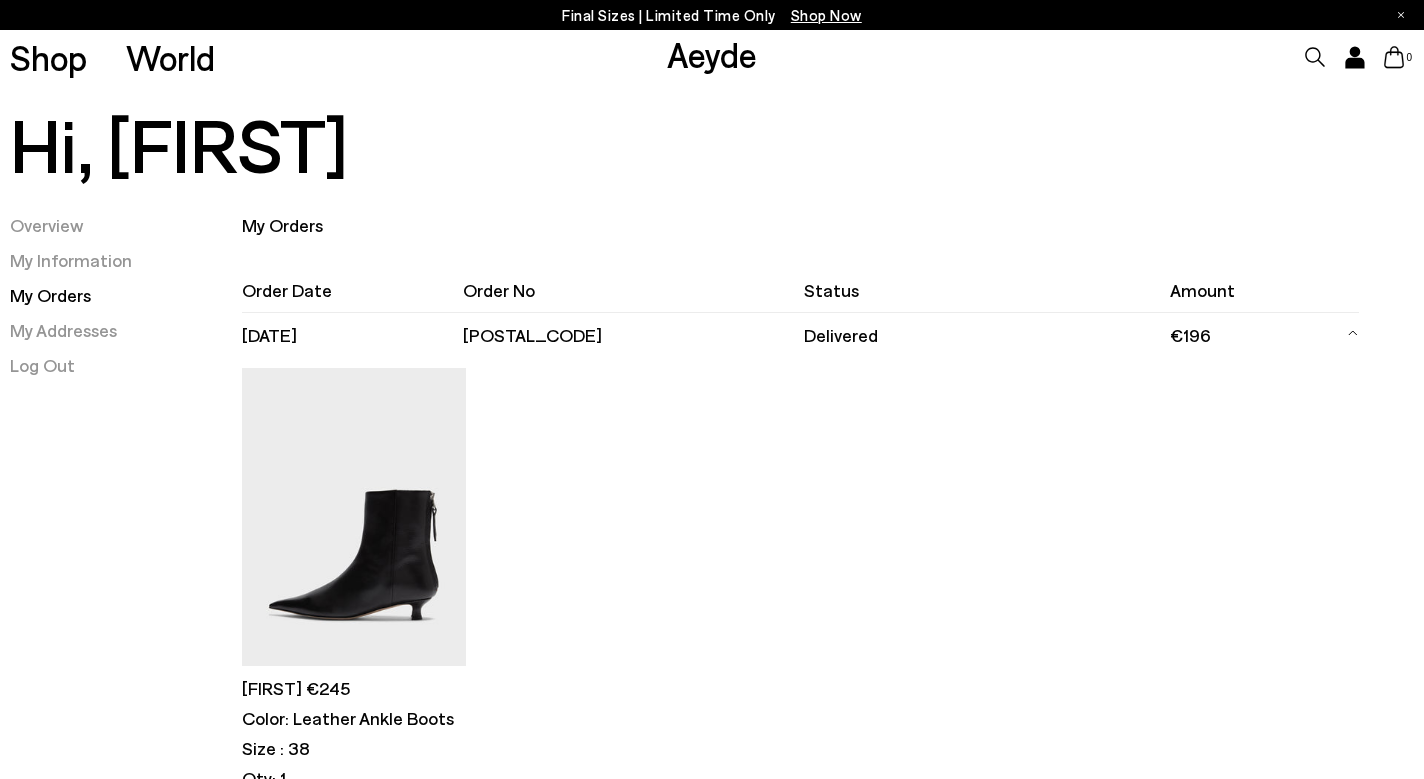 click on "04.07.2025" at bounding box center [352, 335] 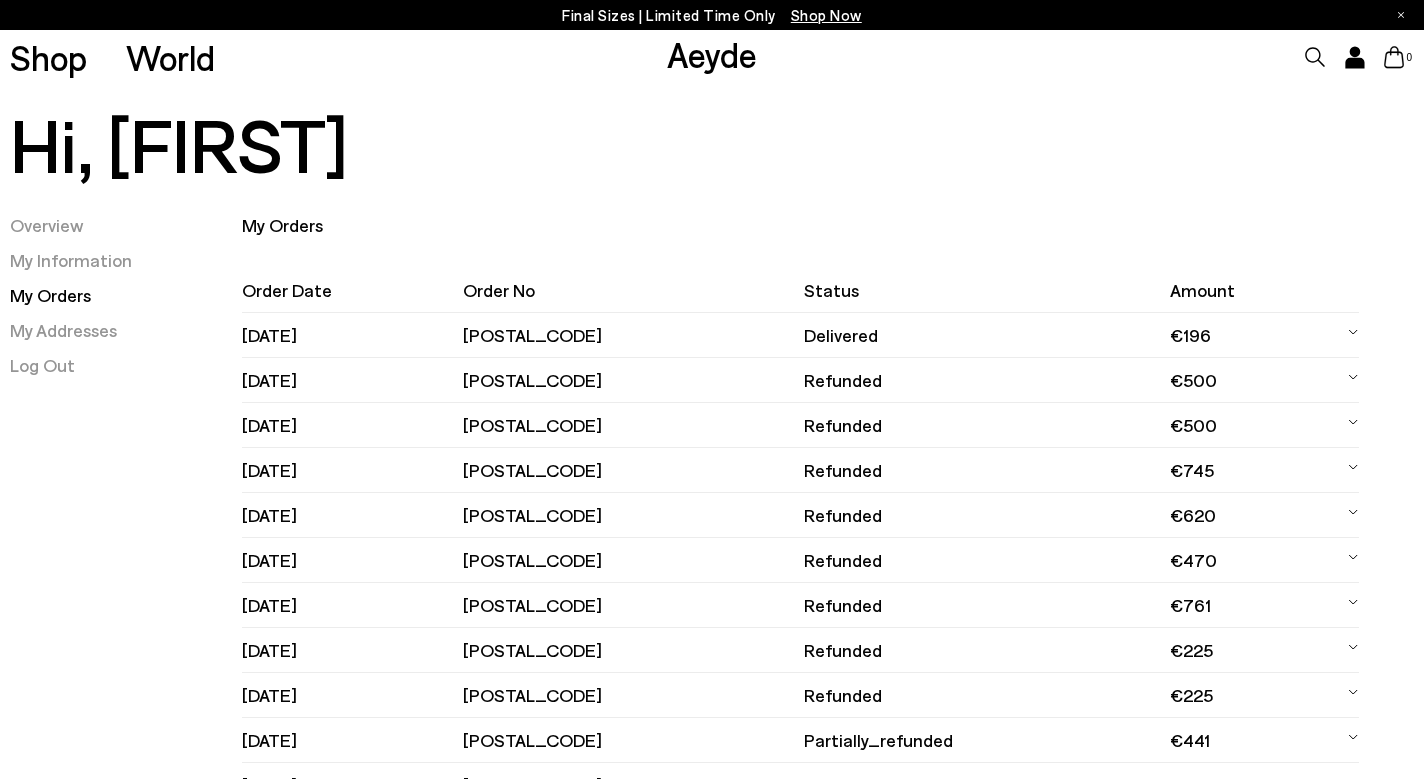 click on "07.06.2025" at bounding box center [352, 380] 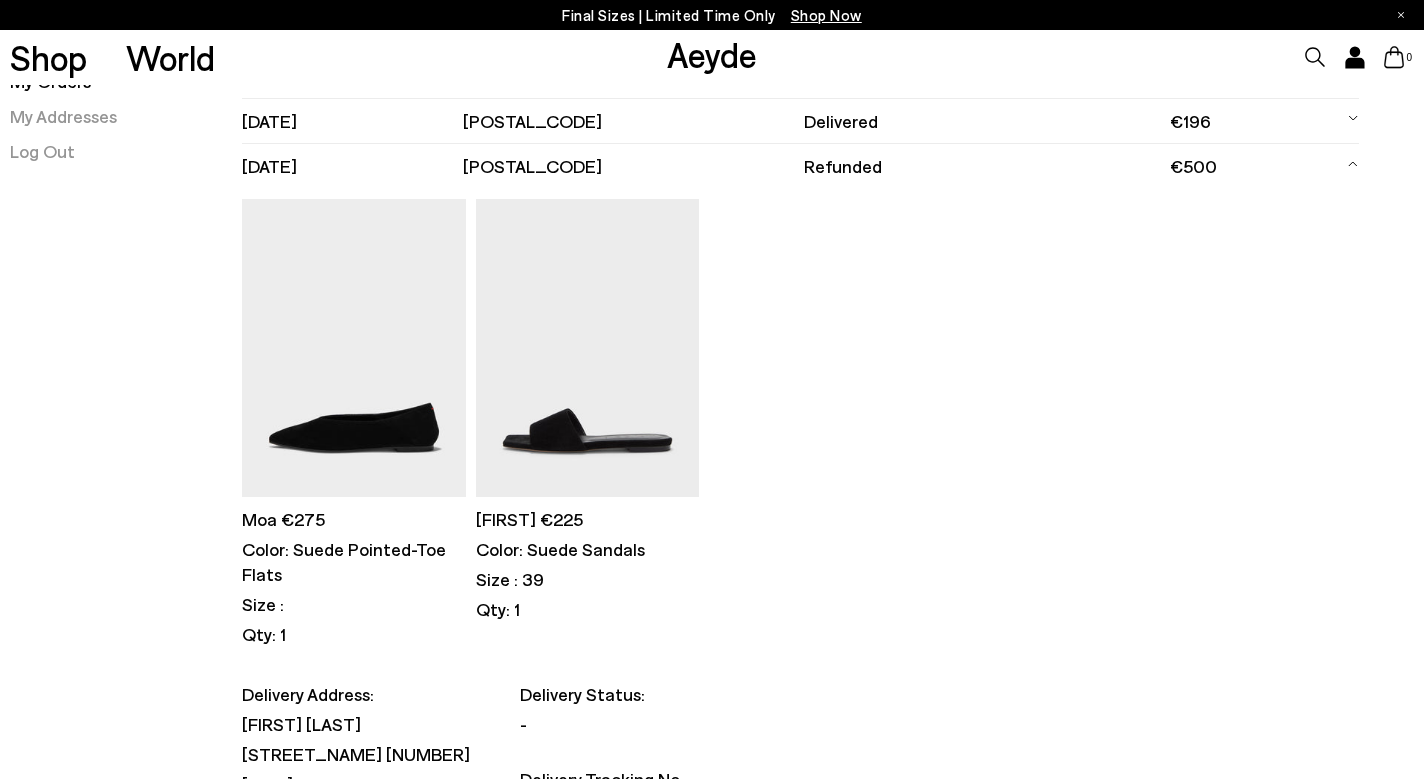 scroll, scrollTop: 210, scrollLeft: 0, axis: vertical 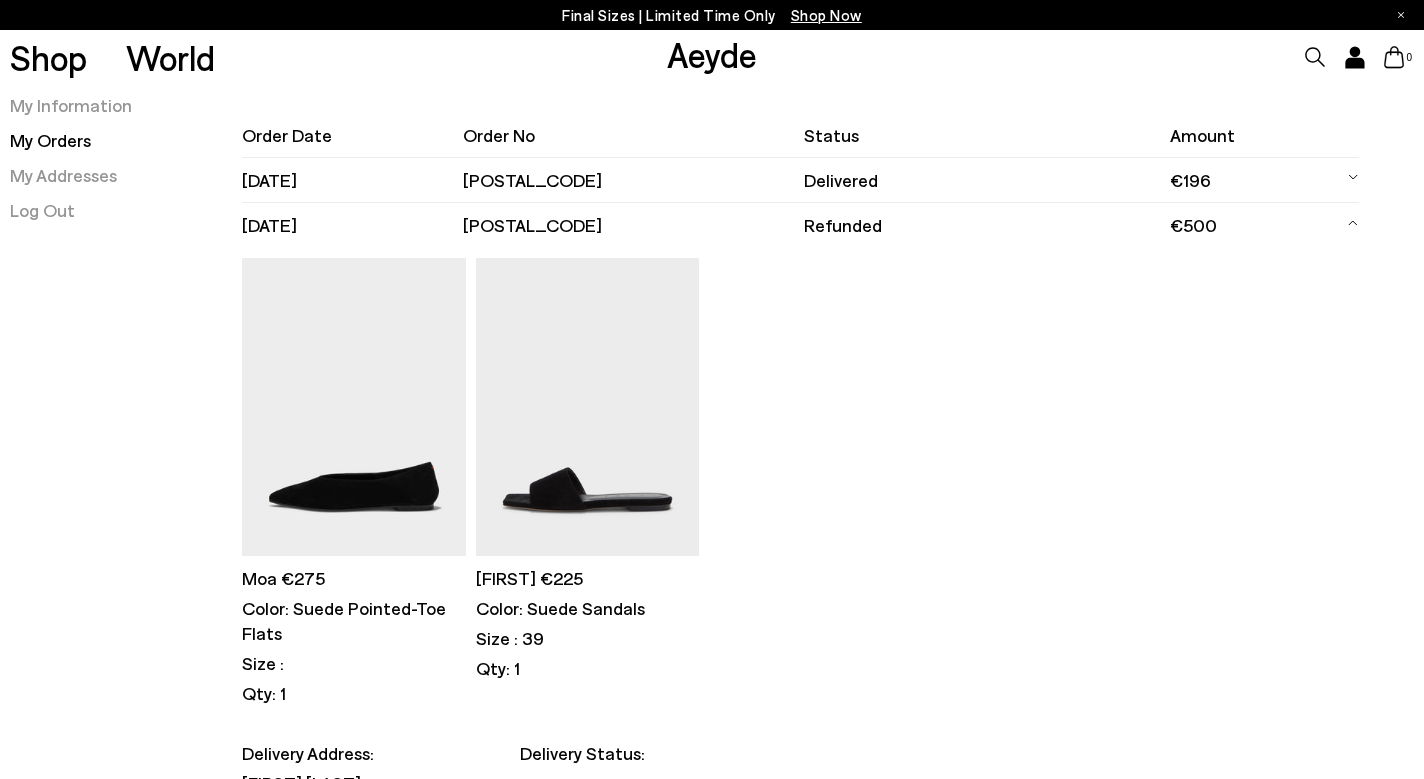 click on "07.06.2025" at bounding box center (352, 225) 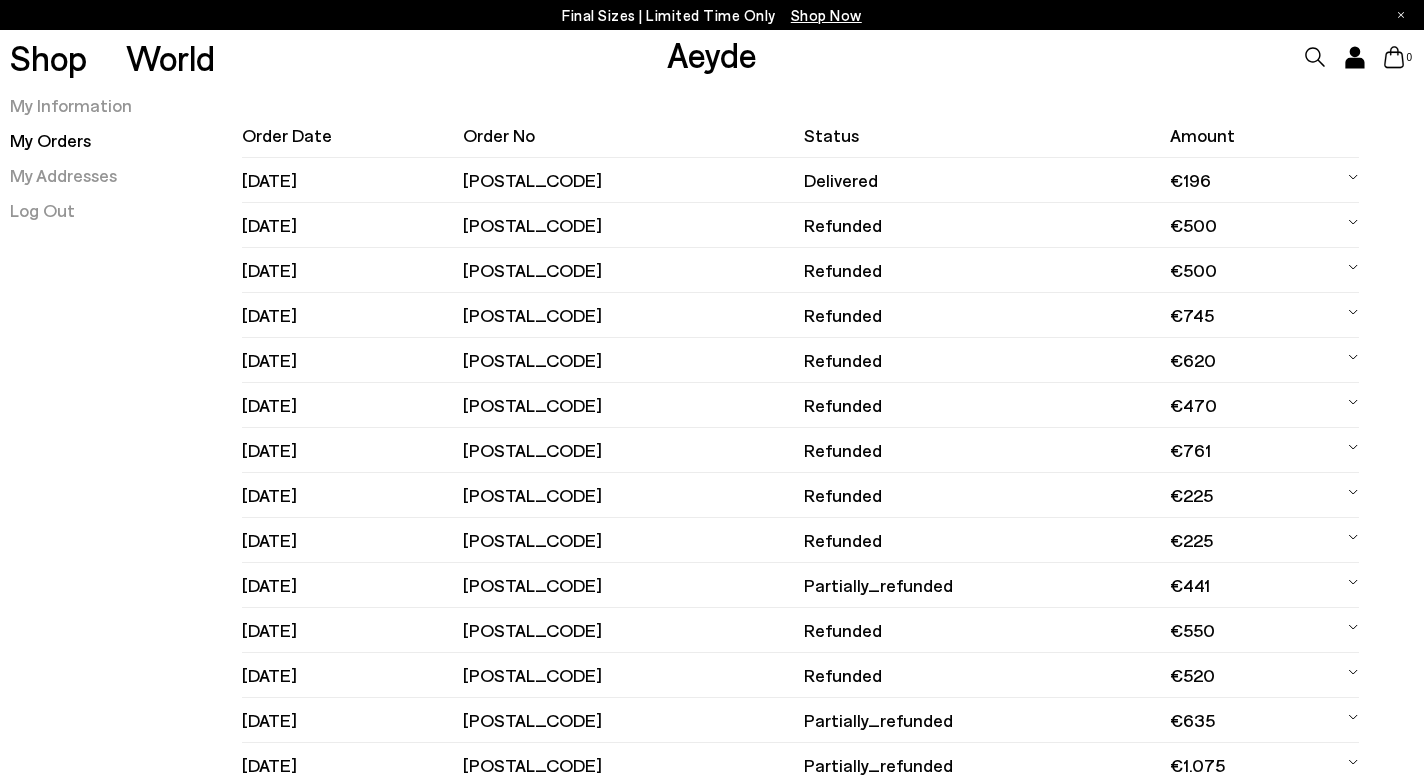 click on "04.06.2025" at bounding box center (352, 270) 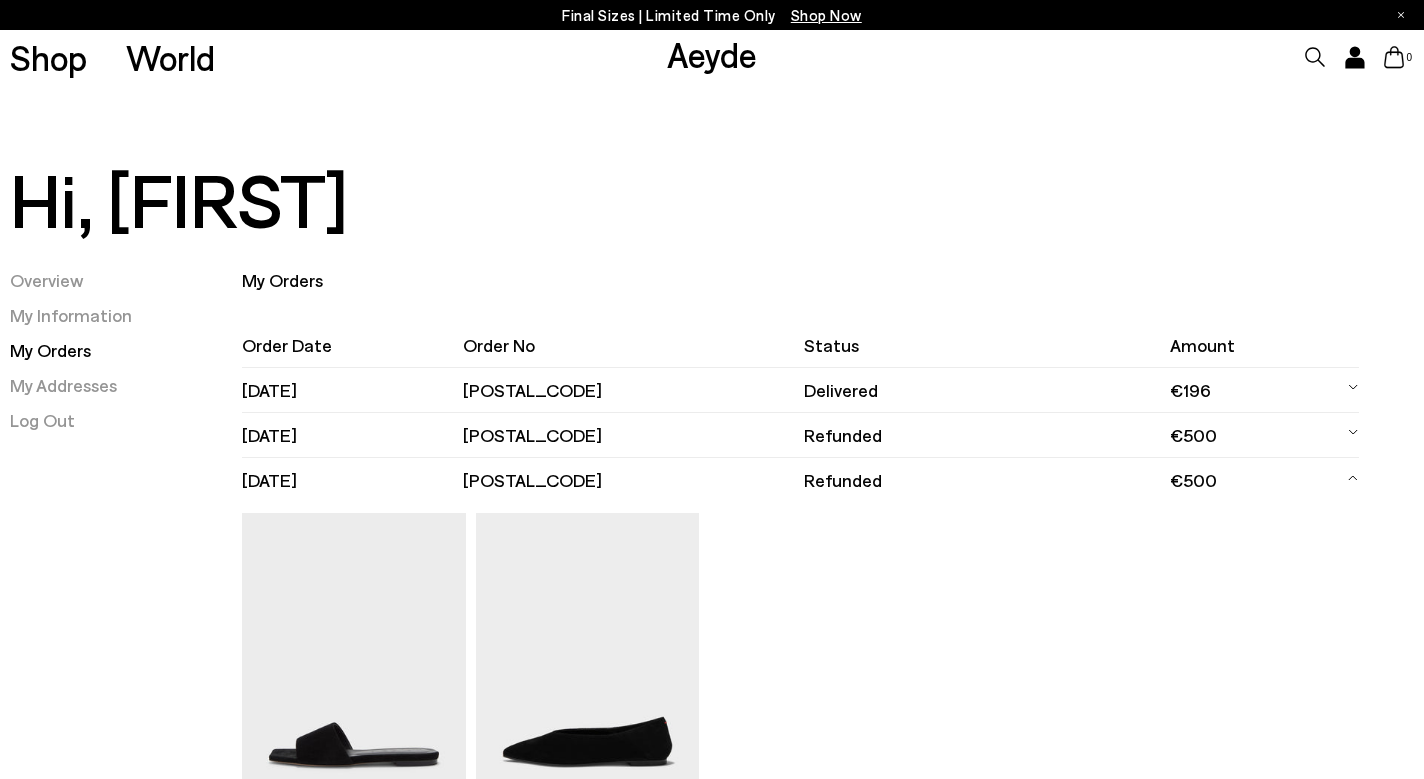 scroll, scrollTop: 0, scrollLeft: 0, axis: both 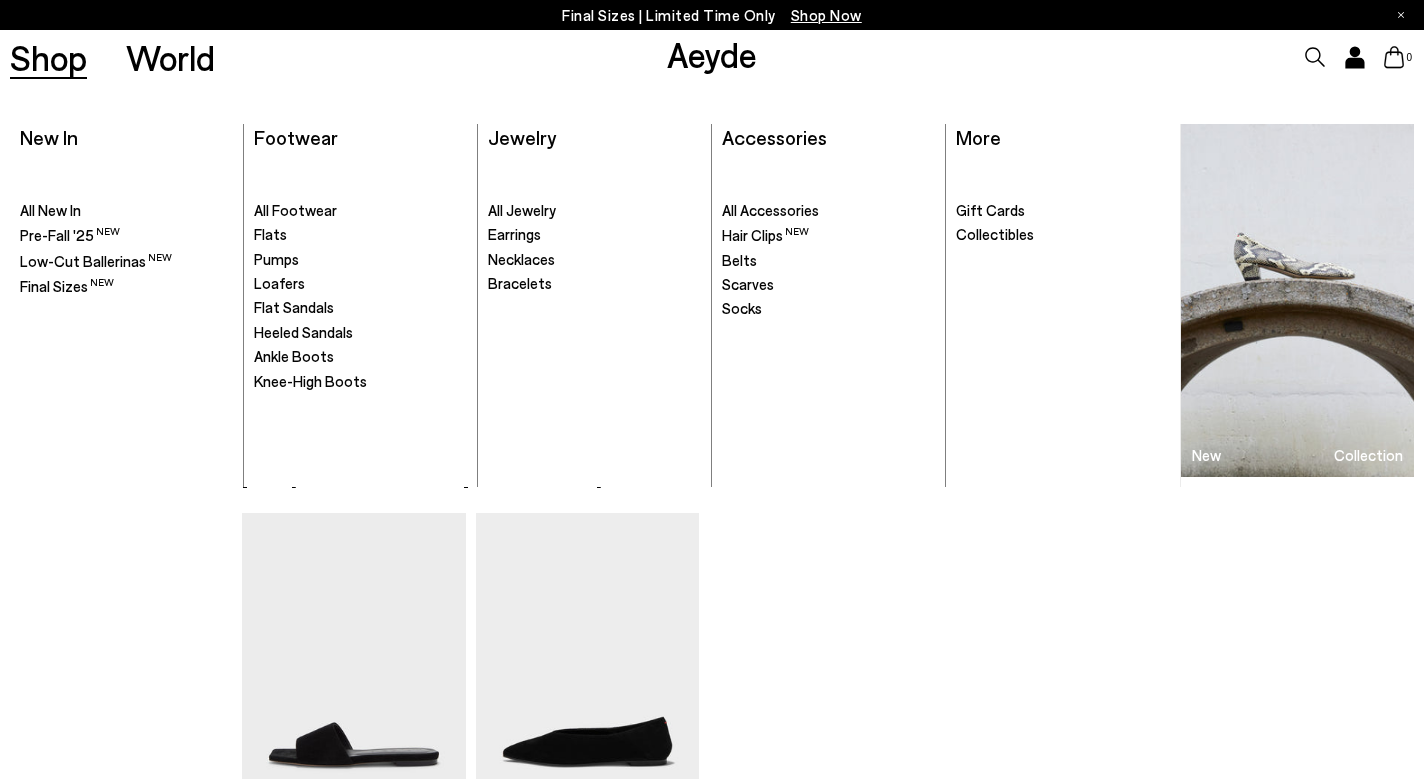click on "Shop" at bounding box center (48, 57) 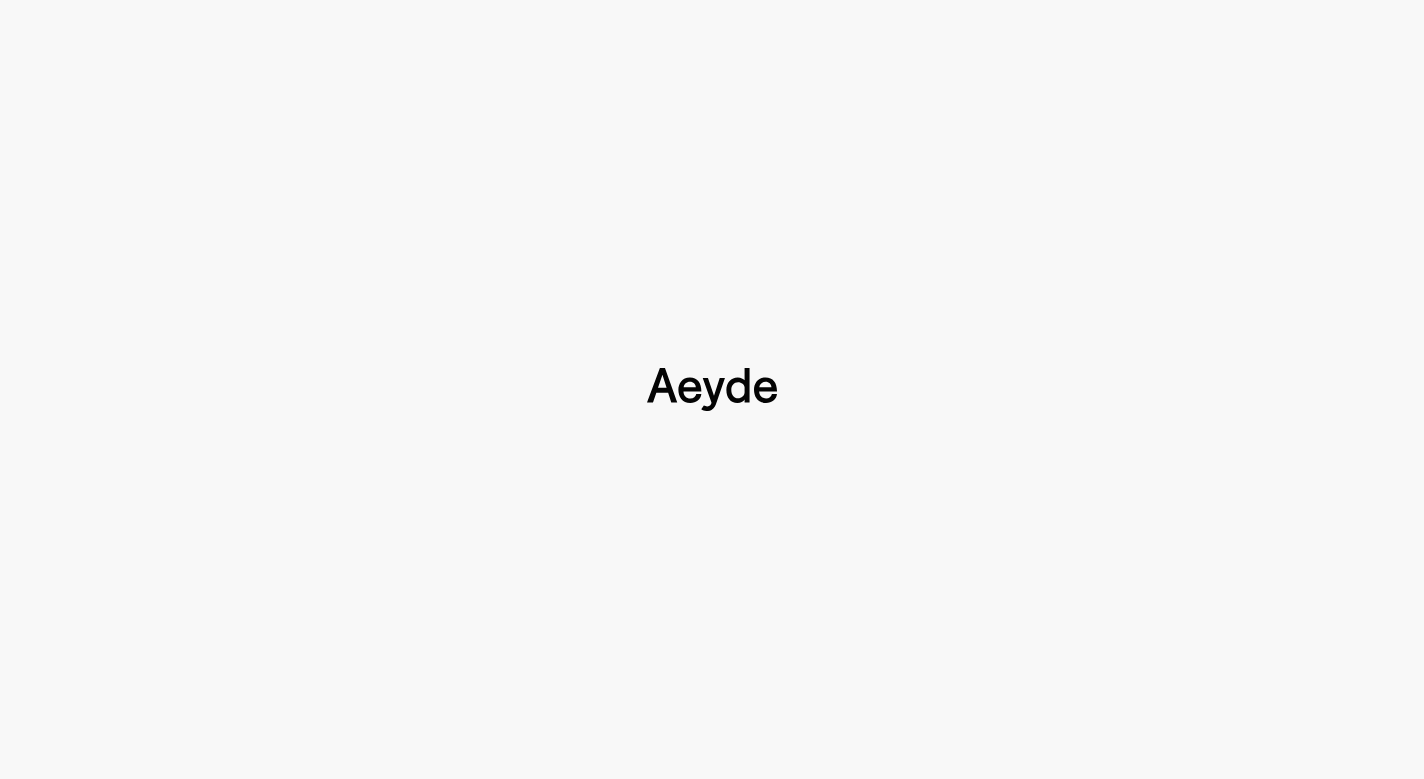 type 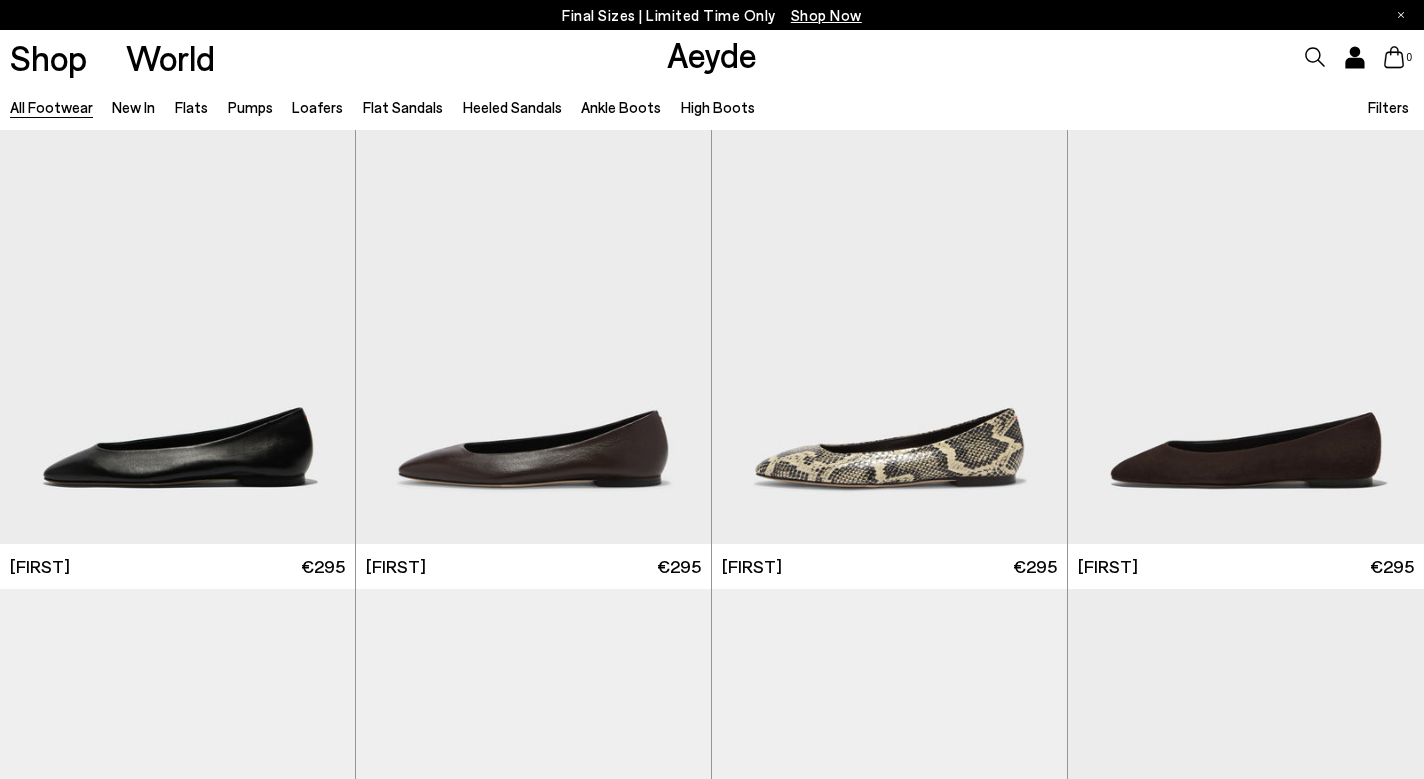 scroll, scrollTop: 36, scrollLeft: 0, axis: vertical 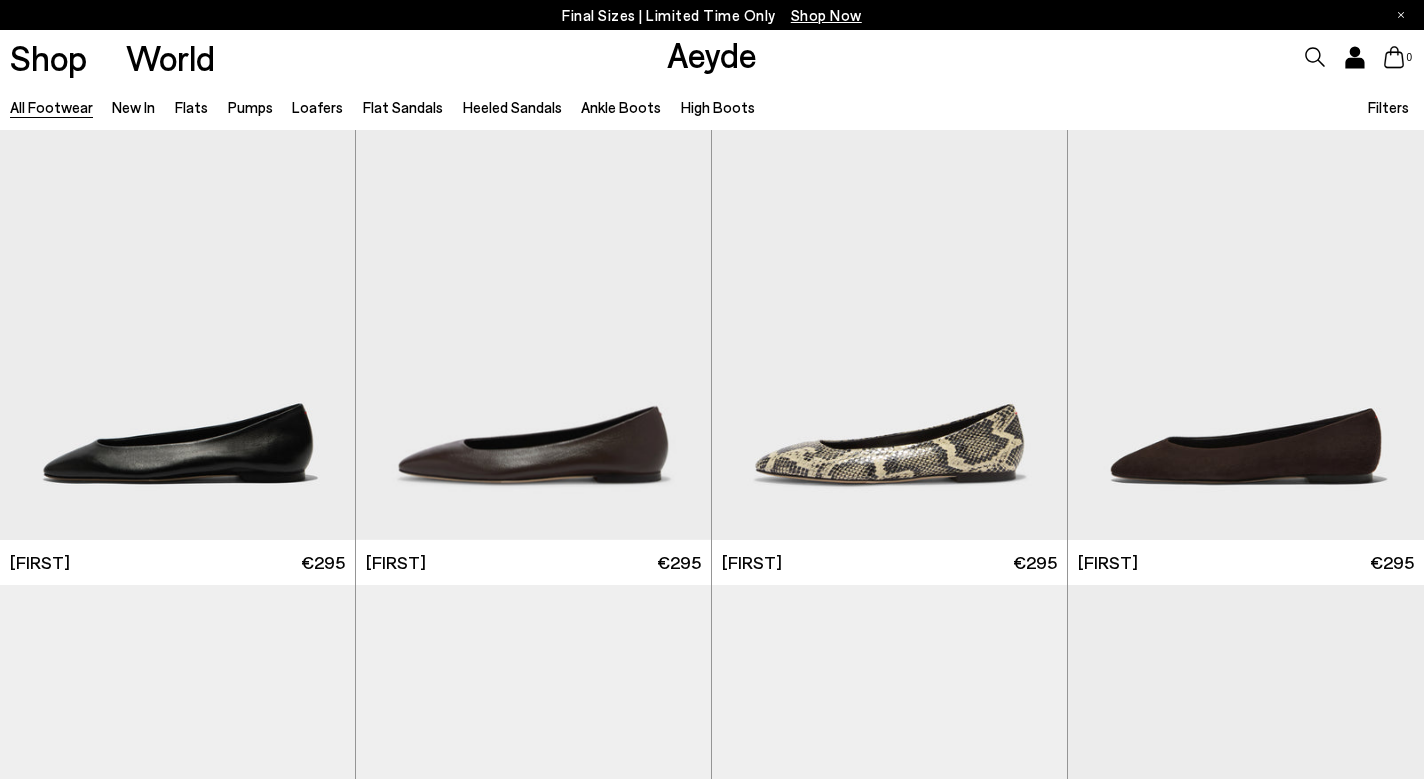 click on "Shop Now" at bounding box center (826, 15) 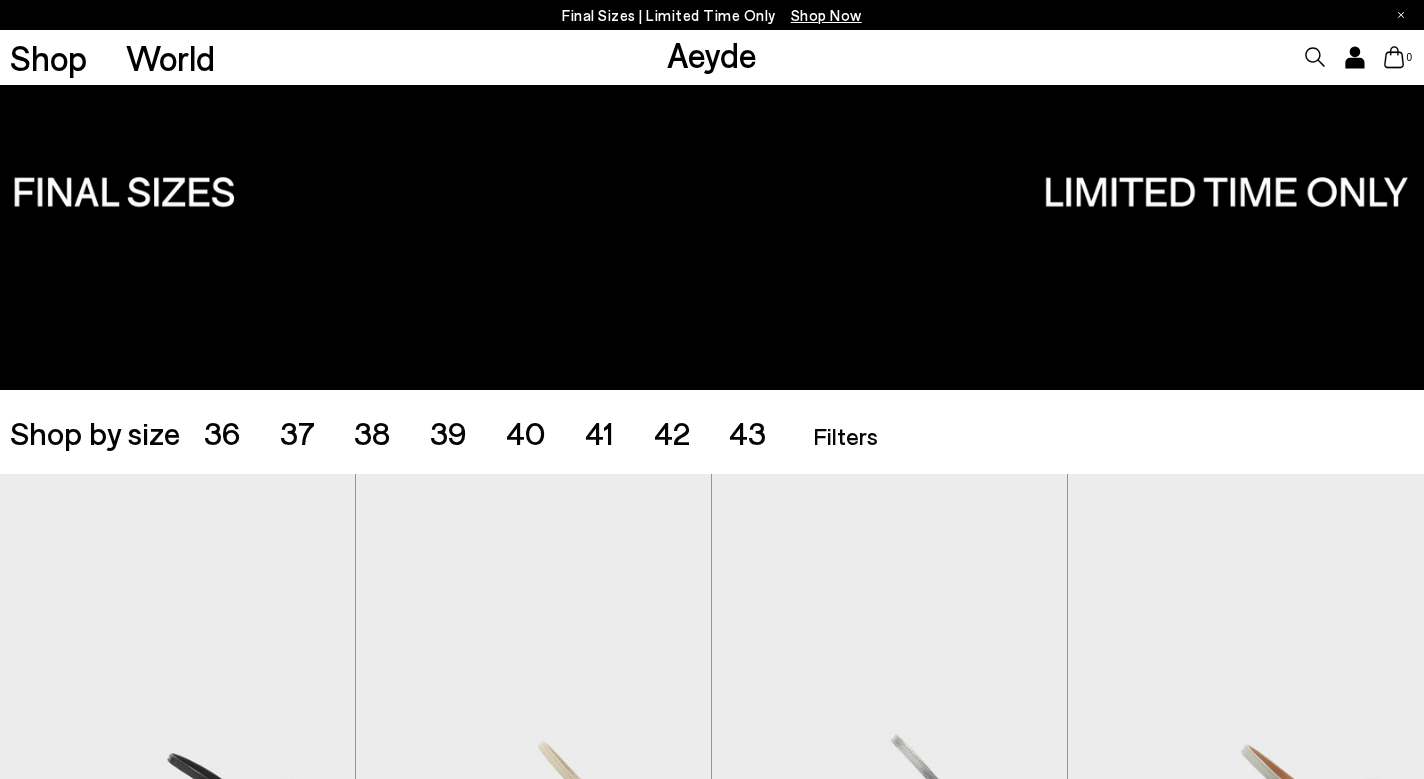 scroll, scrollTop: 110, scrollLeft: 0, axis: vertical 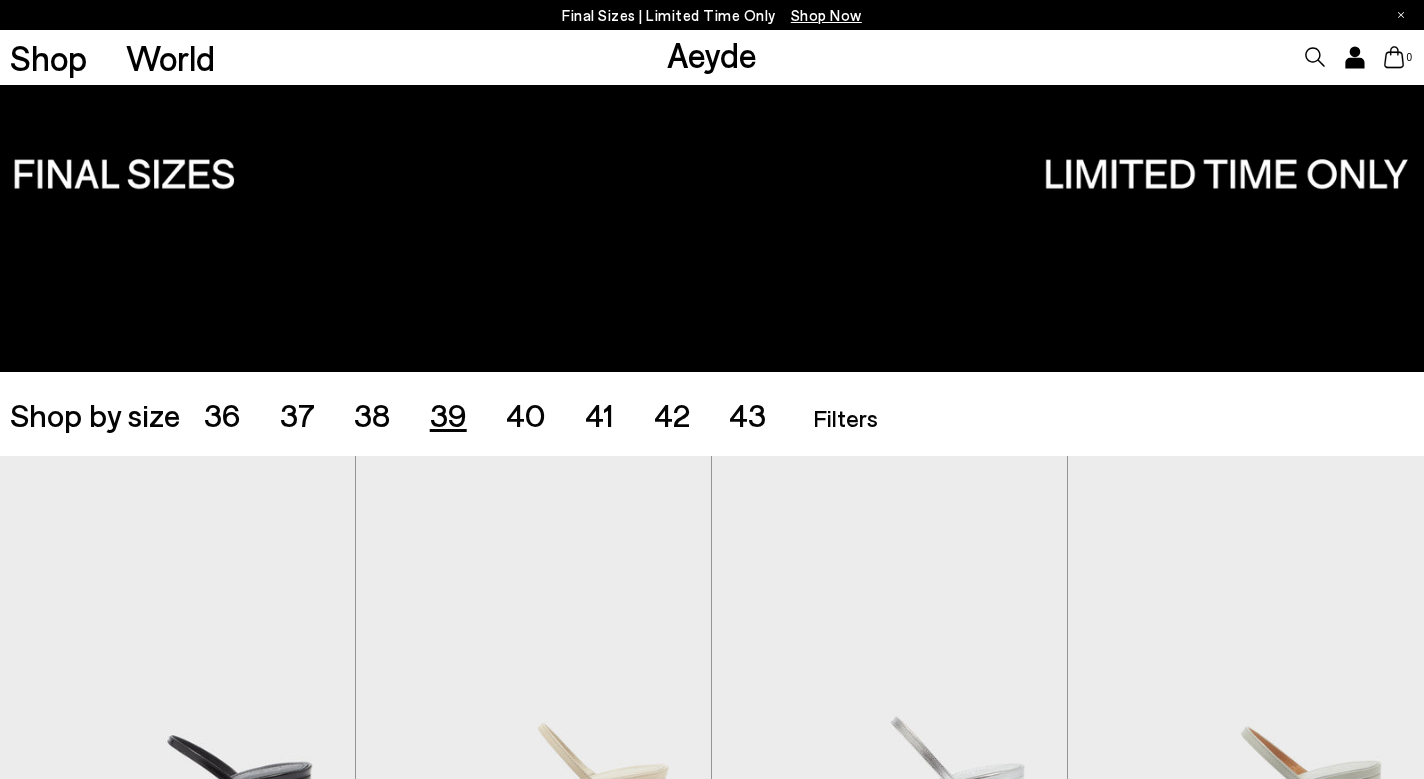 click on "39" at bounding box center (448, 414) 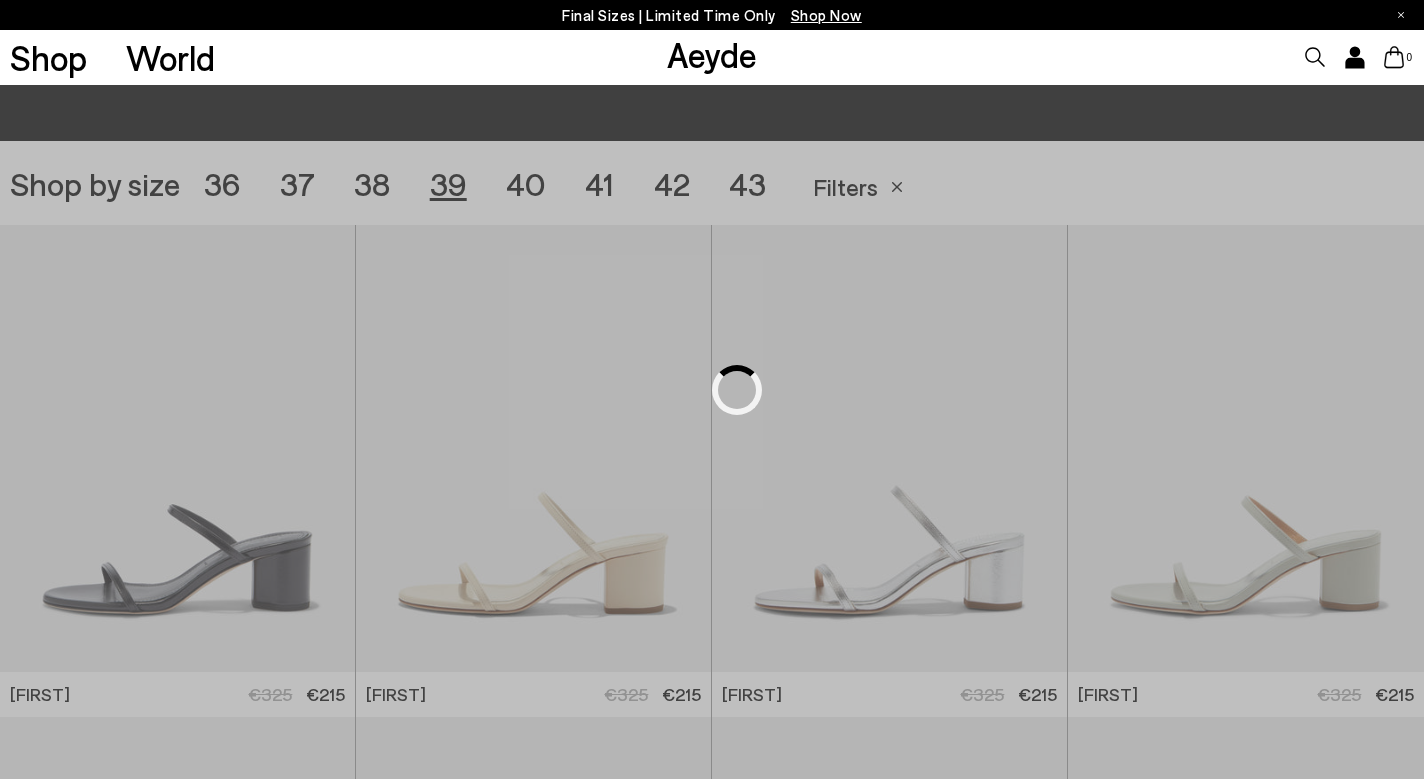 scroll, scrollTop: 396, scrollLeft: 0, axis: vertical 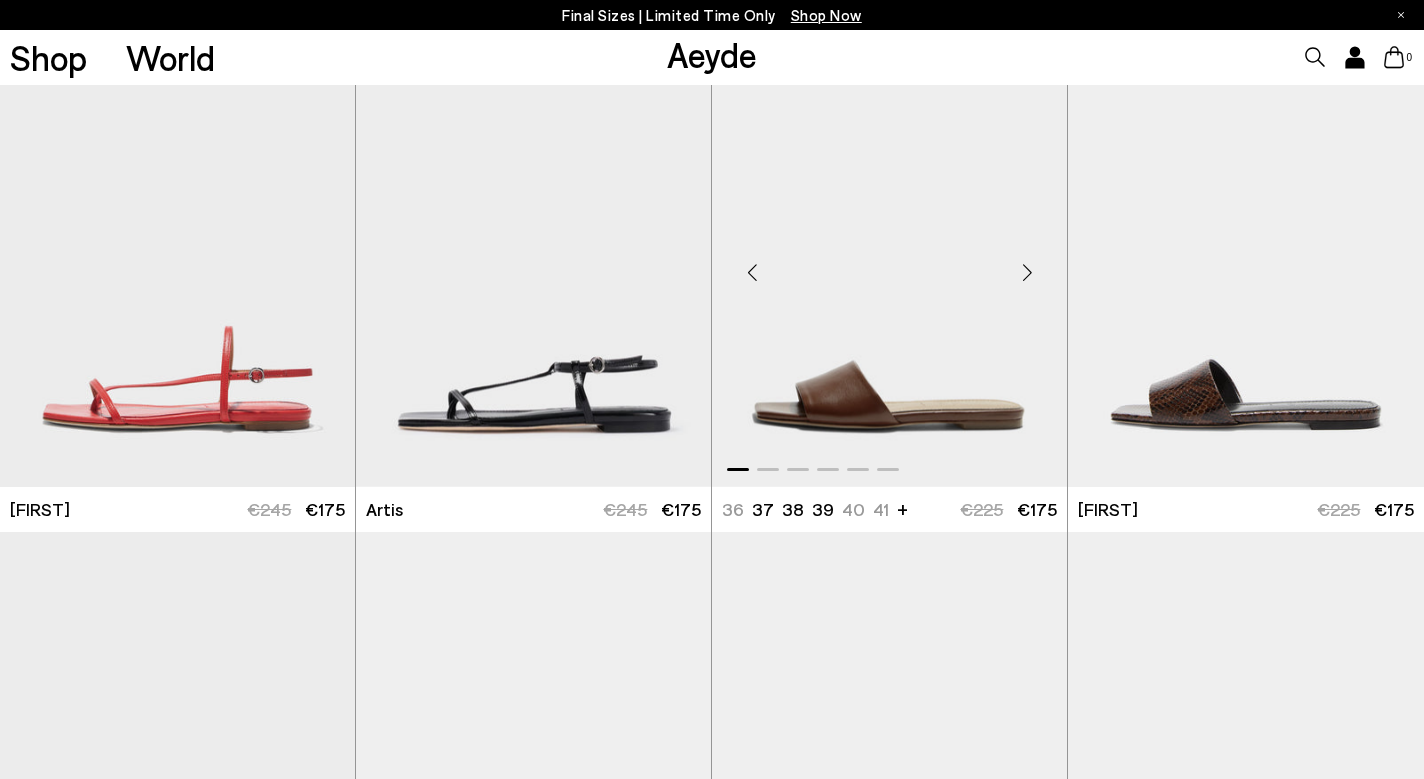 click at bounding box center [889, 264] 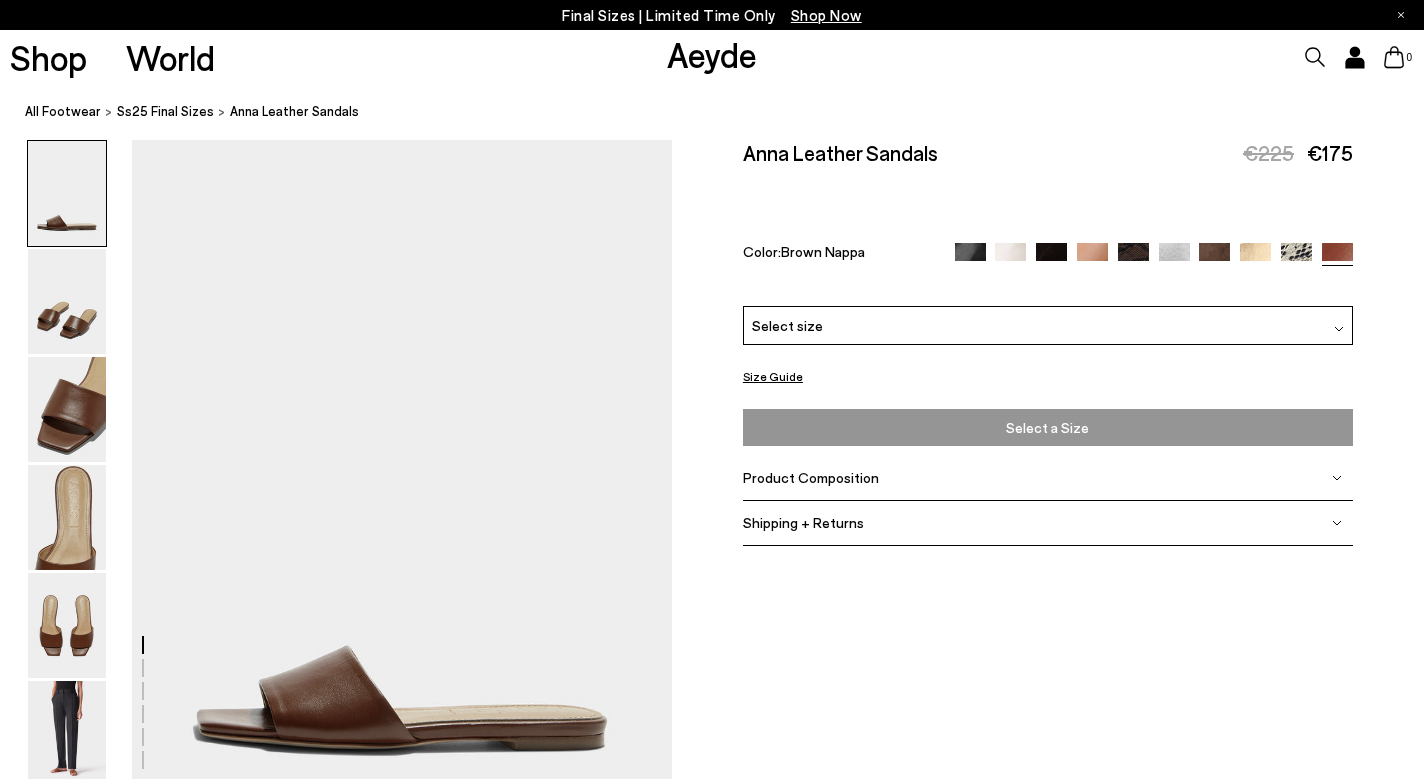 scroll, scrollTop: 107, scrollLeft: 0, axis: vertical 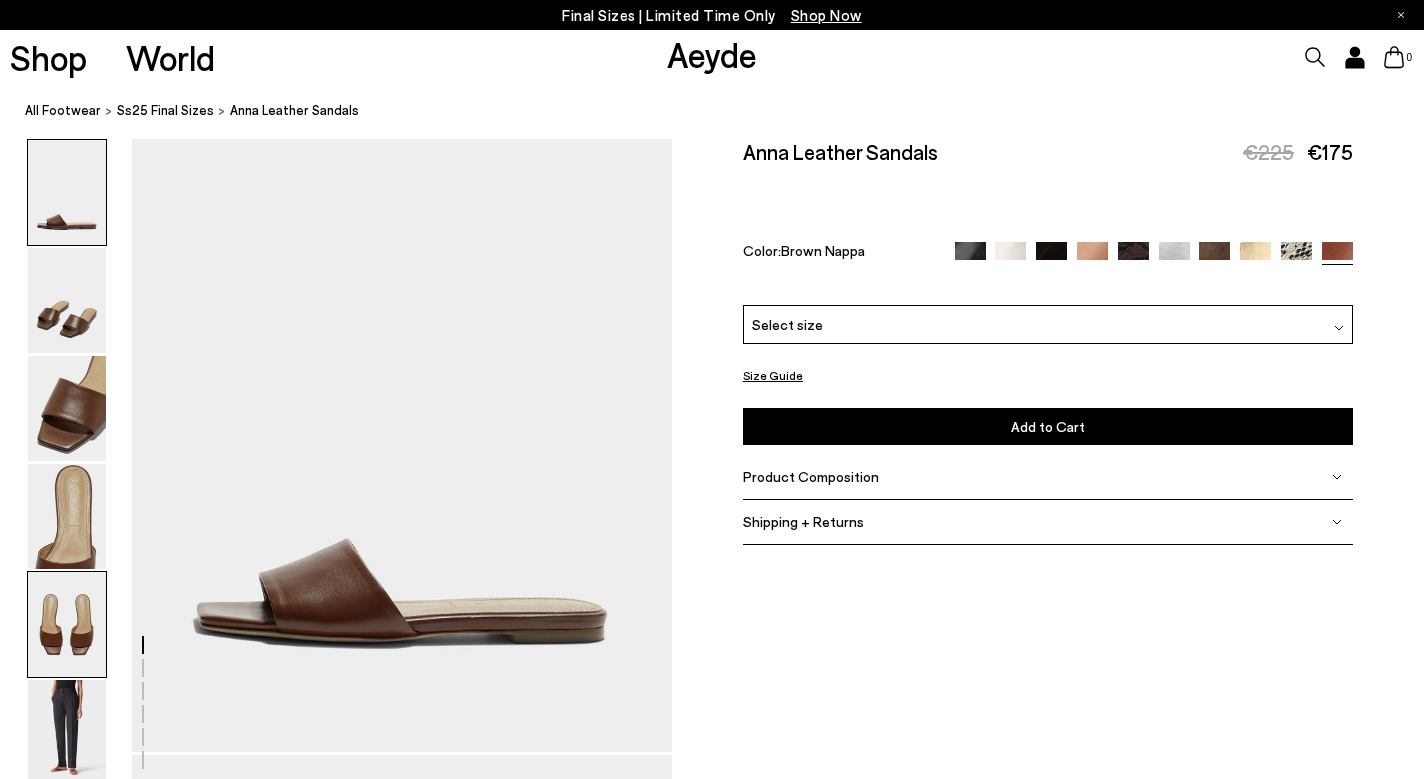 click at bounding box center [67, 624] 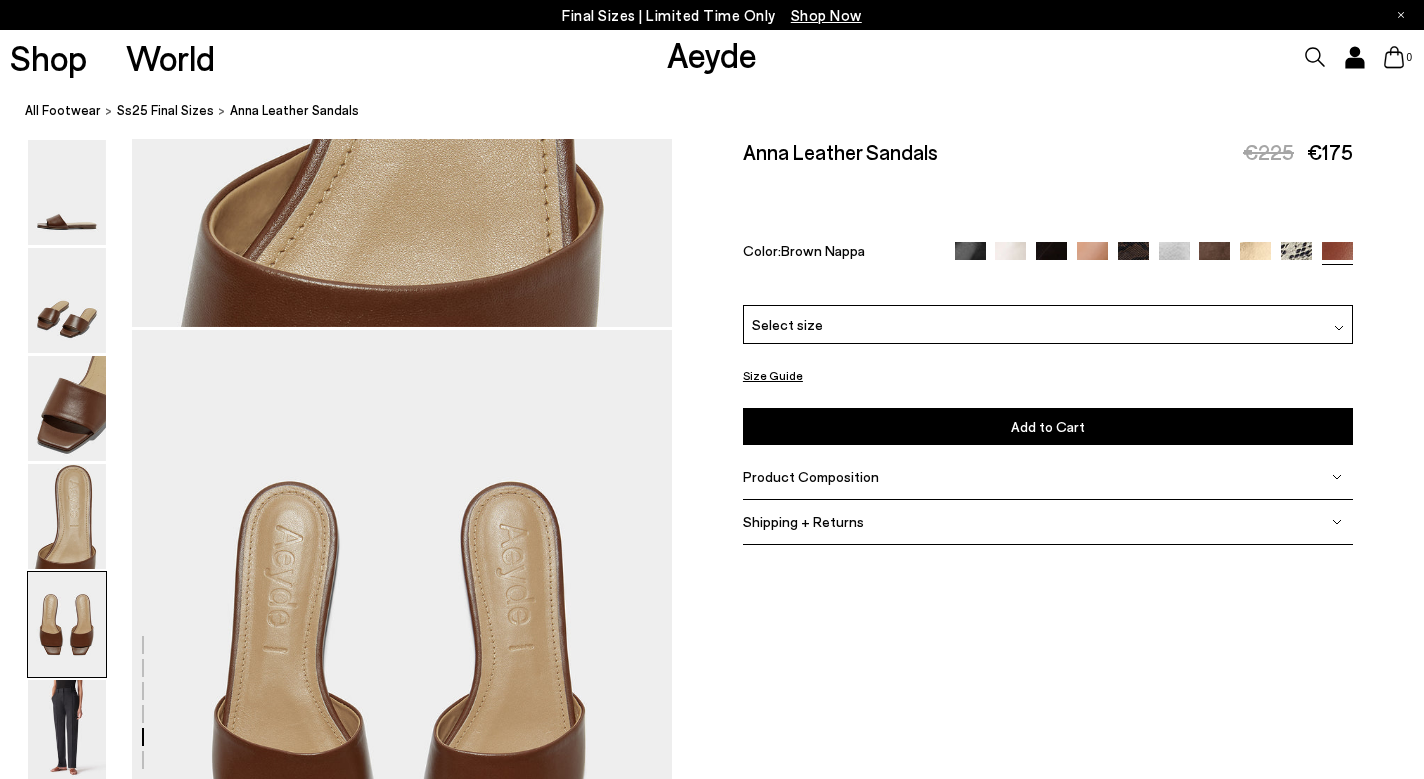 scroll, scrollTop: 2892, scrollLeft: 0, axis: vertical 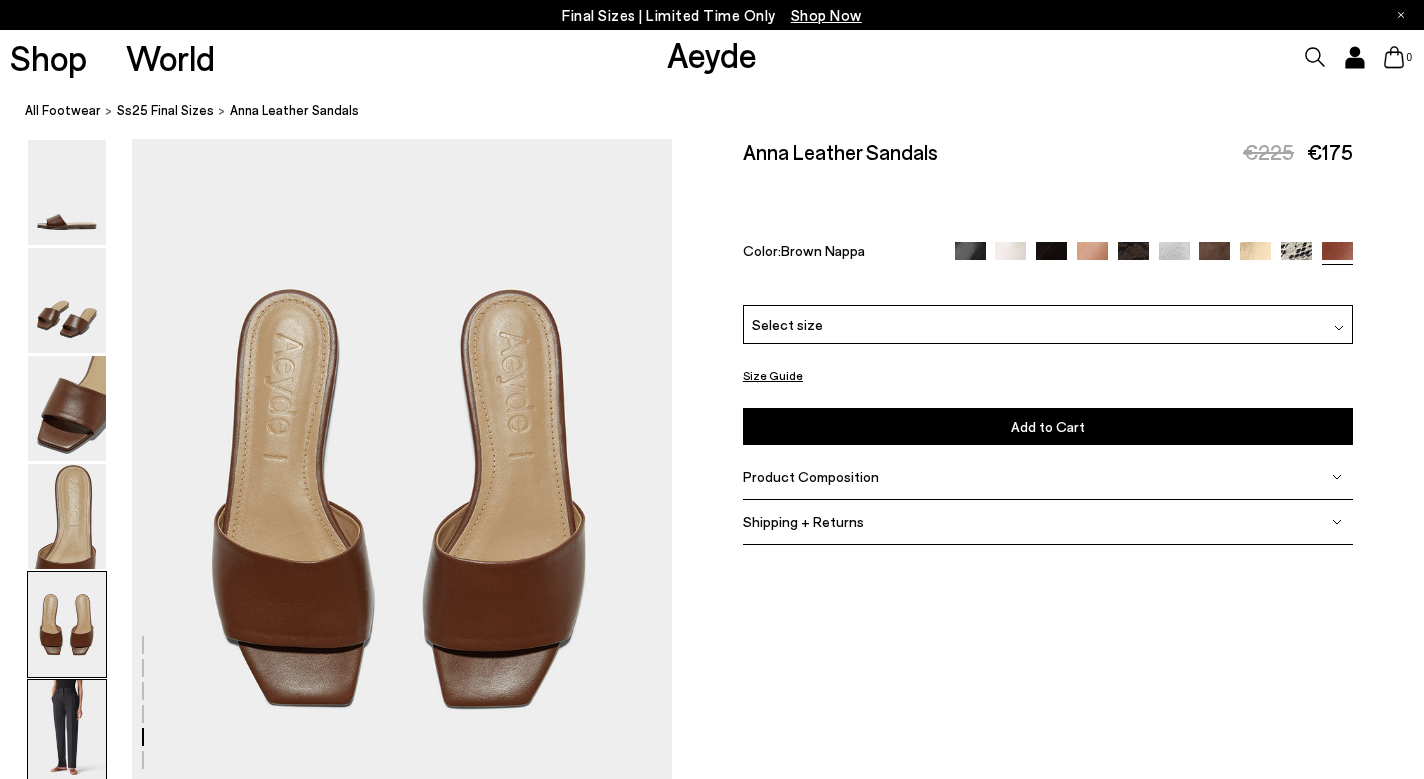 click at bounding box center (67, 732) 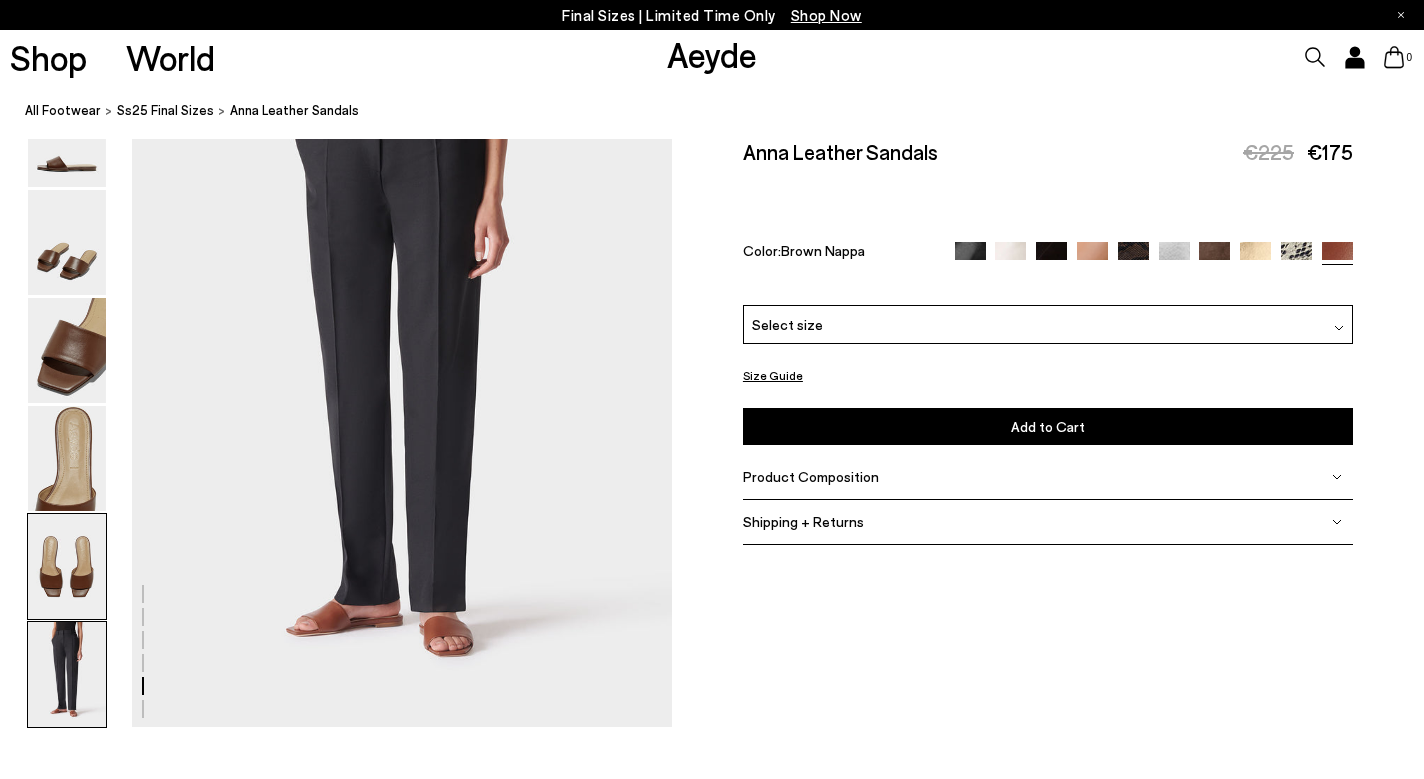 scroll, scrollTop: 3752, scrollLeft: 0, axis: vertical 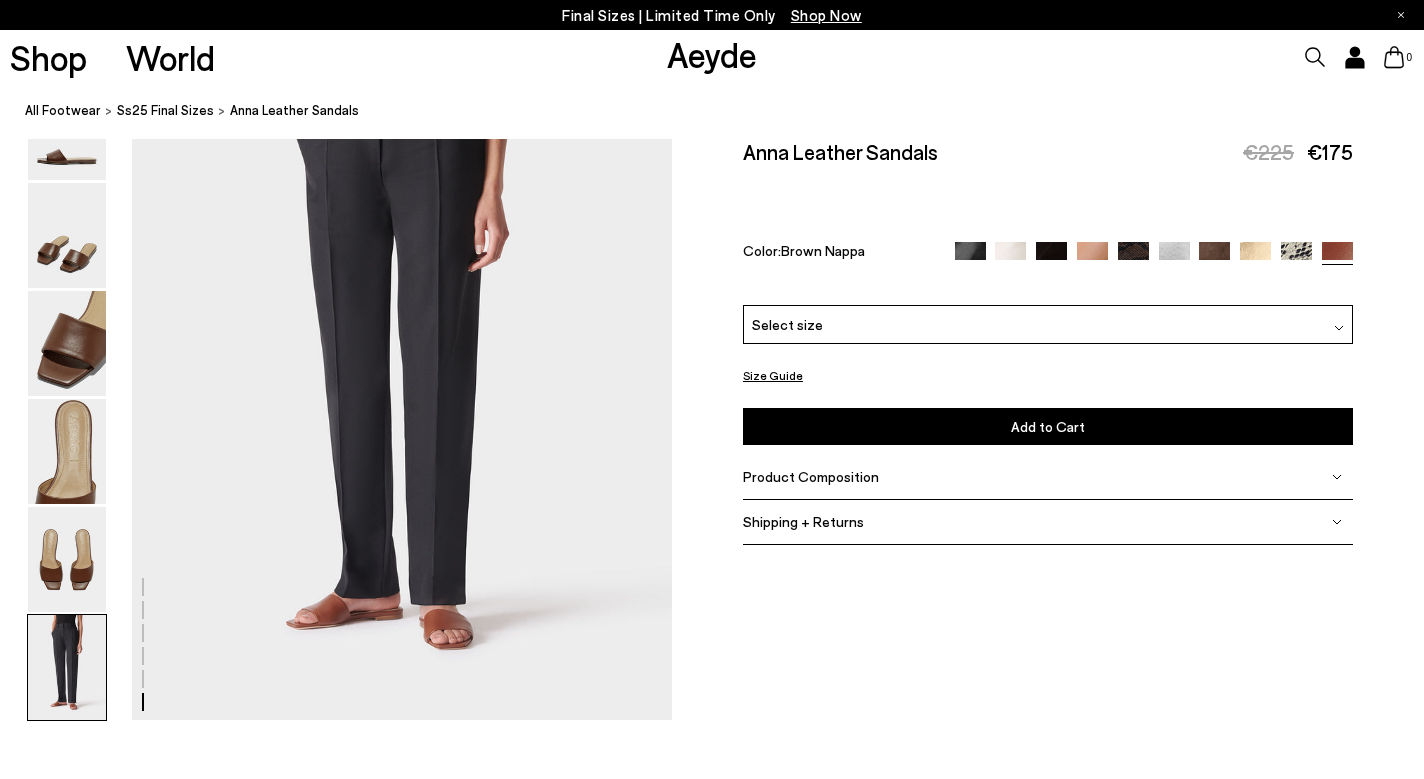 click on "Select size" at bounding box center [1048, 324] 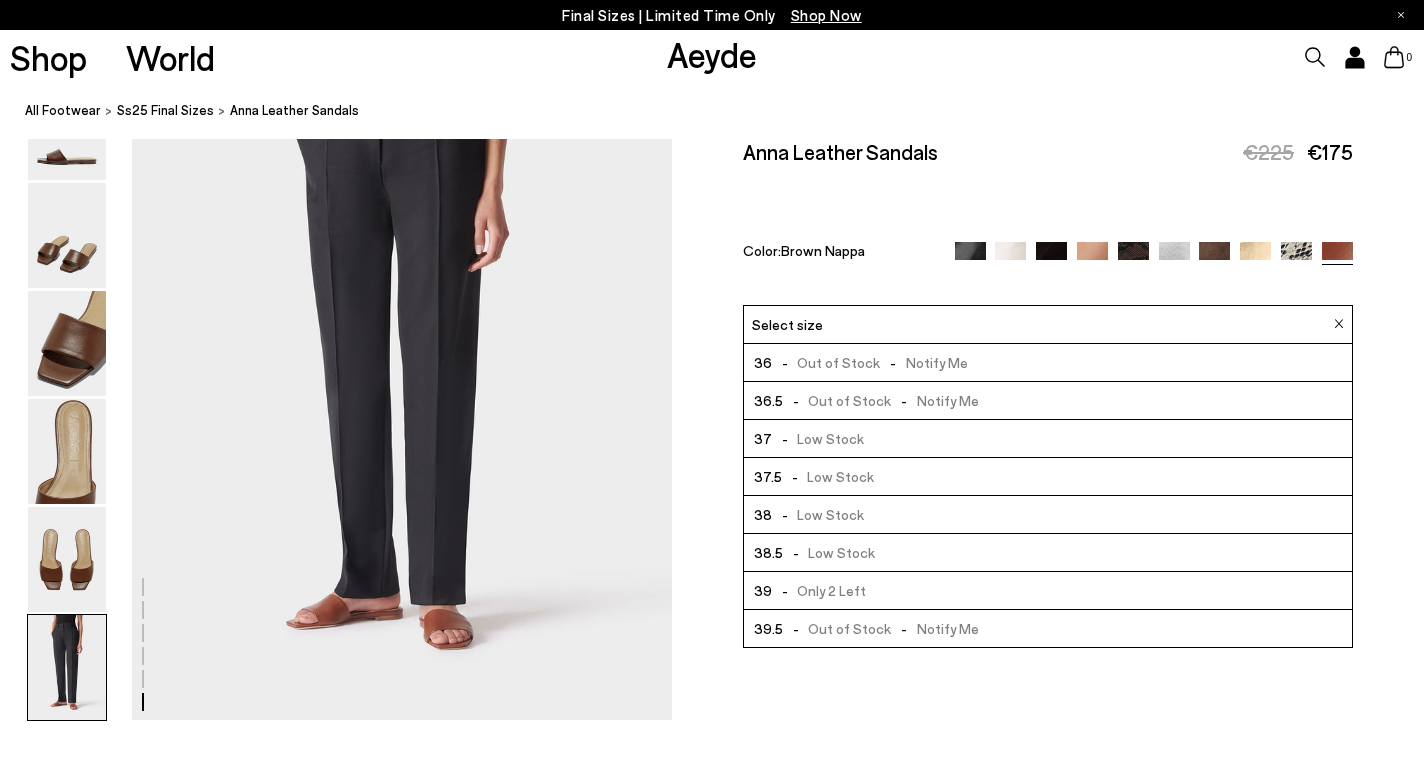 click on "38
- Low Stock" at bounding box center (1048, 515) 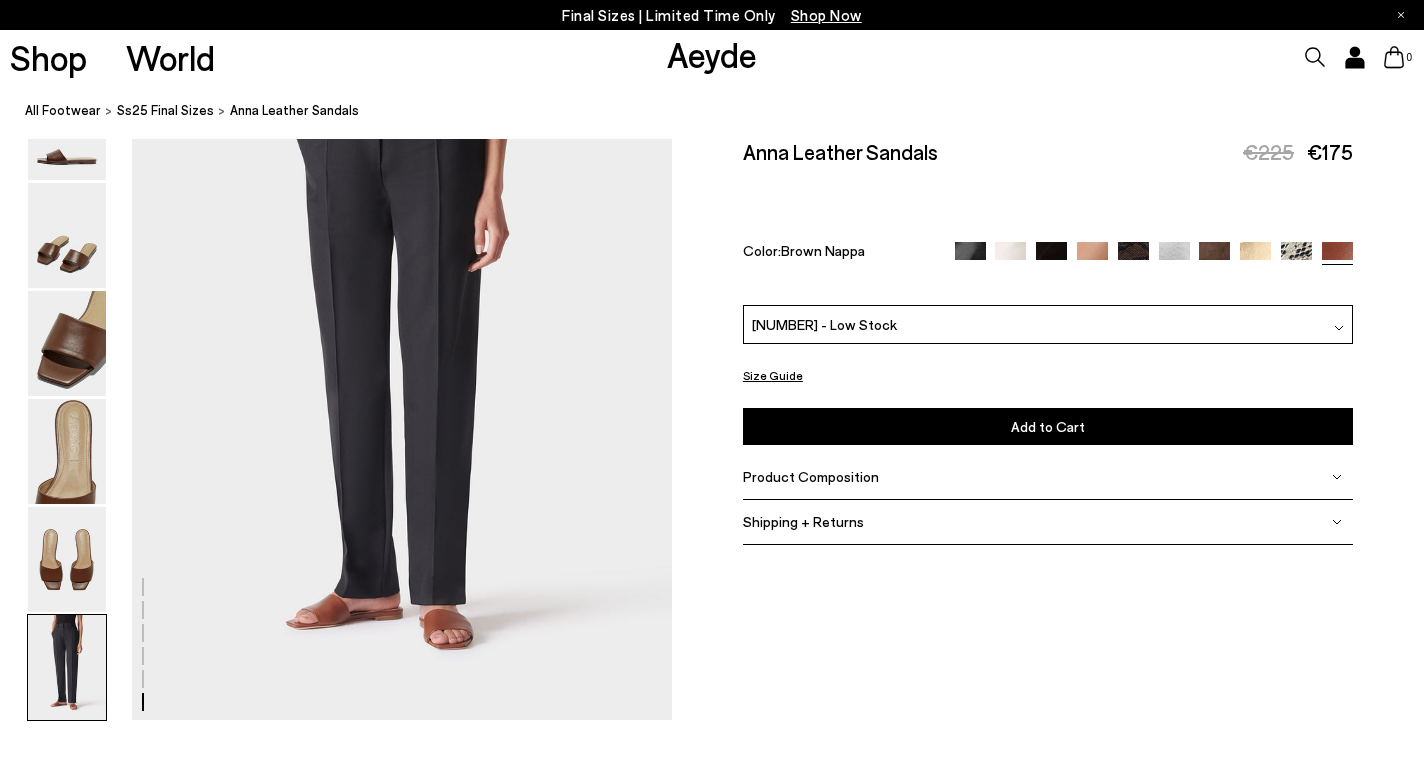 click on "Add to Cart Select a Size First" at bounding box center [1048, 426] 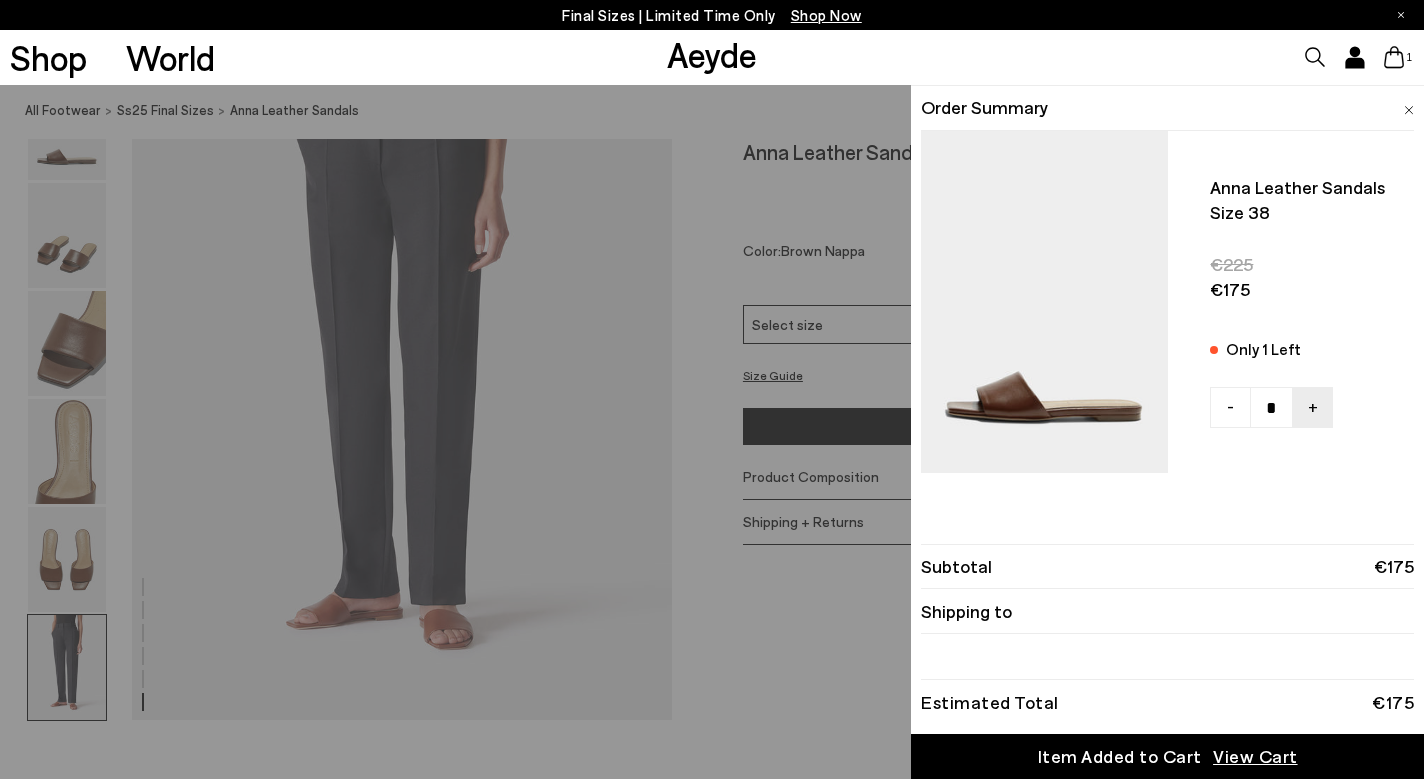 click on "Quick Add
Color
Size
View Details
Order Summary
Anna leather sandals
Size
38" at bounding box center (712, 432) 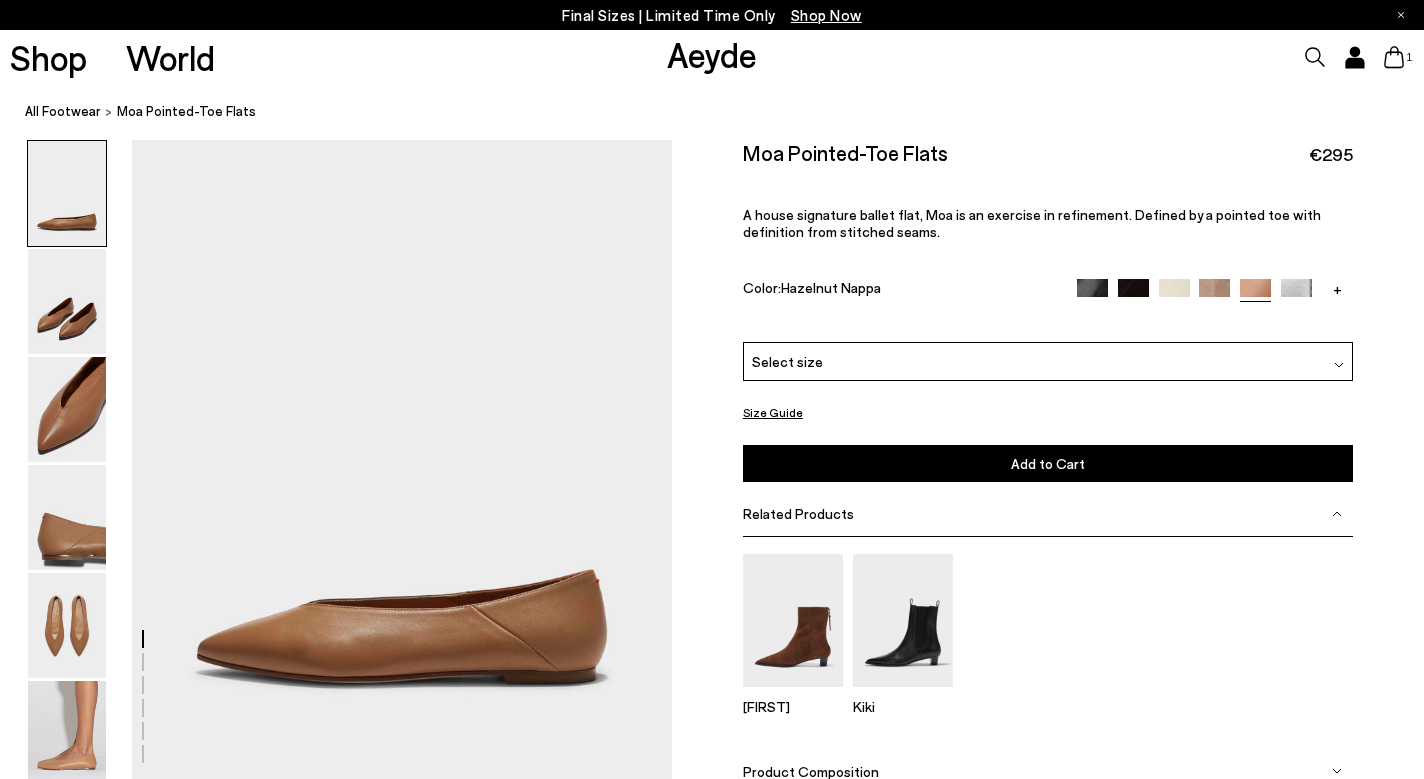scroll, scrollTop: 0, scrollLeft: 0, axis: both 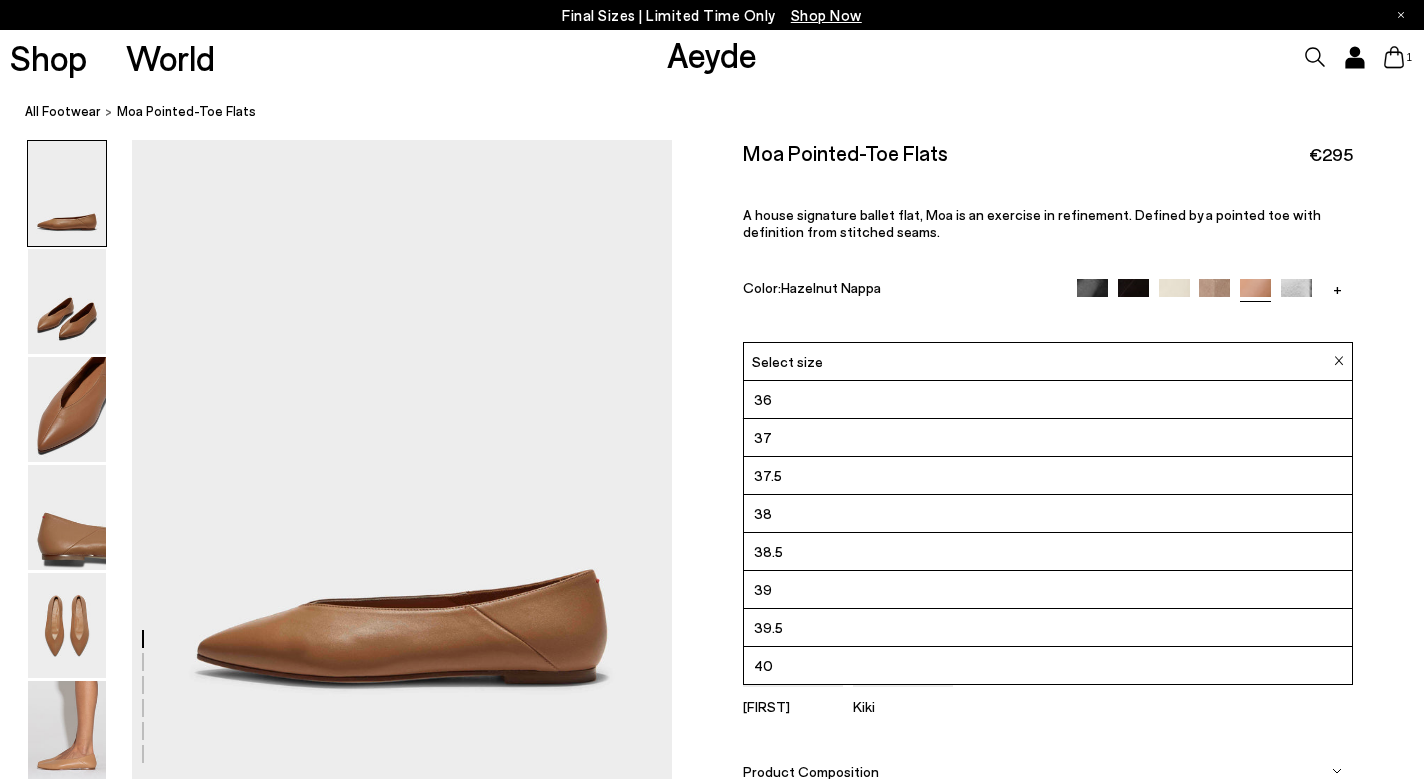 click on "38" at bounding box center (1048, 514) 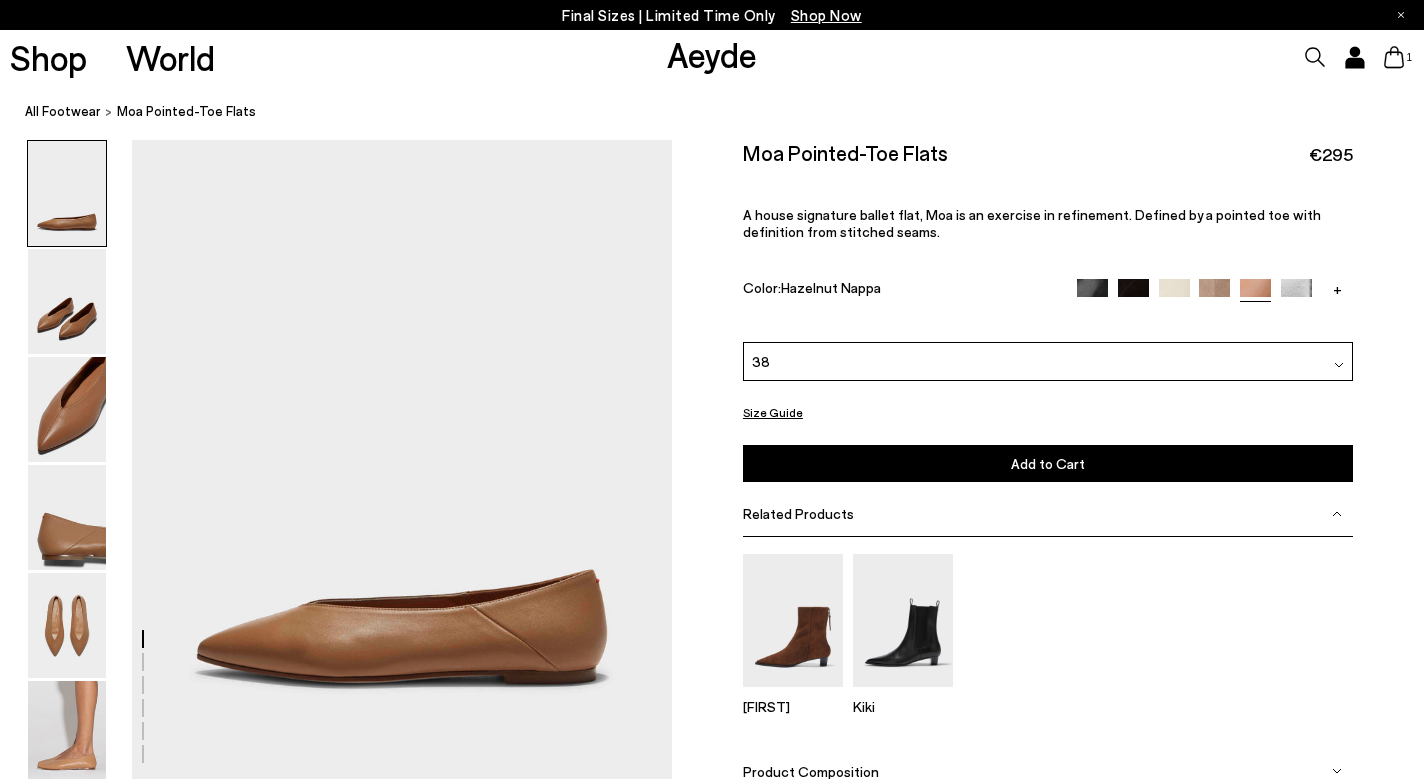 click on "Add to Cart Select a Size First" at bounding box center (1048, 463) 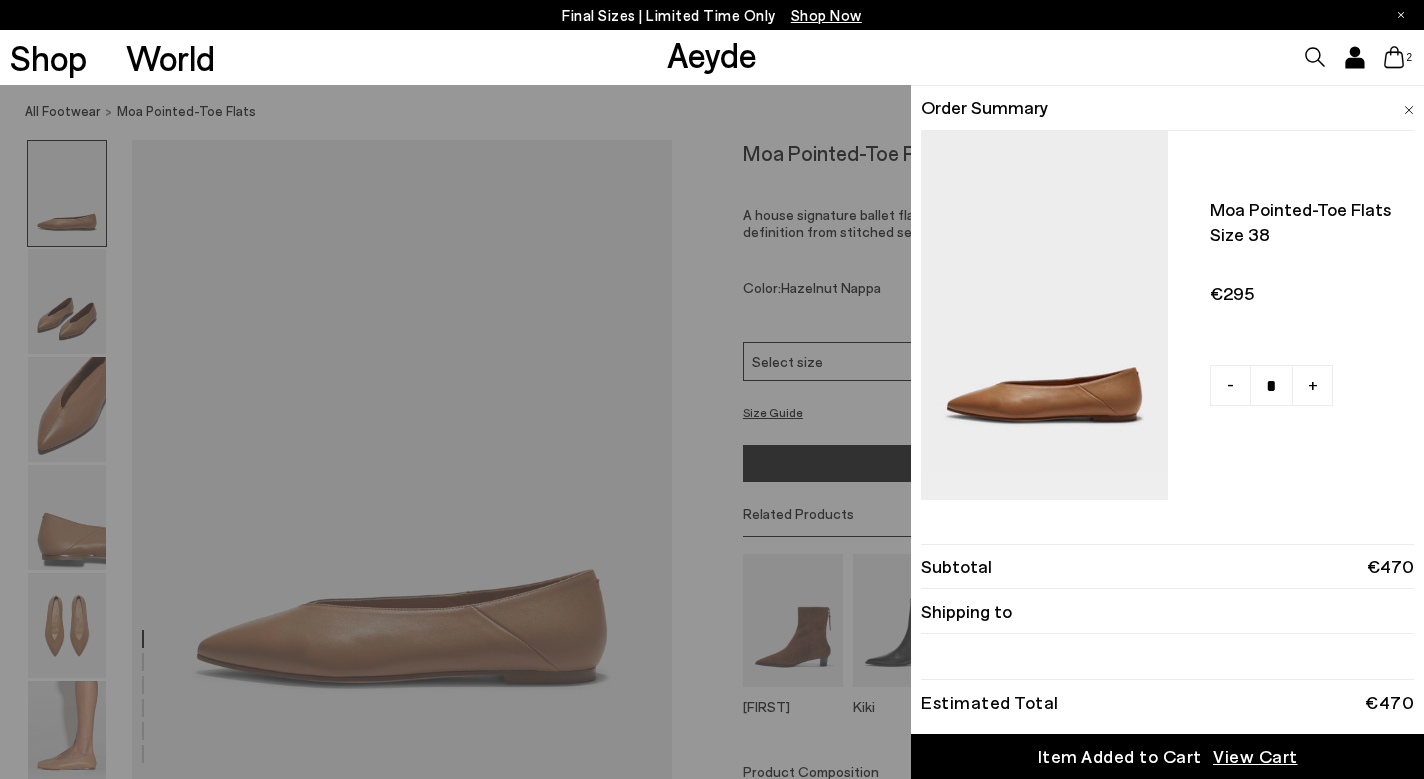 click on "Quick Add
Color
Size
View Details
Order Summary
Moa pointed-toe flats
Size
38
- + No More Available" at bounding box center [712, 432] 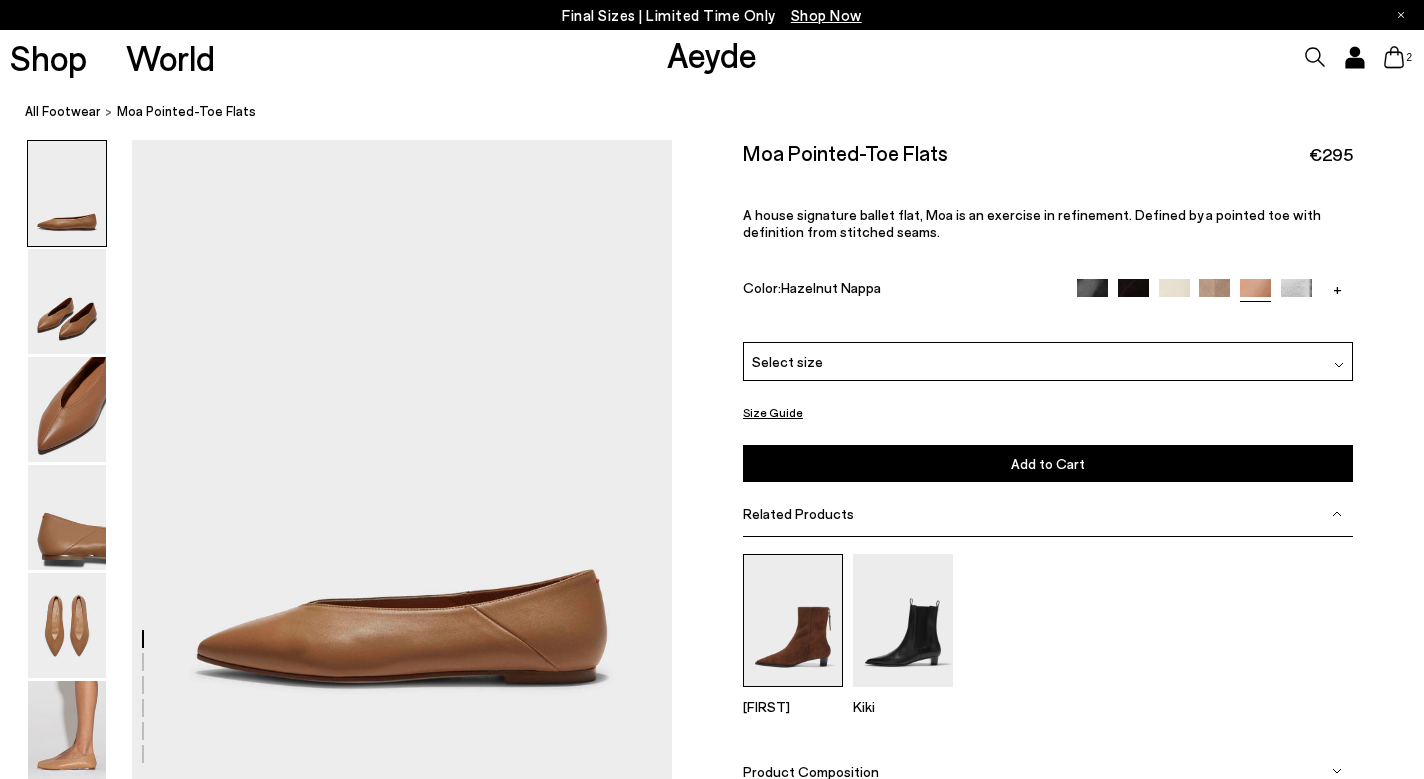 click at bounding box center (793, 620) 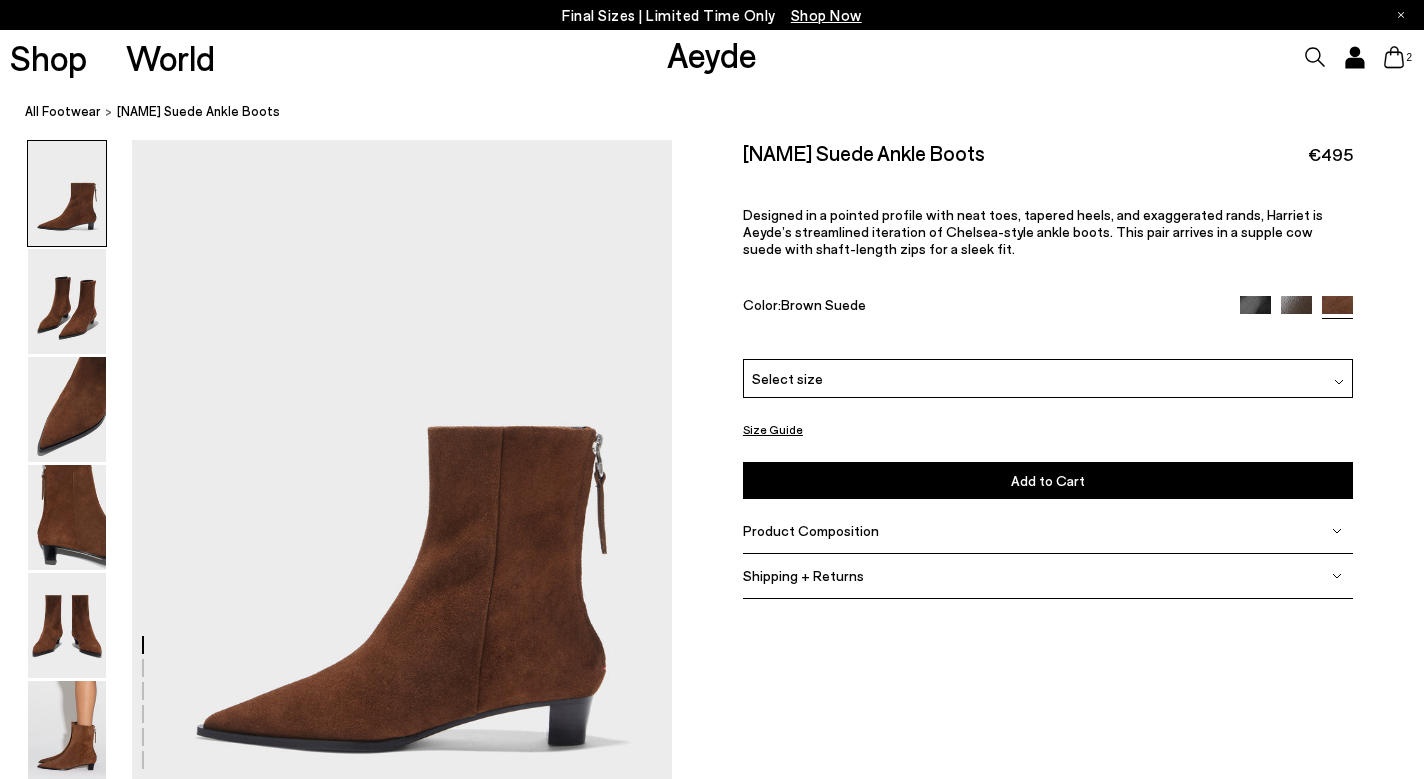 scroll, scrollTop: 0, scrollLeft: 0, axis: both 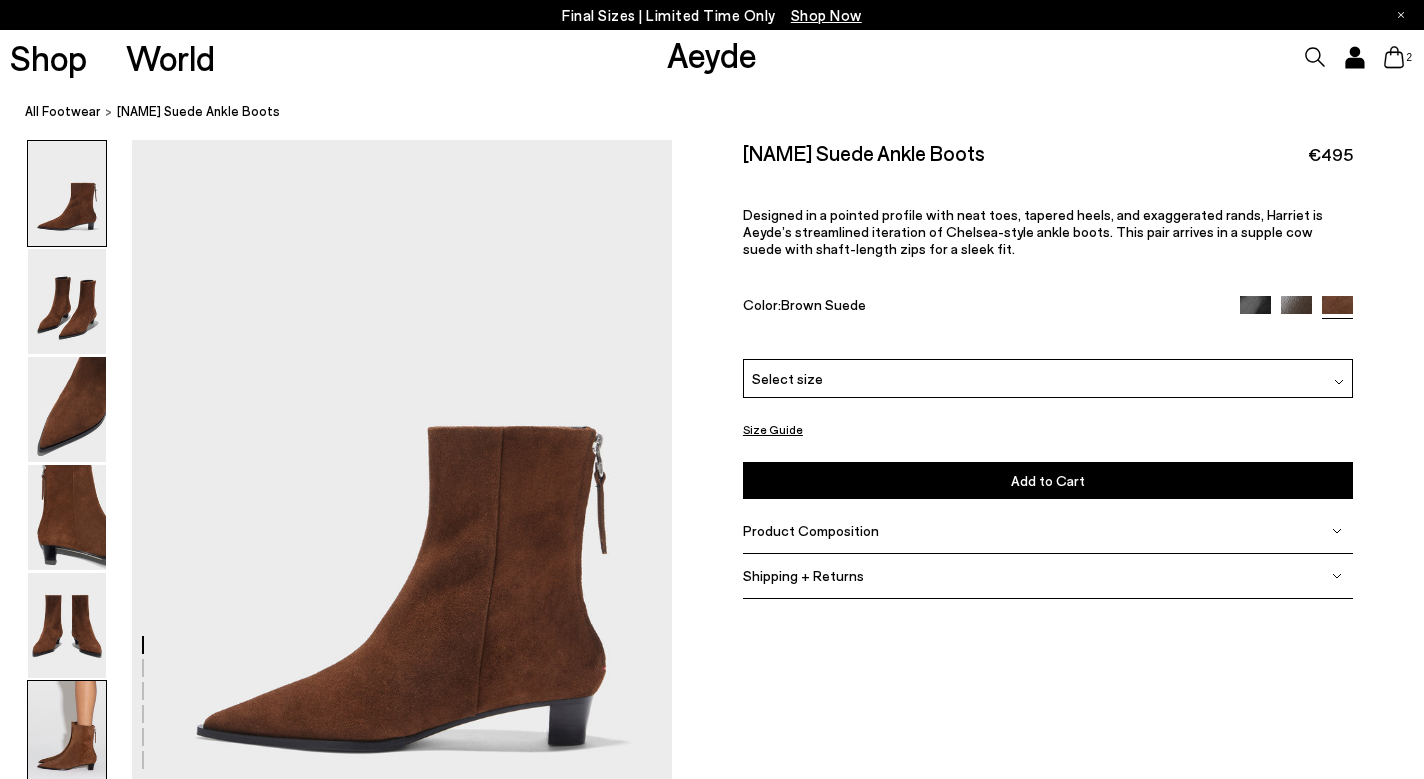 click at bounding box center (67, 733) 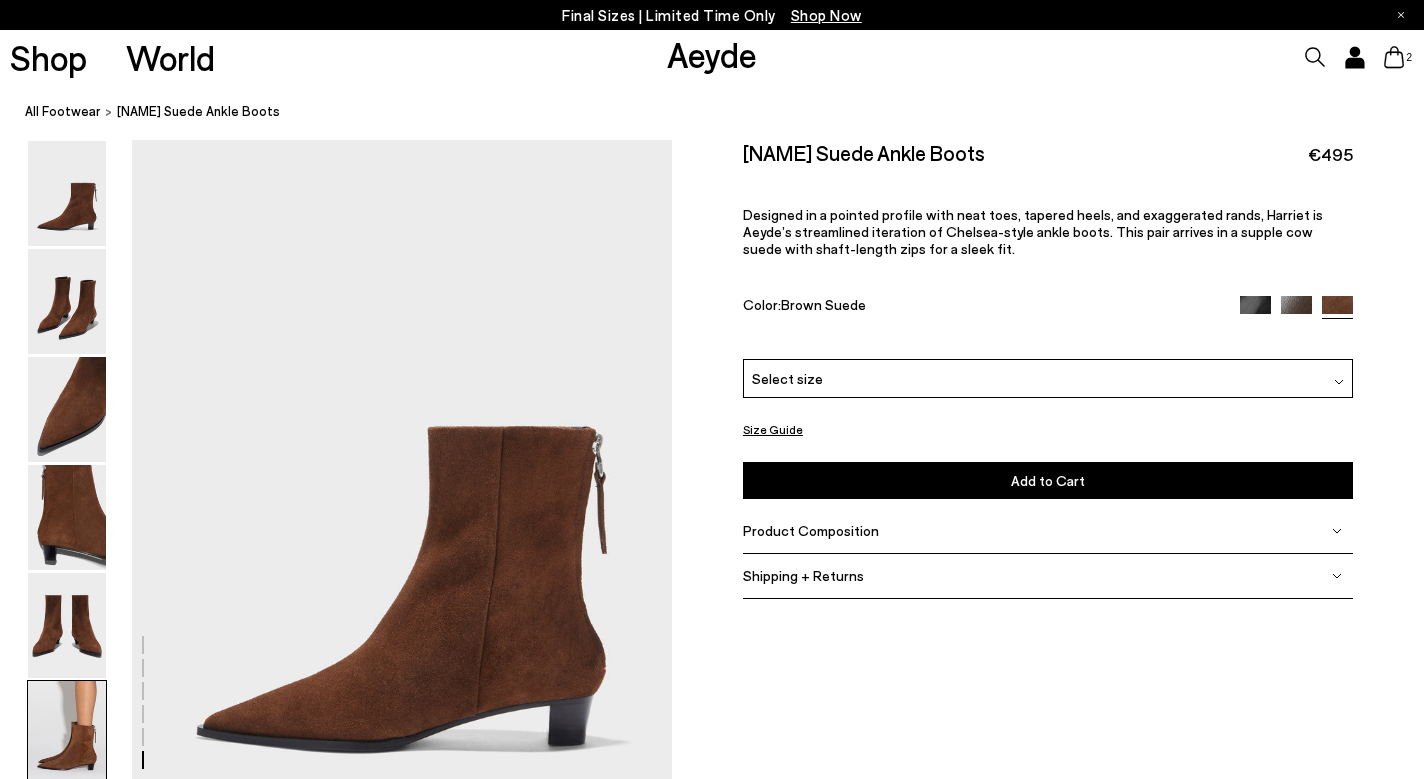 scroll, scrollTop: 3752, scrollLeft: 0, axis: vertical 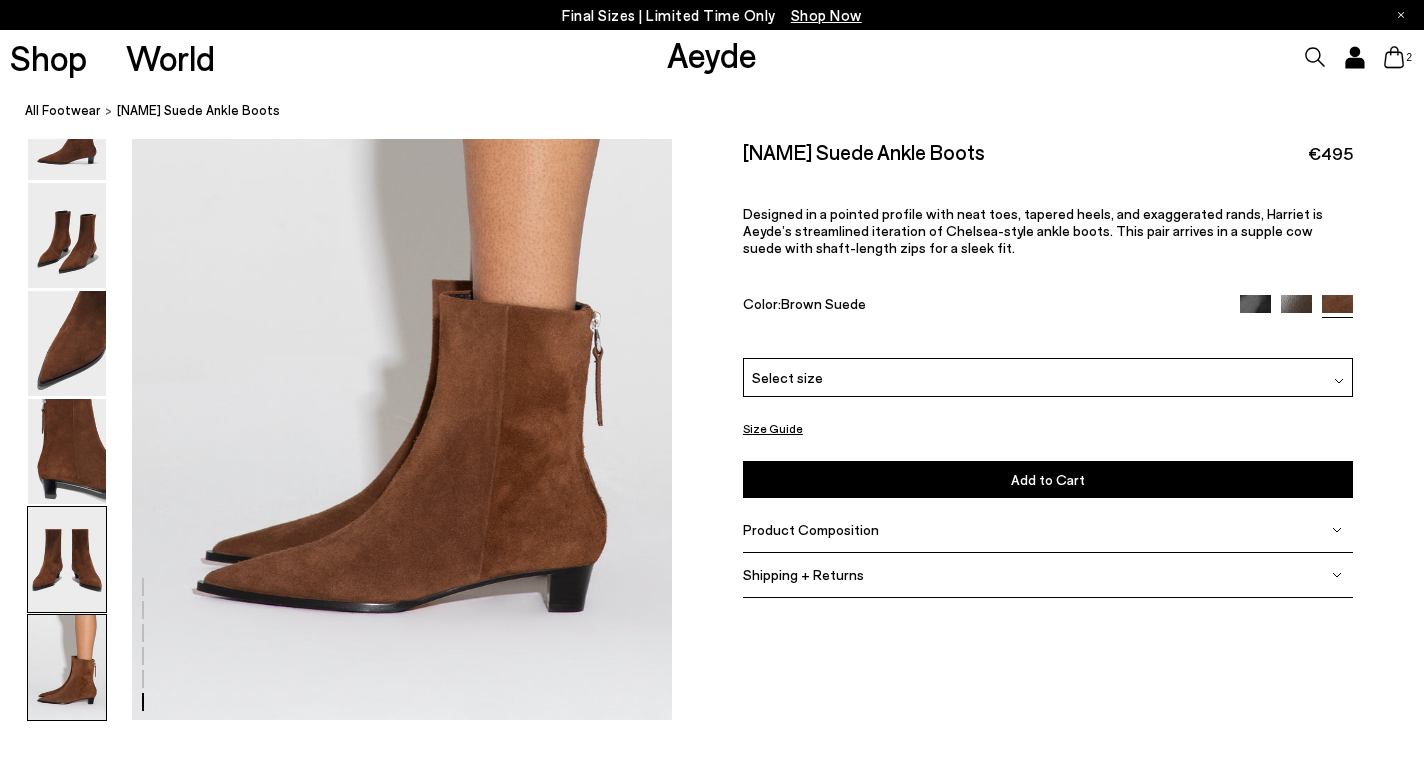 click at bounding box center (67, 558) 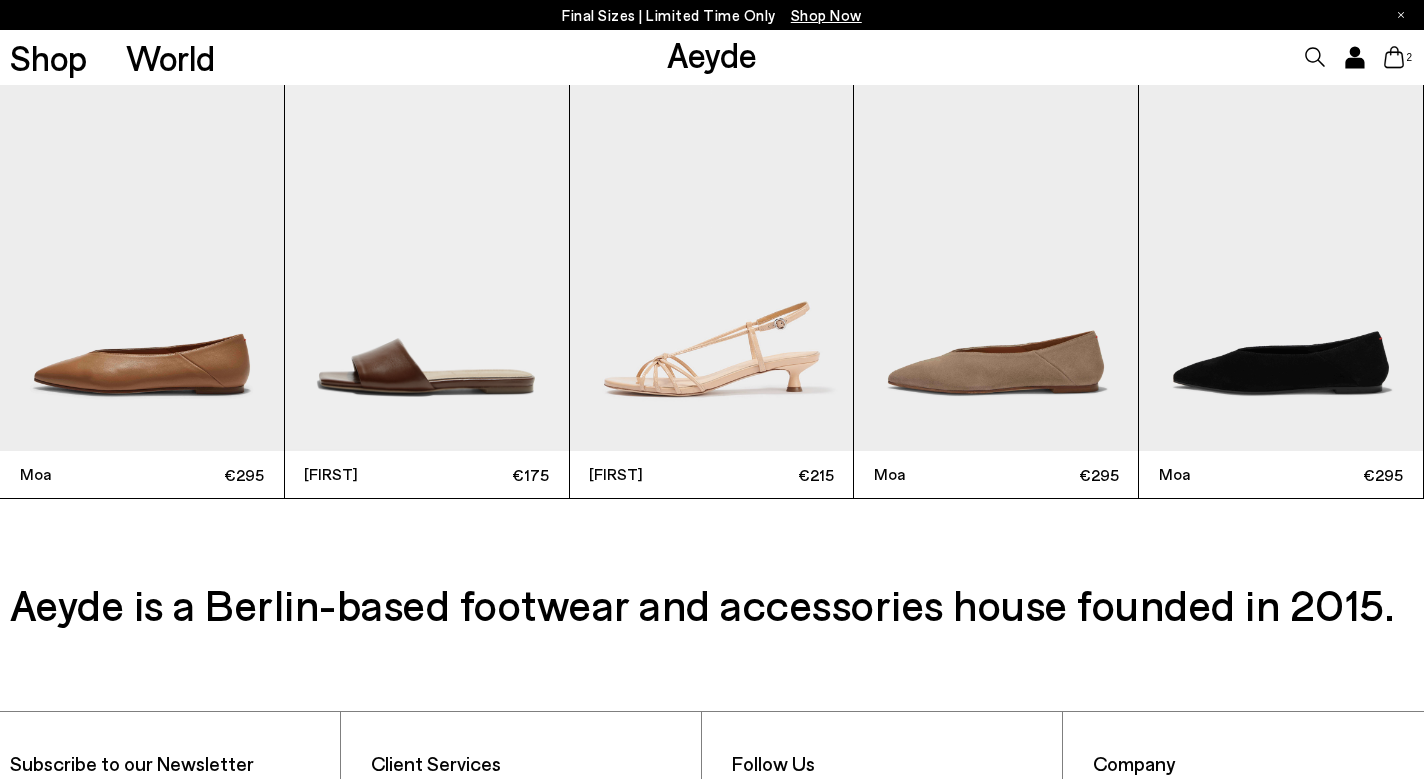scroll, scrollTop: 5129, scrollLeft: 0, axis: vertical 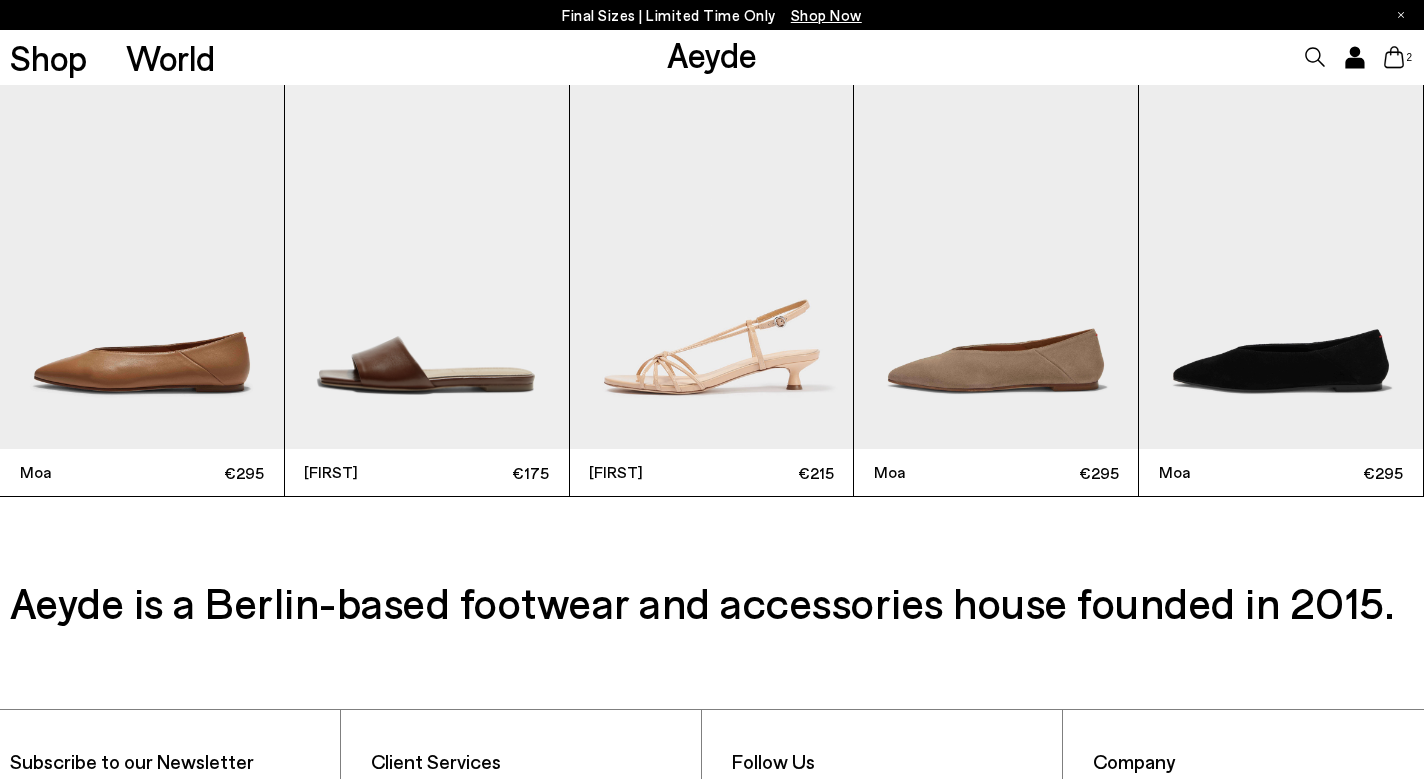 click at bounding box center (712, 259) 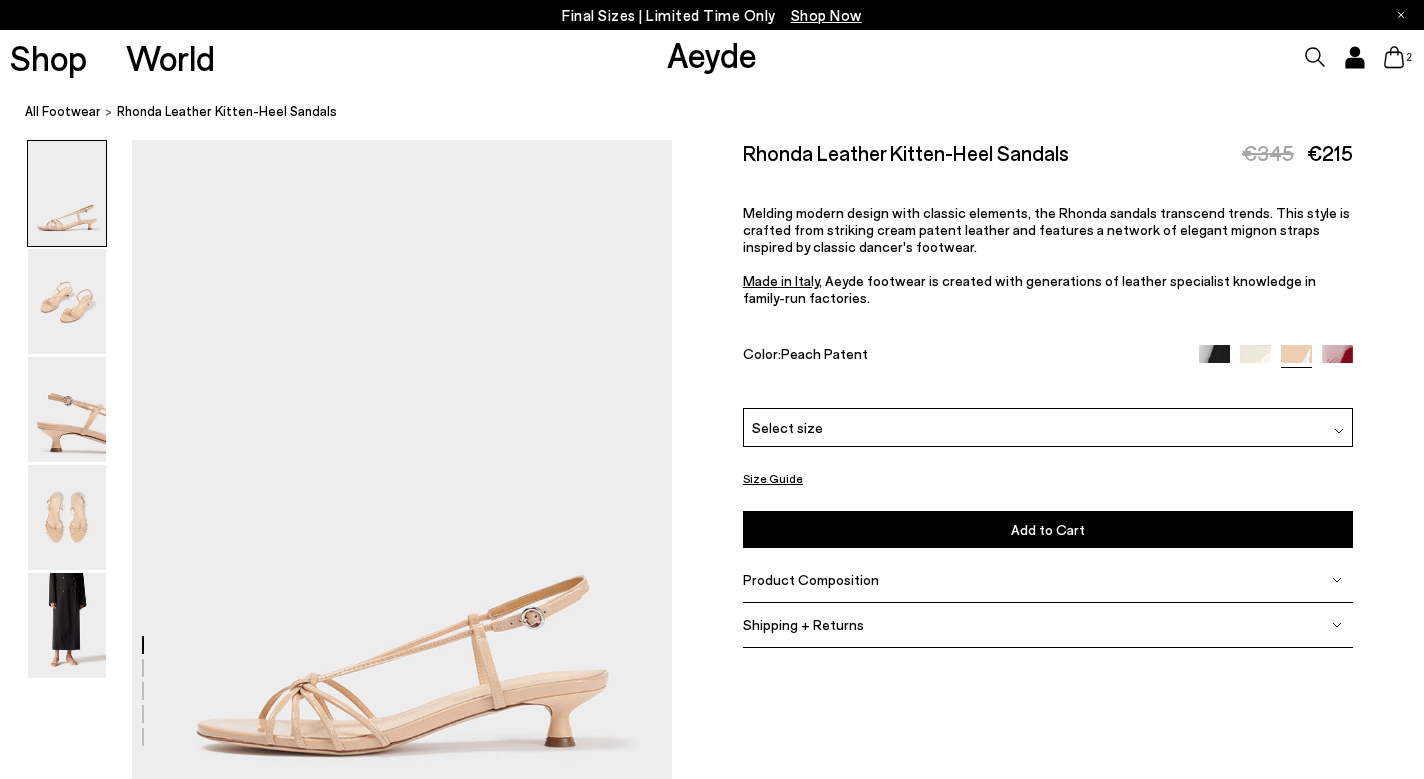 scroll, scrollTop: 0, scrollLeft: 0, axis: both 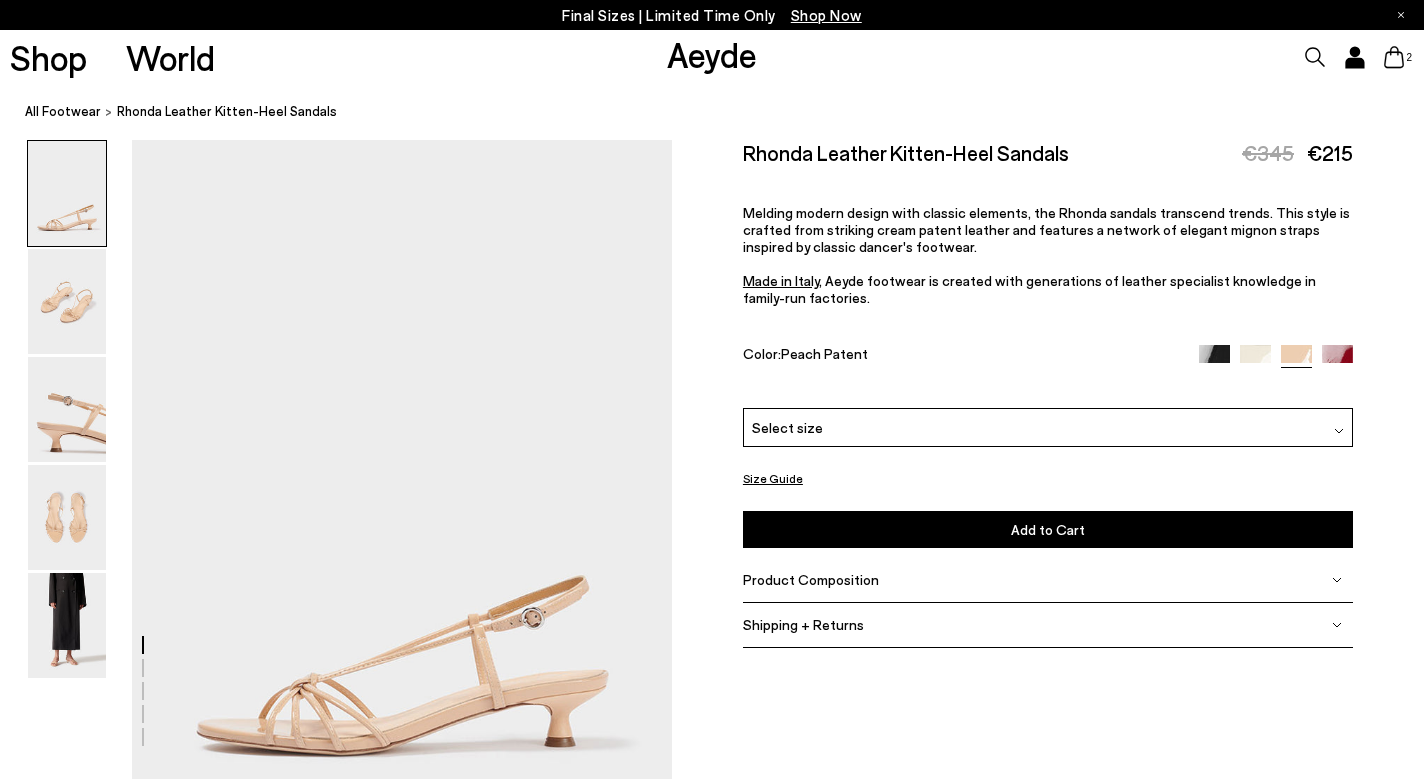 click on "Select size" at bounding box center (1048, 427) 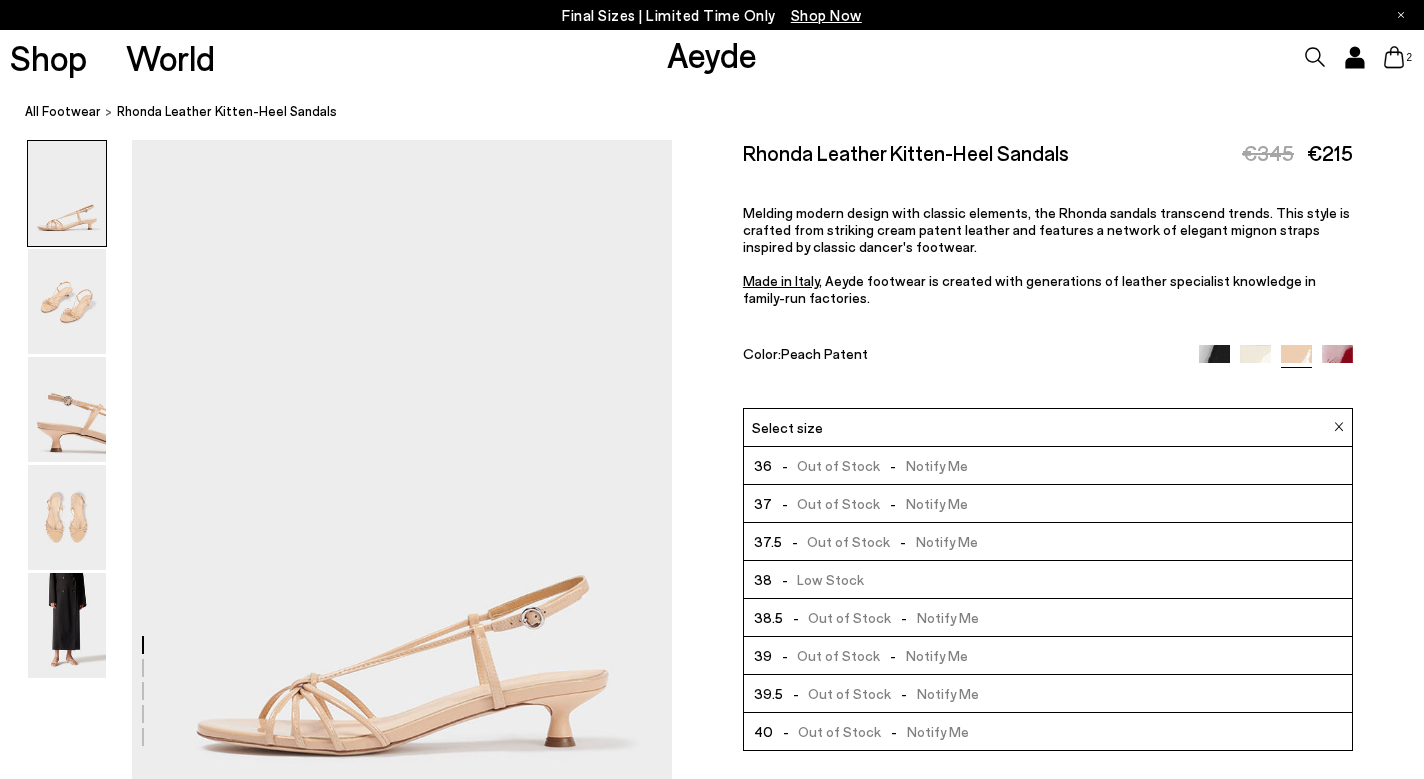 click on "38
- Low Stock" at bounding box center [1048, 580] 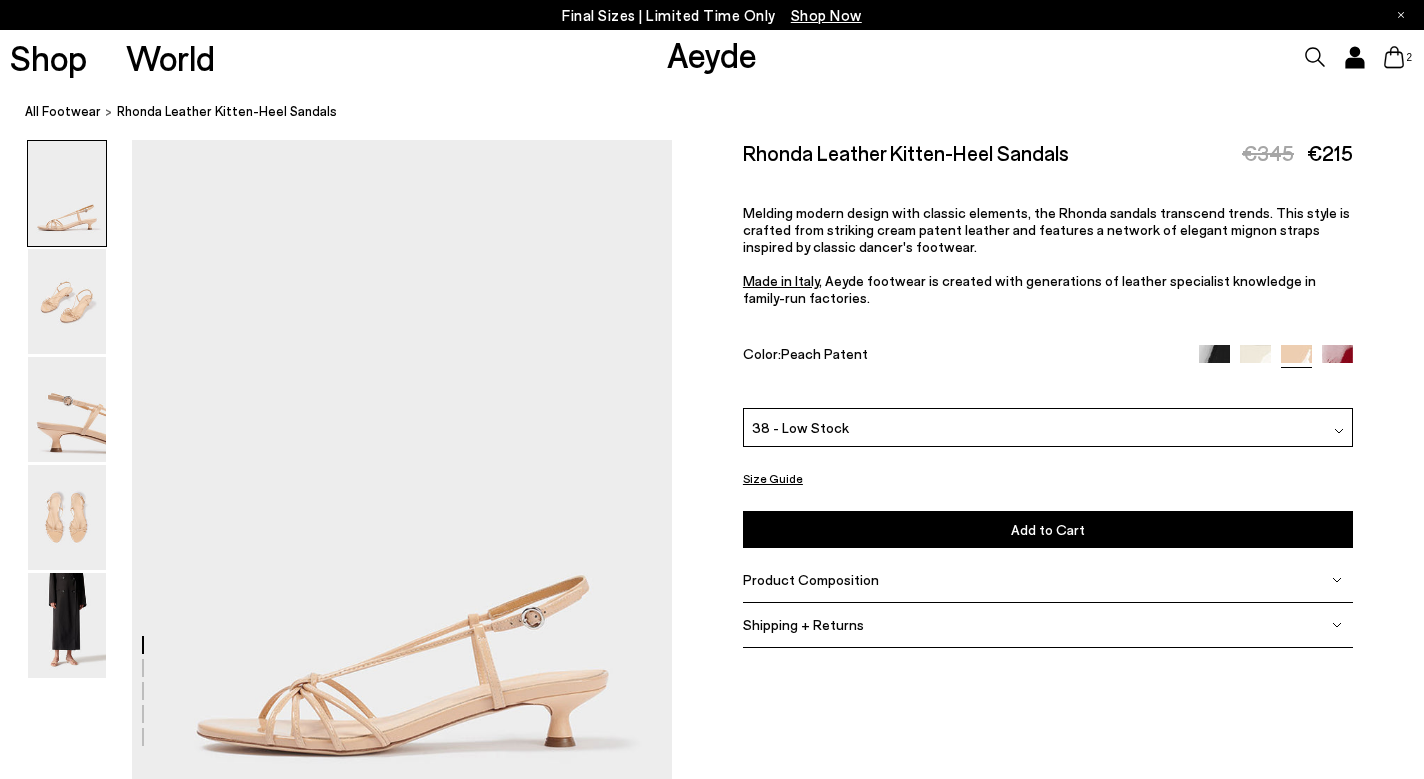 click on "Add to Cart Select a Size First" at bounding box center (1048, 529) 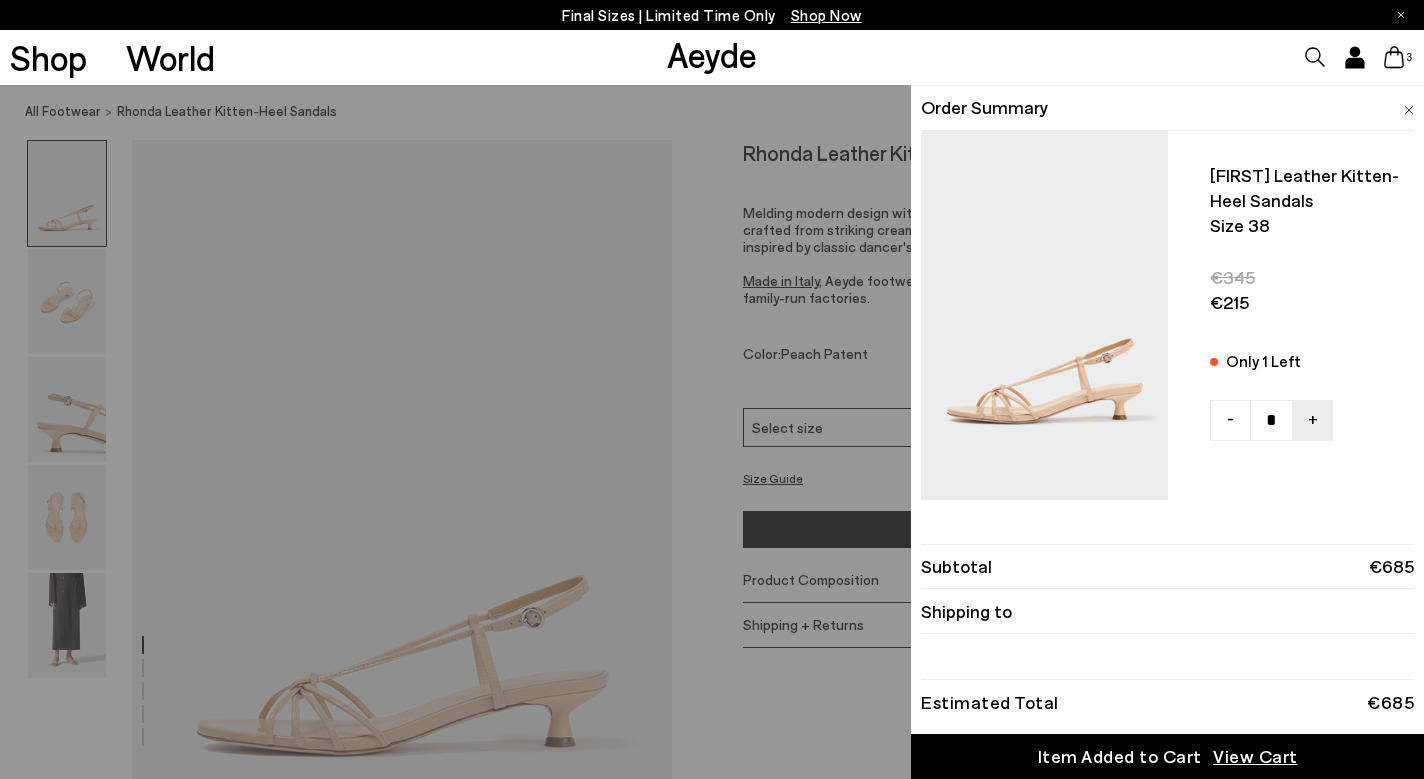 click on "Quick Add
Color
Size
View Details
Order Summary
Rhonda leather kitten-heel sandals
Size
38
Only 1 Left" at bounding box center (712, 432) 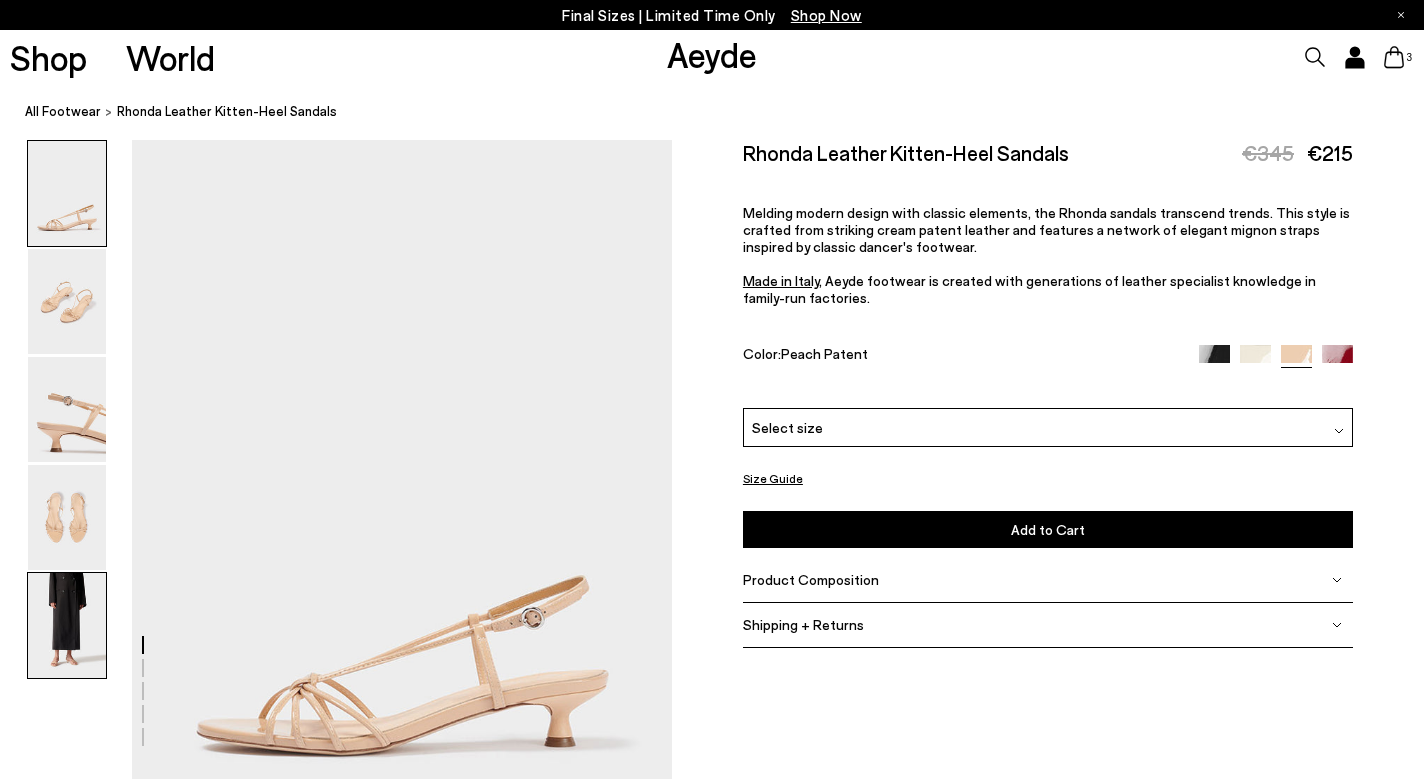 click at bounding box center (67, 625) 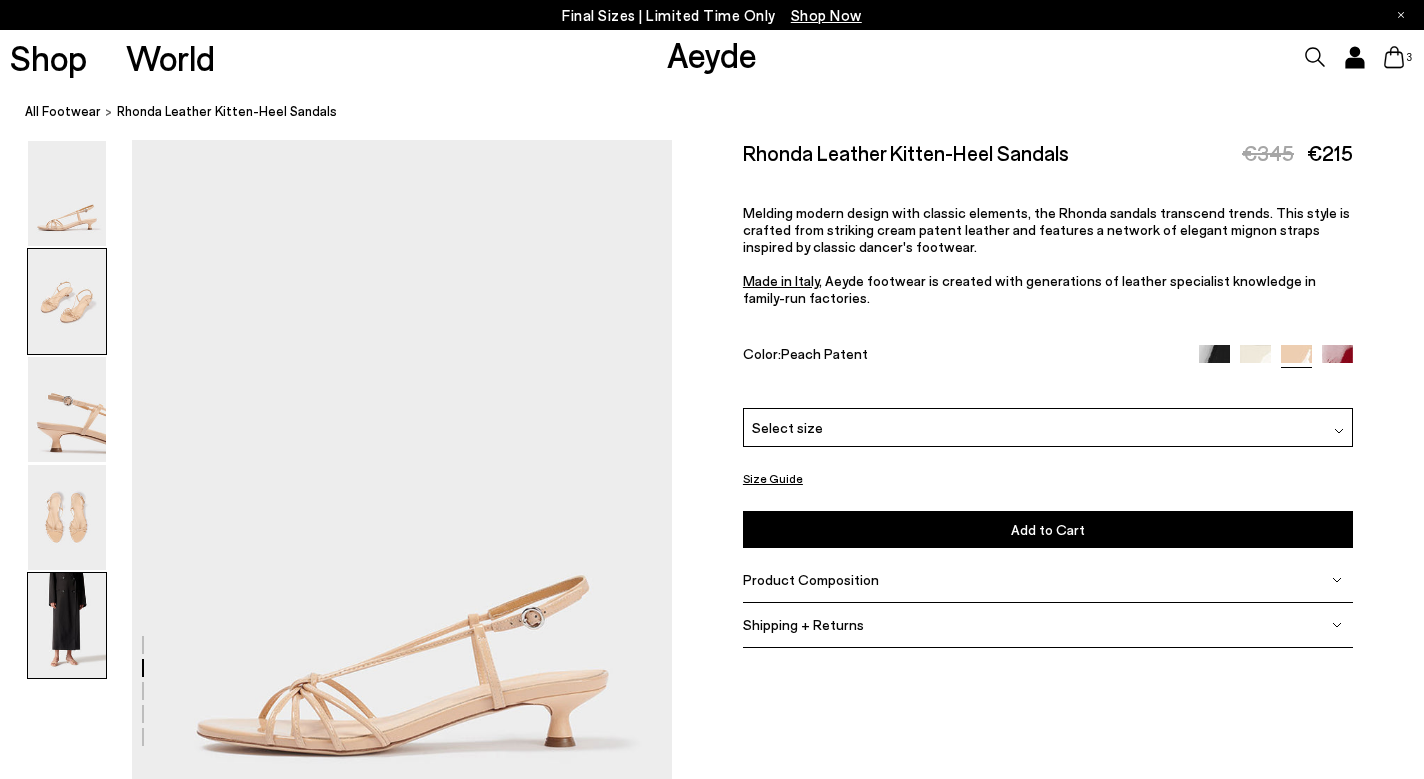 scroll, scrollTop: 3029, scrollLeft: 0, axis: vertical 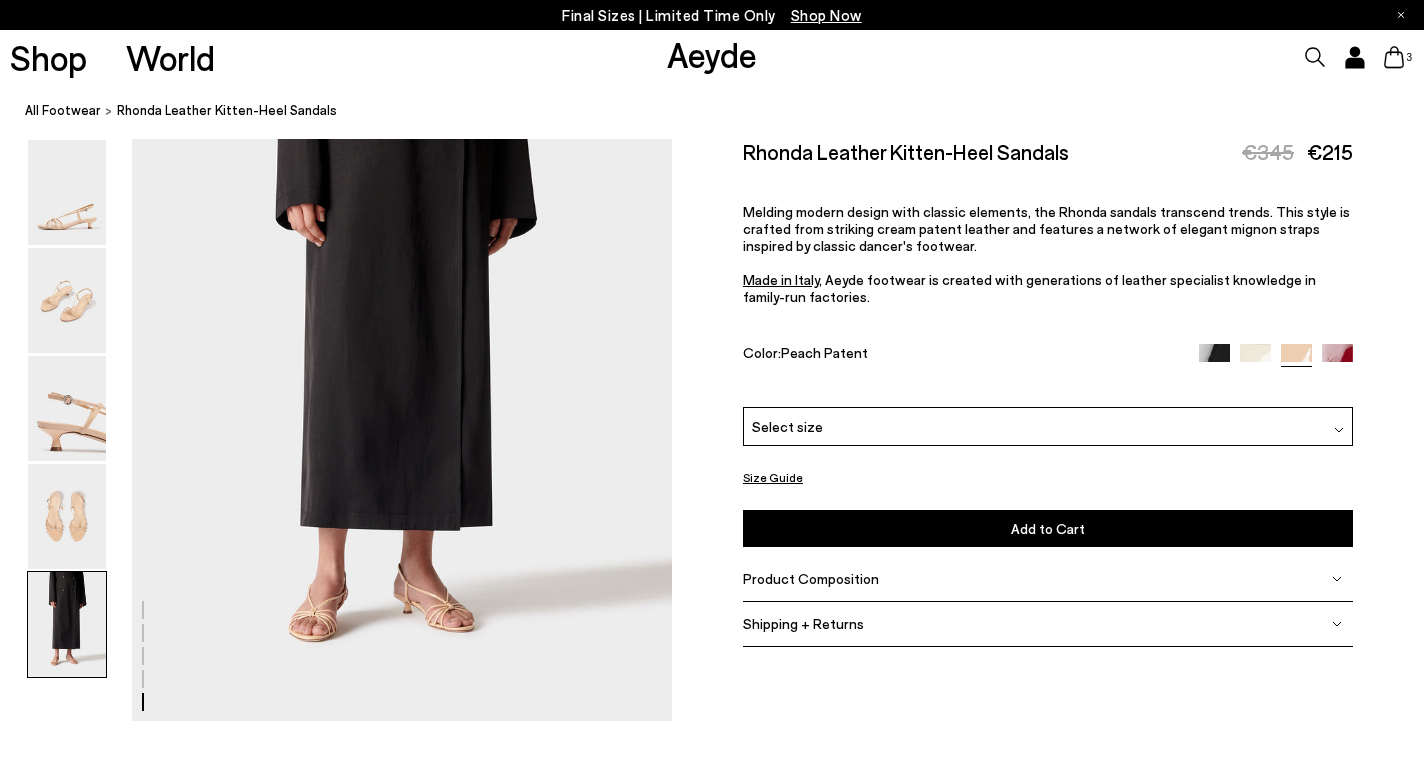 click at bounding box center (336, -1084) 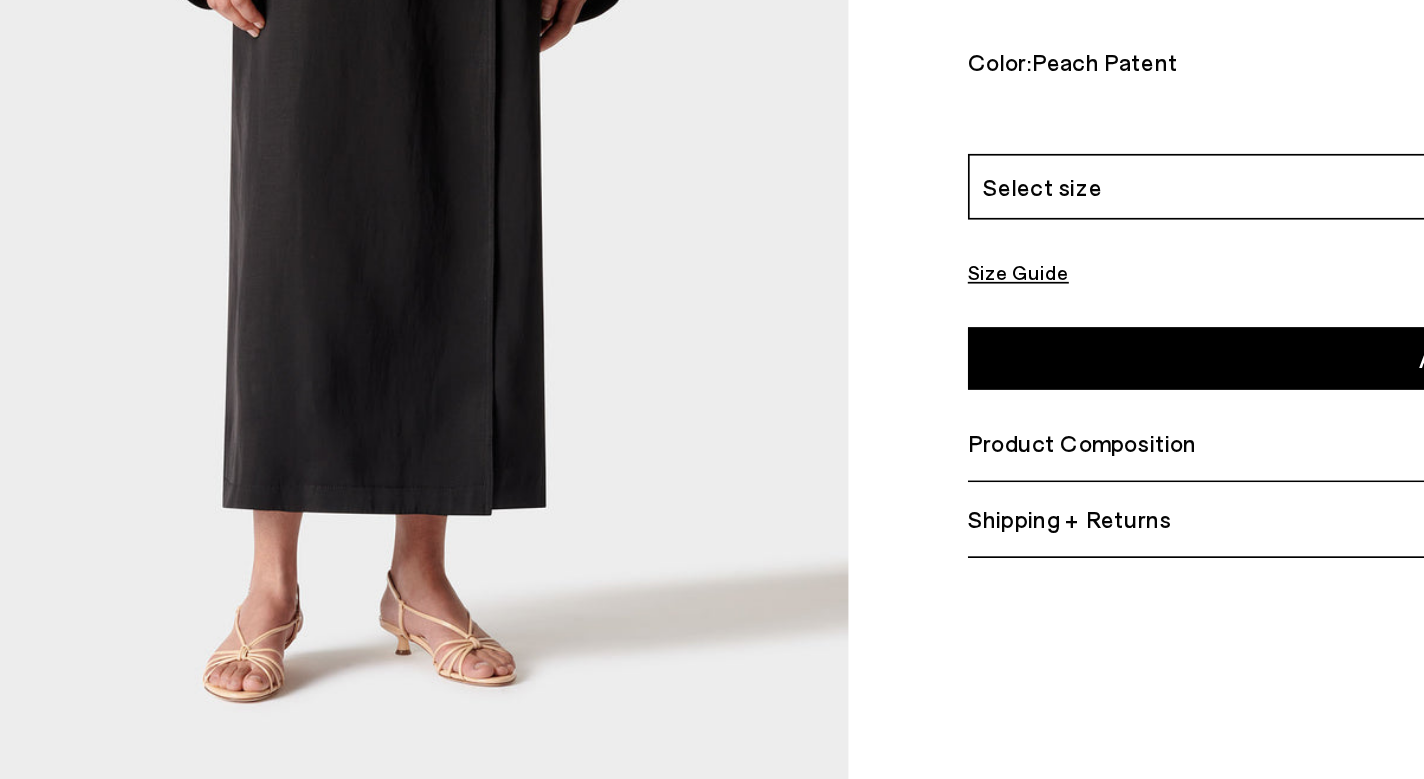 scroll, scrollTop: 3032, scrollLeft: 0, axis: vertical 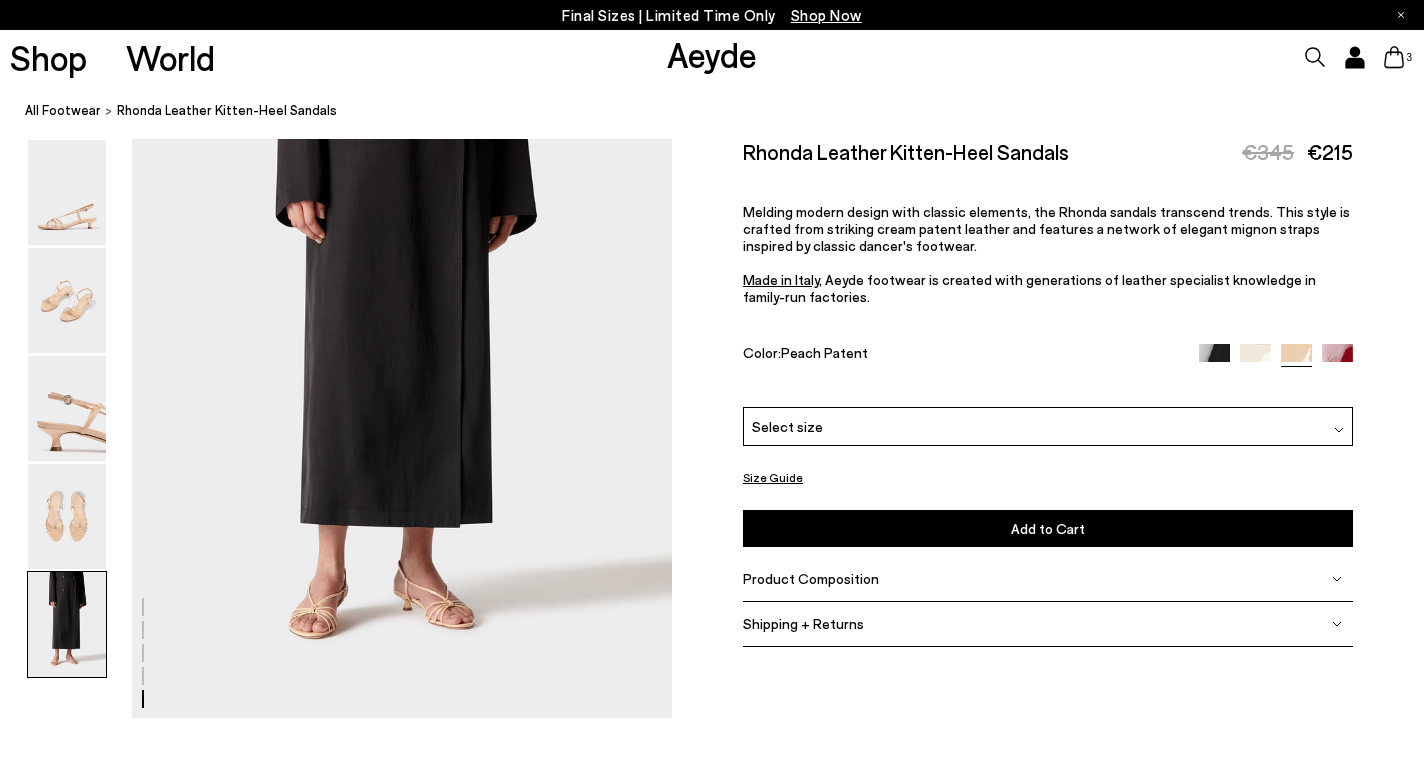 click at bounding box center (712, -1087) 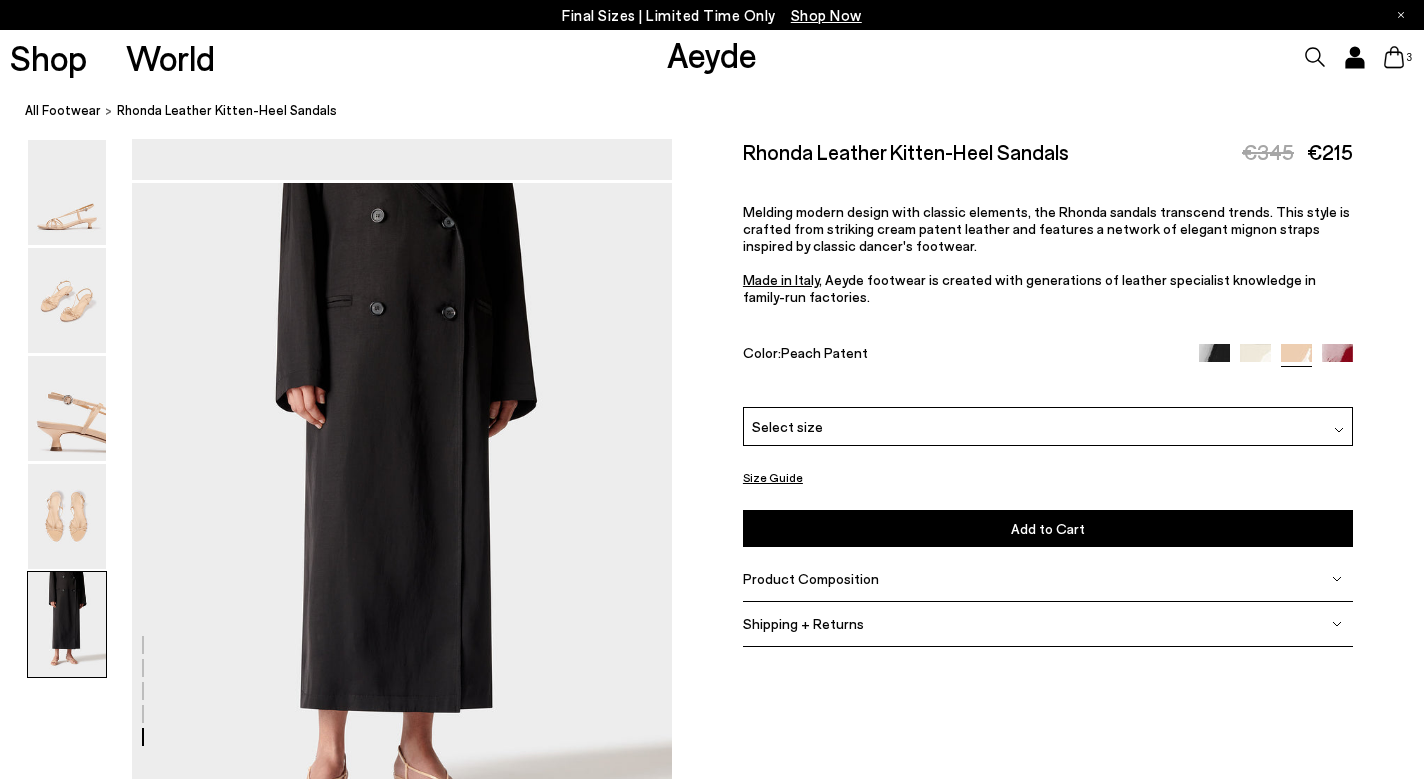 scroll, scrollTop: 2832, scrollLeft: 0, axis: vertical 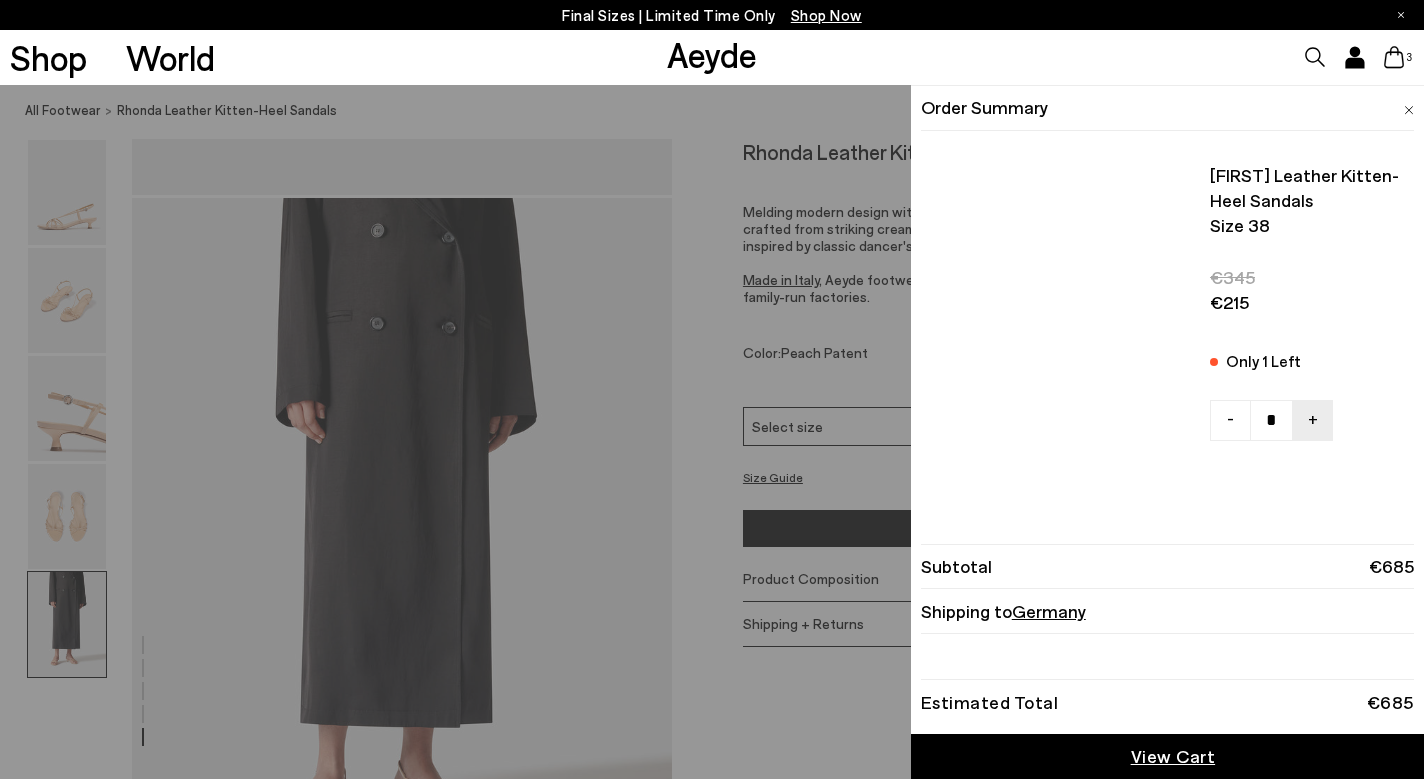click 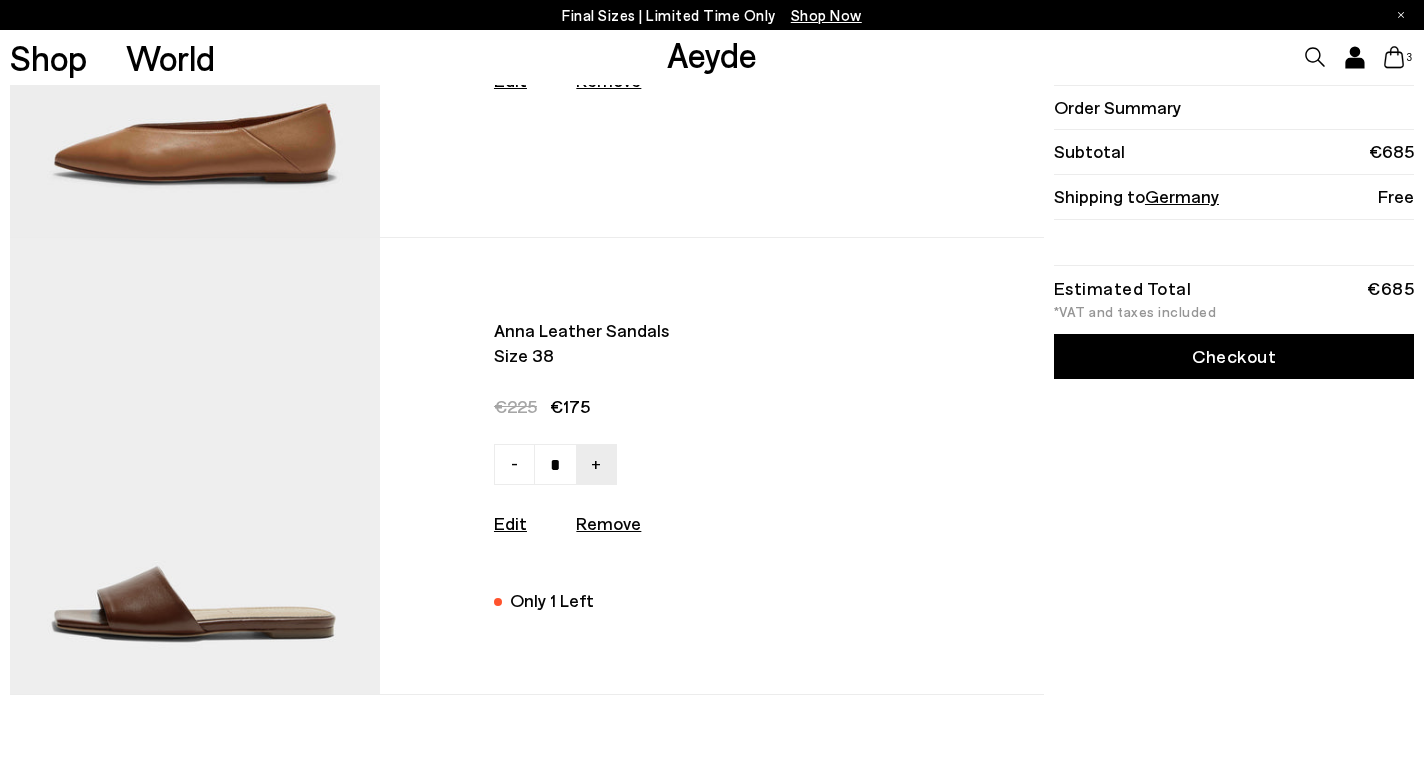 scroll, scrollTop: 758, scrollLeft: 0, axis: vertical 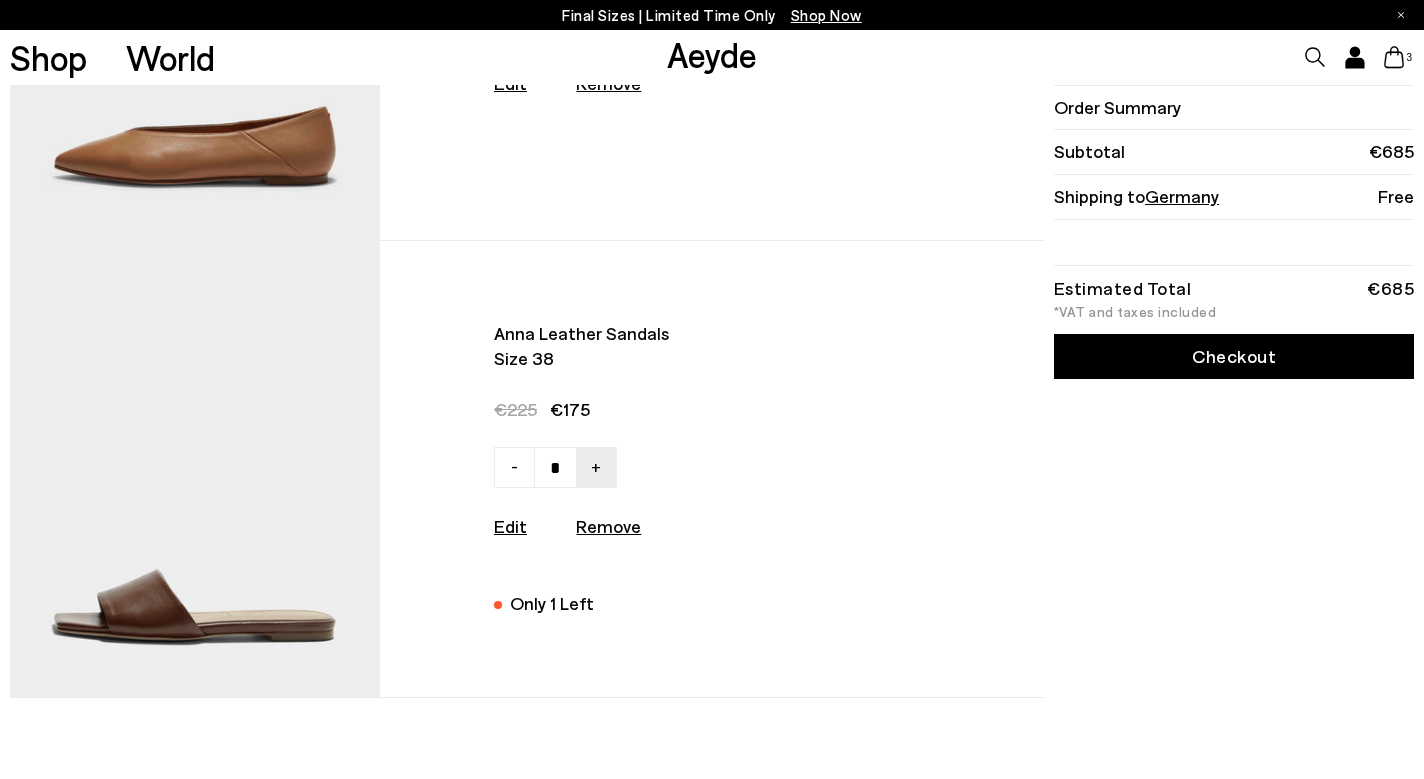 click at bounding box center [195, 469] 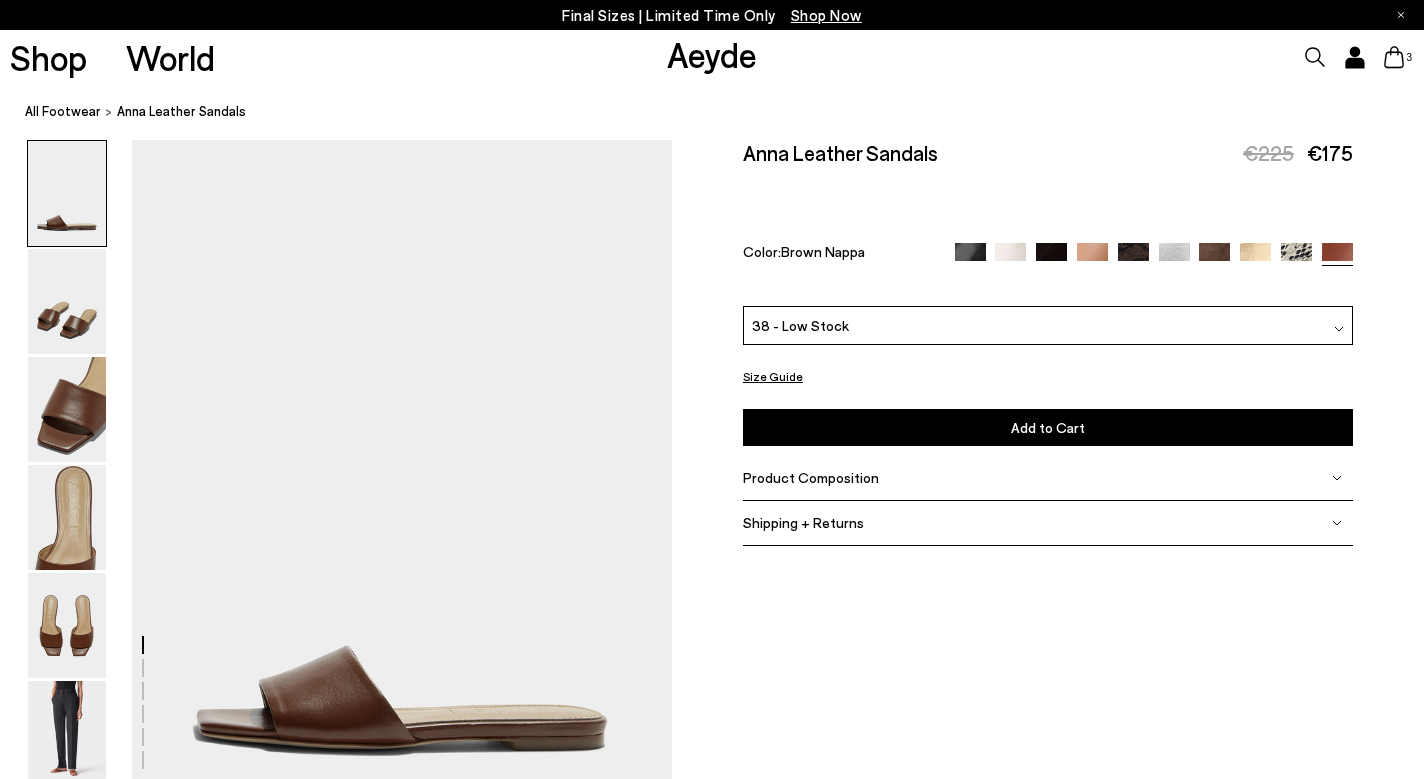 scroll, scrollTop: 0, scrollLeft: 0, axis: both 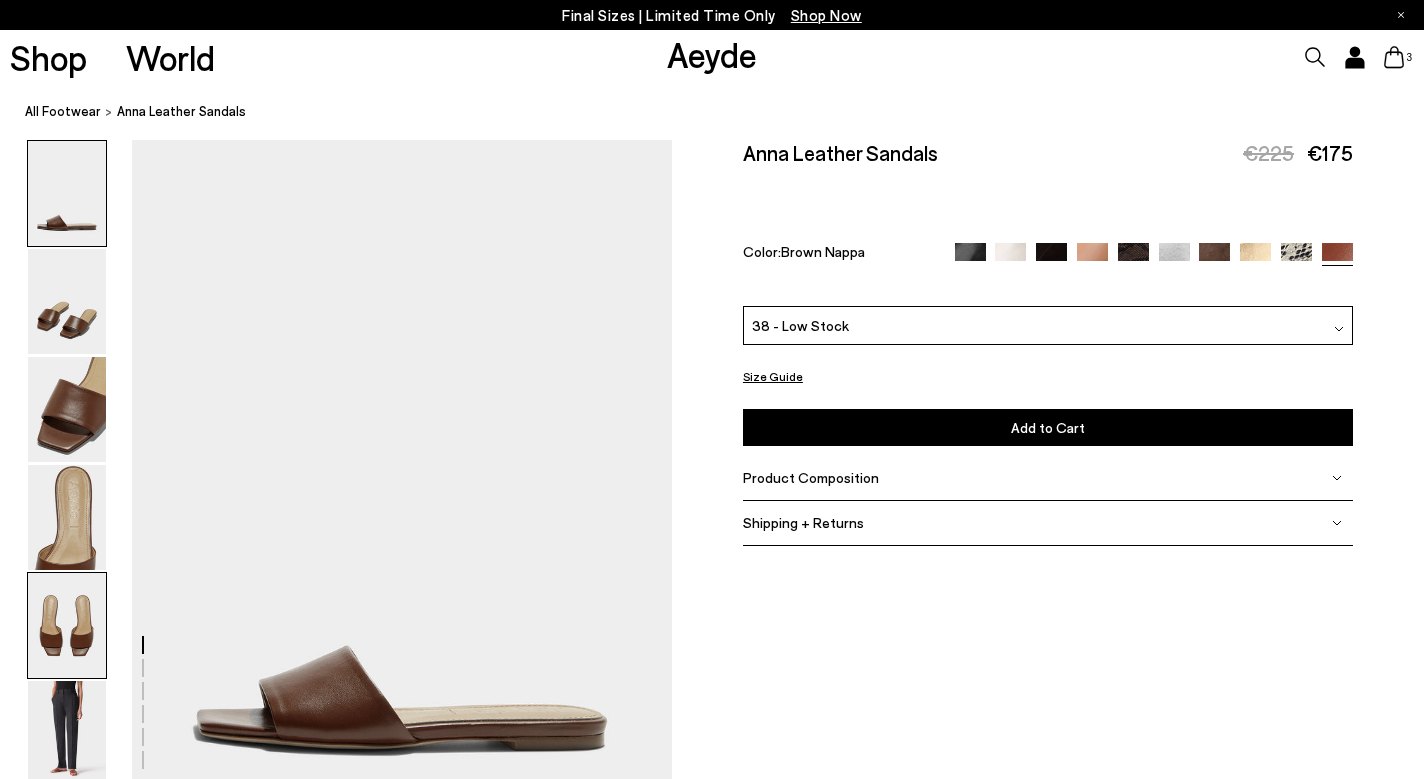 click at bounding box center [67, 625] 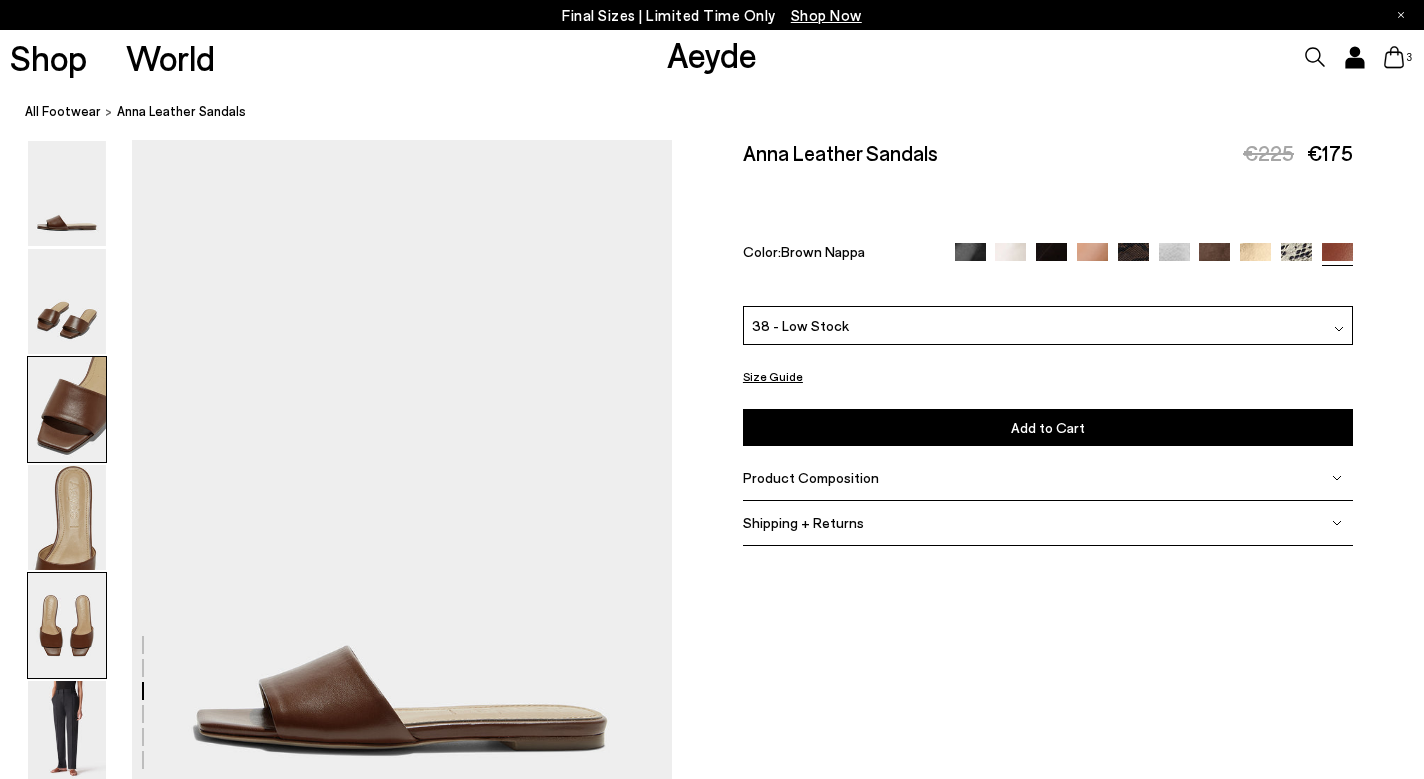 scroll, scrollTop: 2892, scrollLeft: 0, axis: vertical 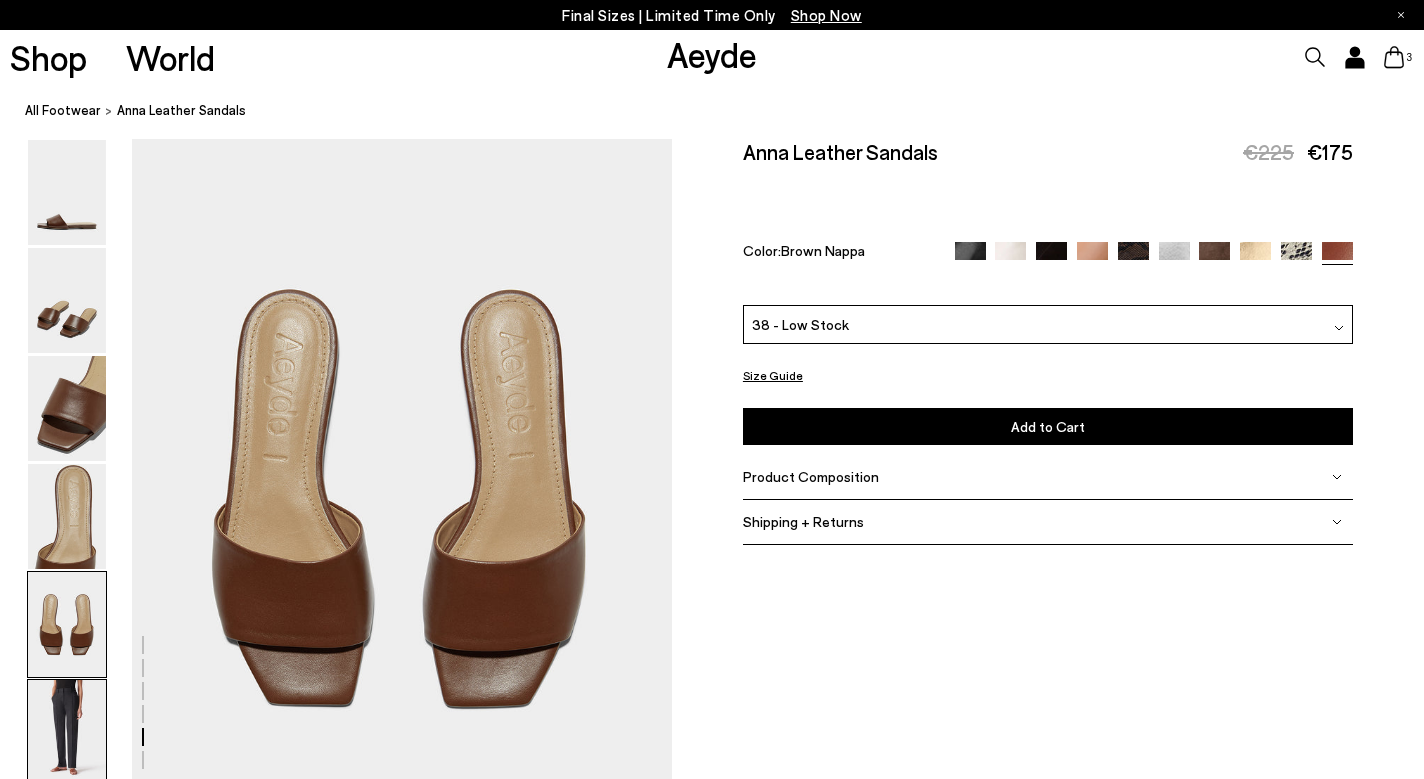 click at bounding box center [67, 732] 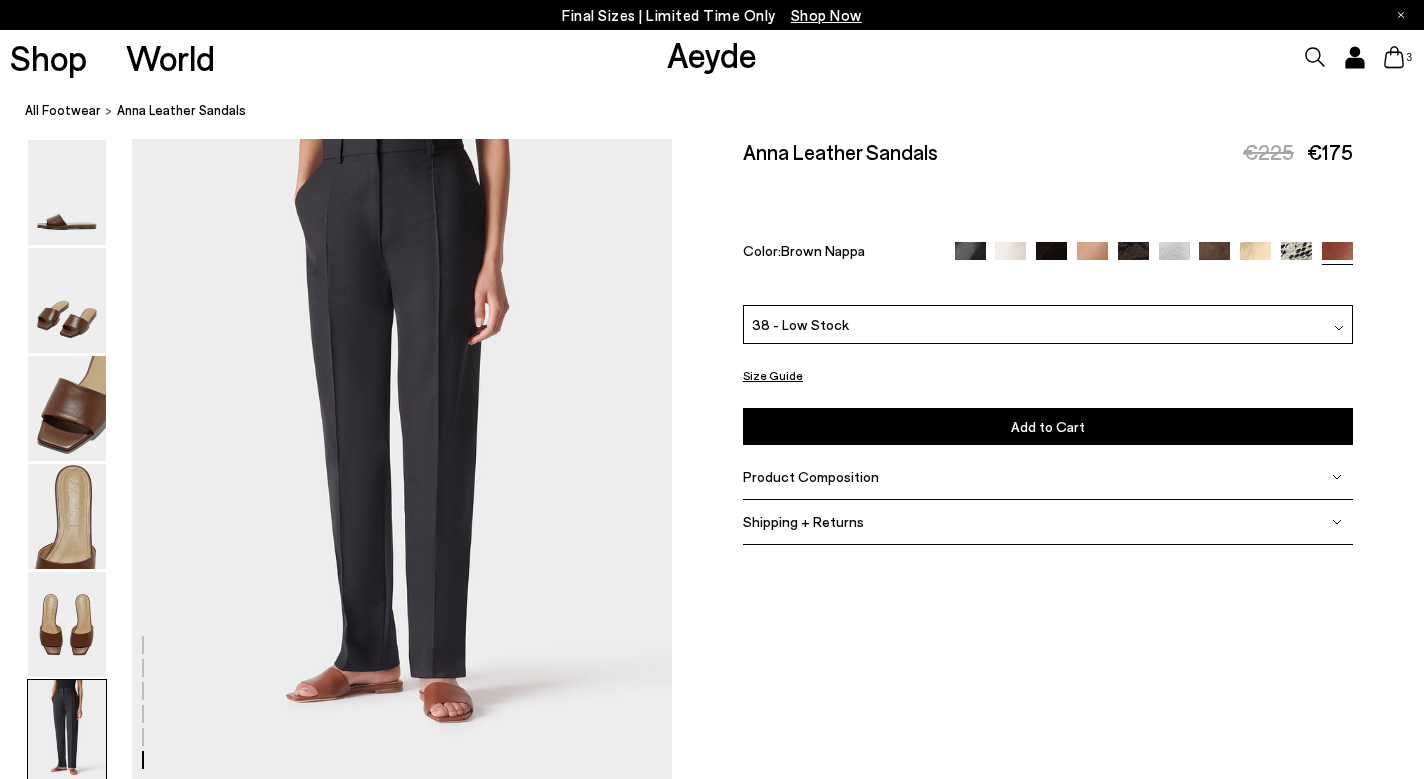 scroll, scrollTop: 3675, scrollLeft: 0, axis: vertical 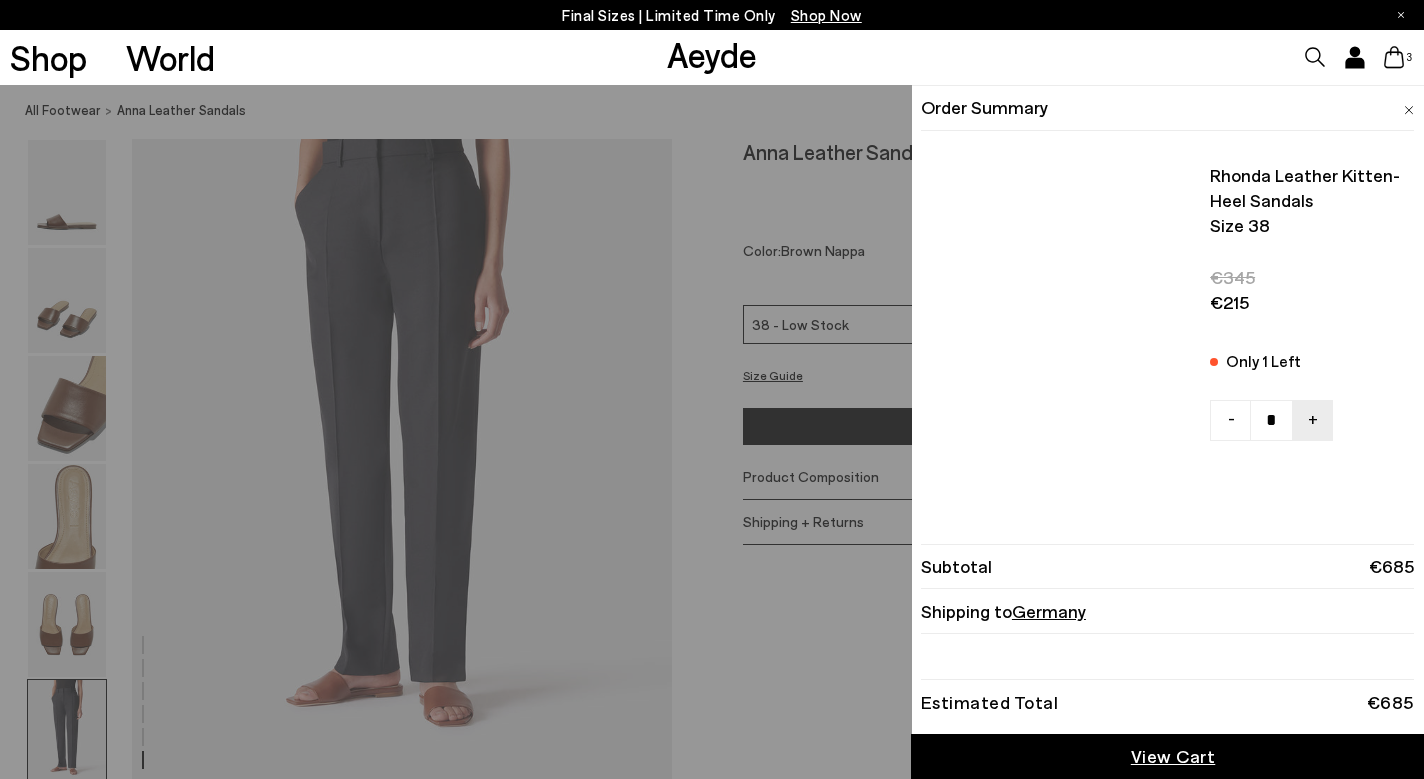 click 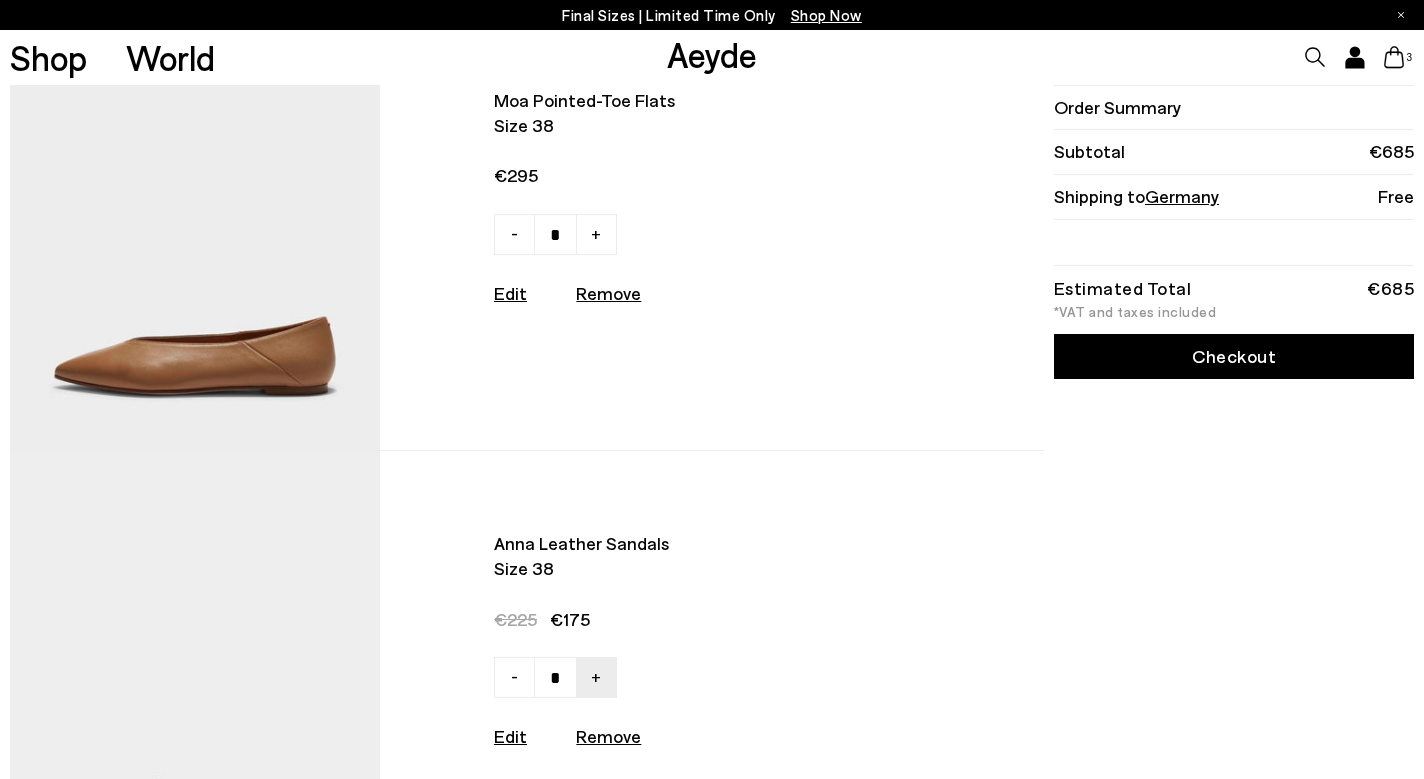 scroll, scrollTop: 547, scrollLeft: 0, axis: vertical 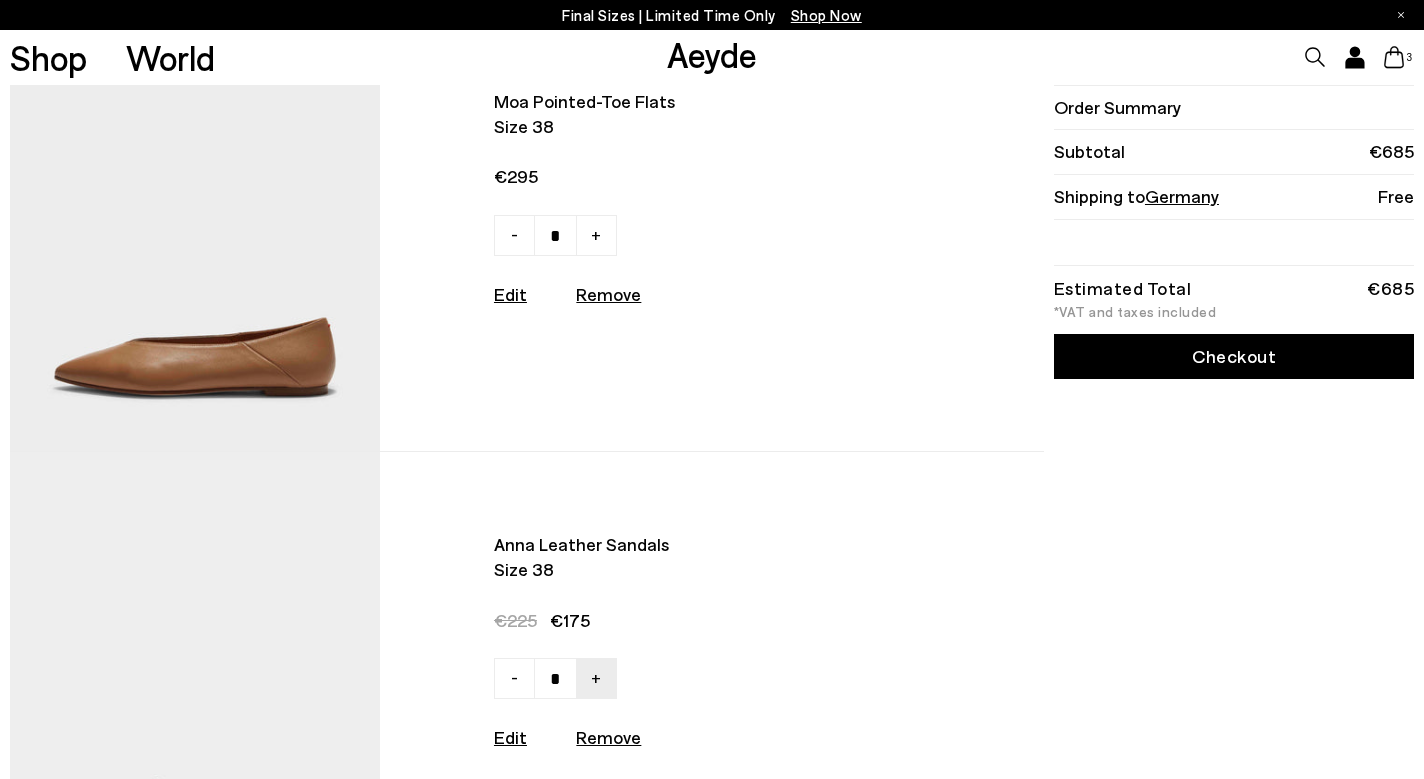 click at bounding box center (195, 224) 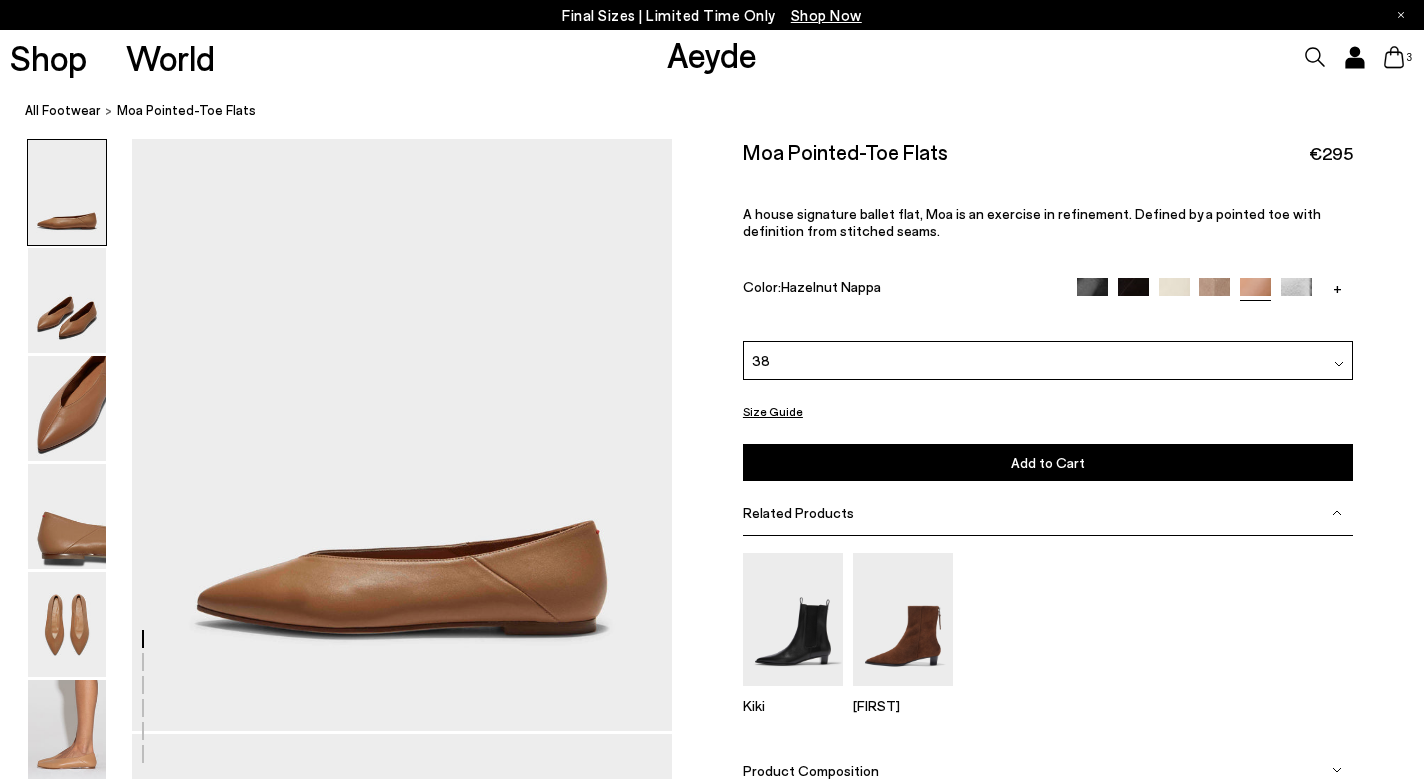 scroll, scrollTop: 52, scrollLeft: 0, axis: vertical 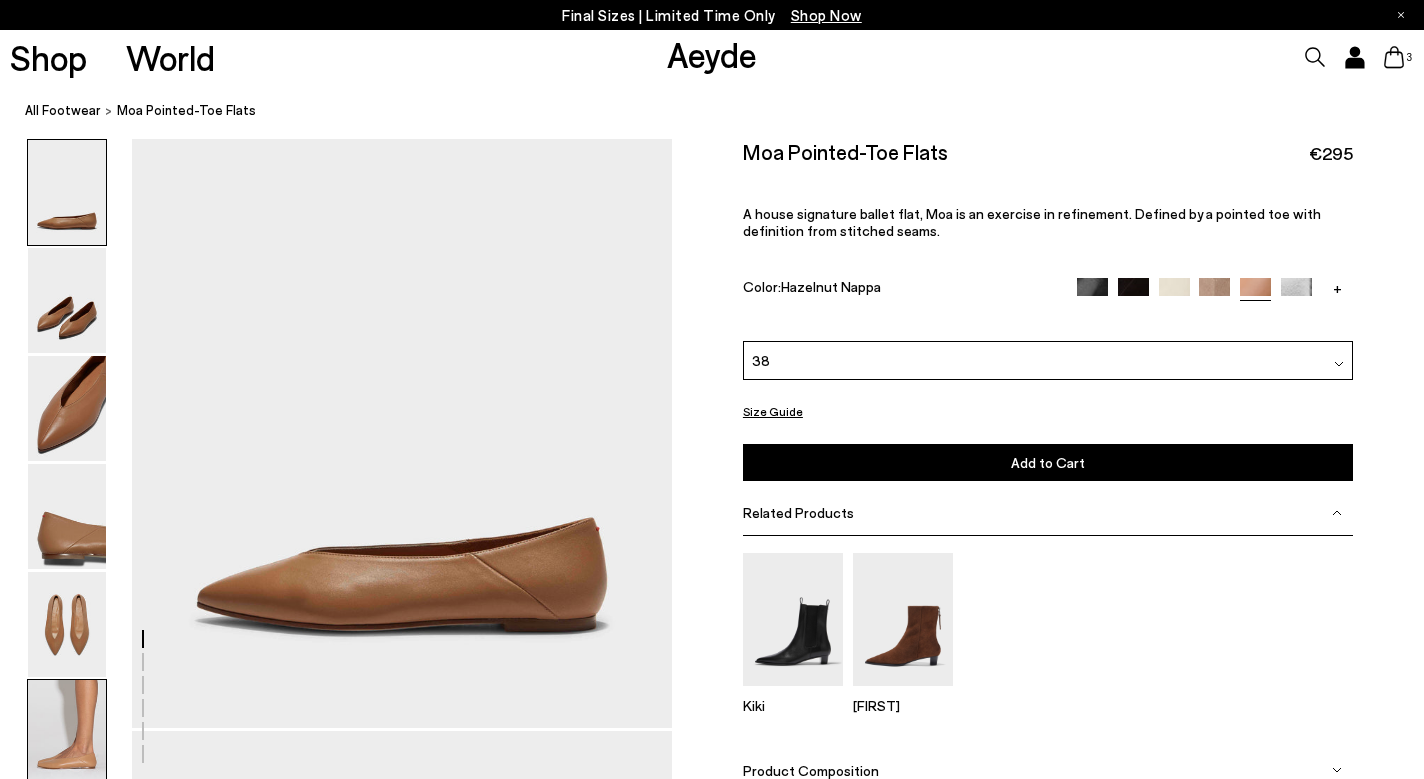 click at bounding box center (67, 732) 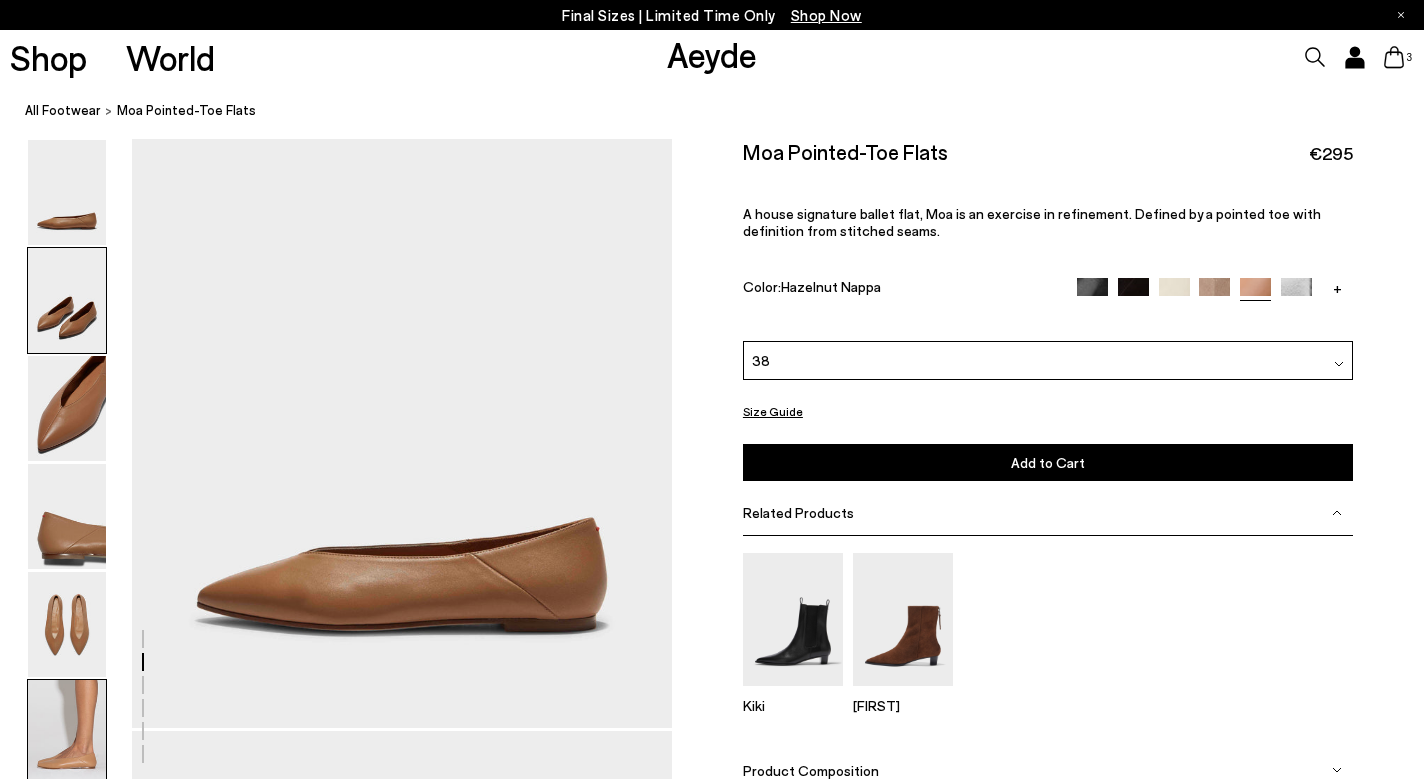 scroll, scrollTop: 3672, scrollLeft: 0, axis: vertical 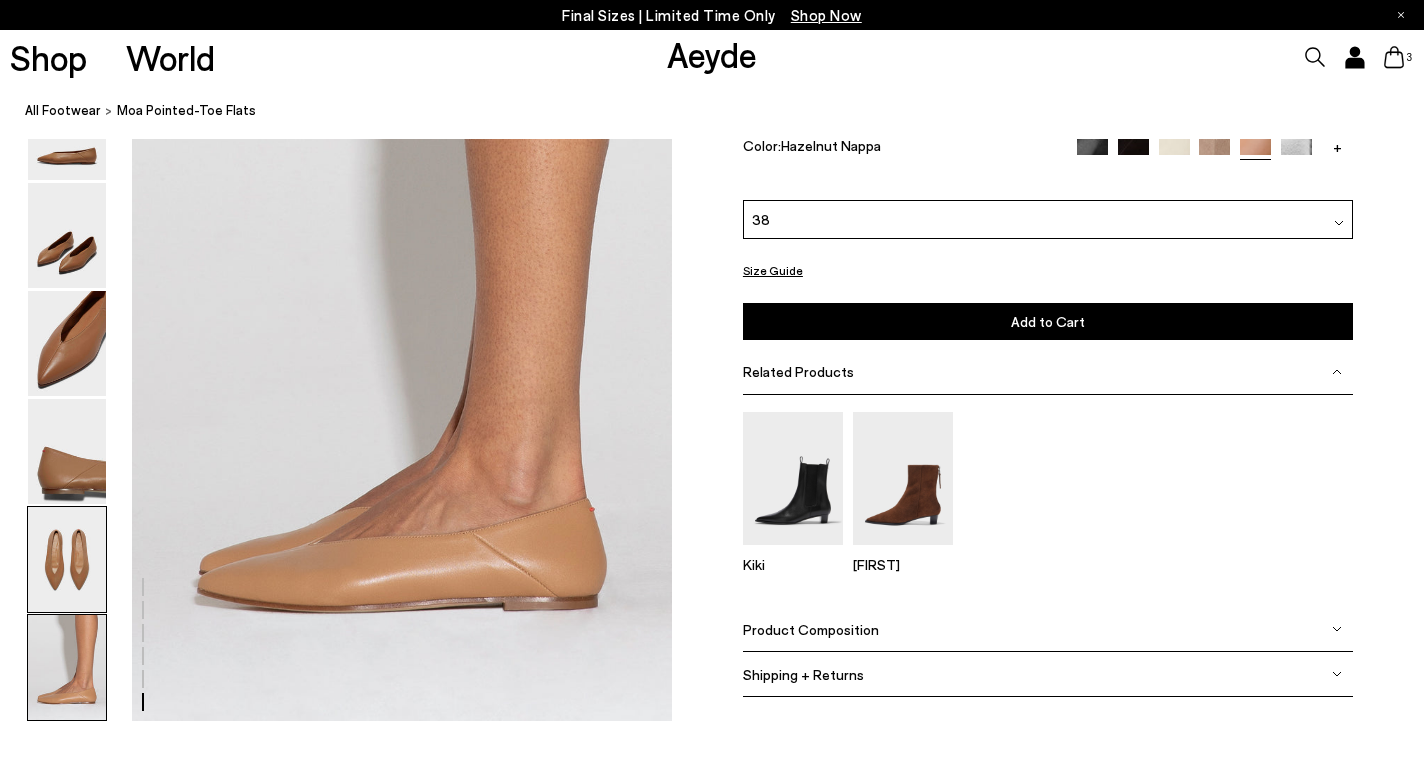 click at bounding box center [67, 559] 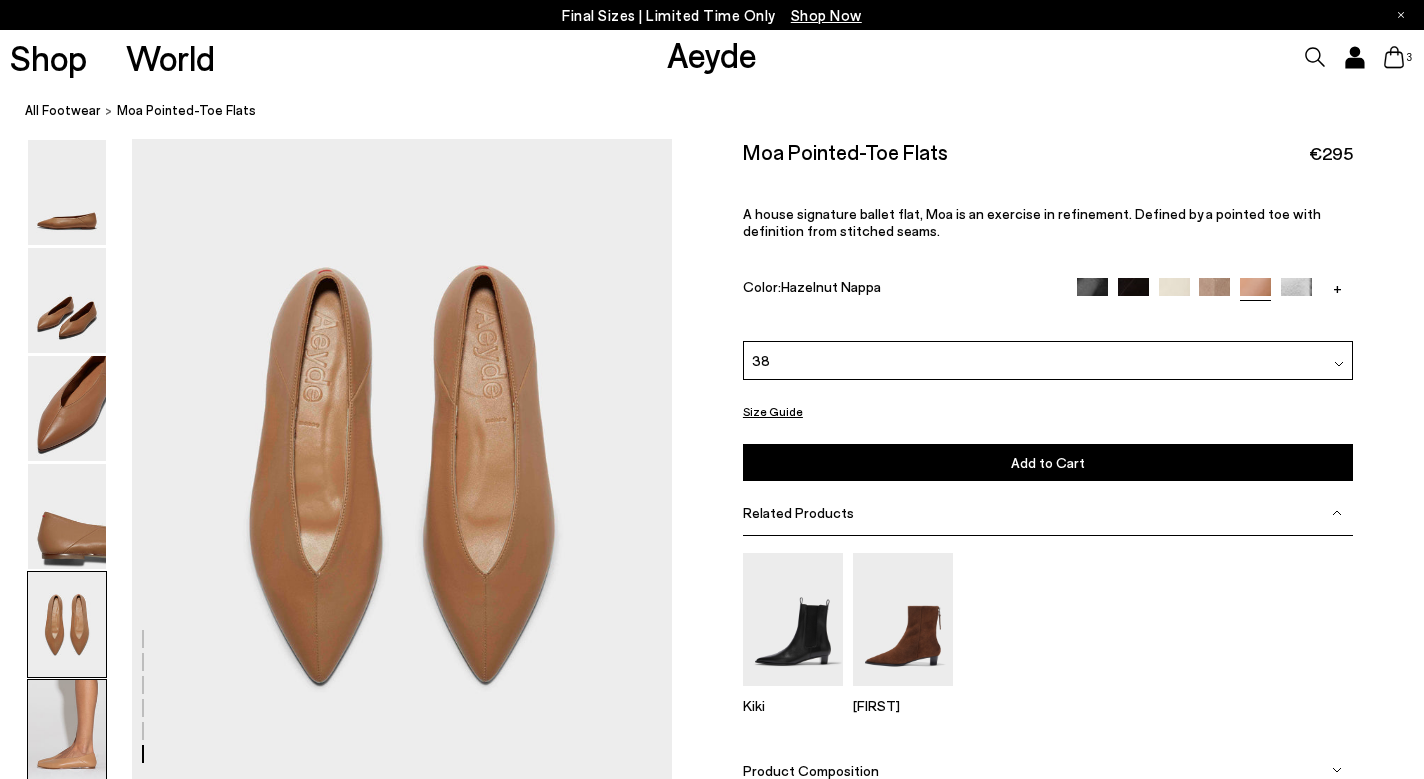 scroll, scrollTop: 2812, scrollLeft: 0, axis: vertical 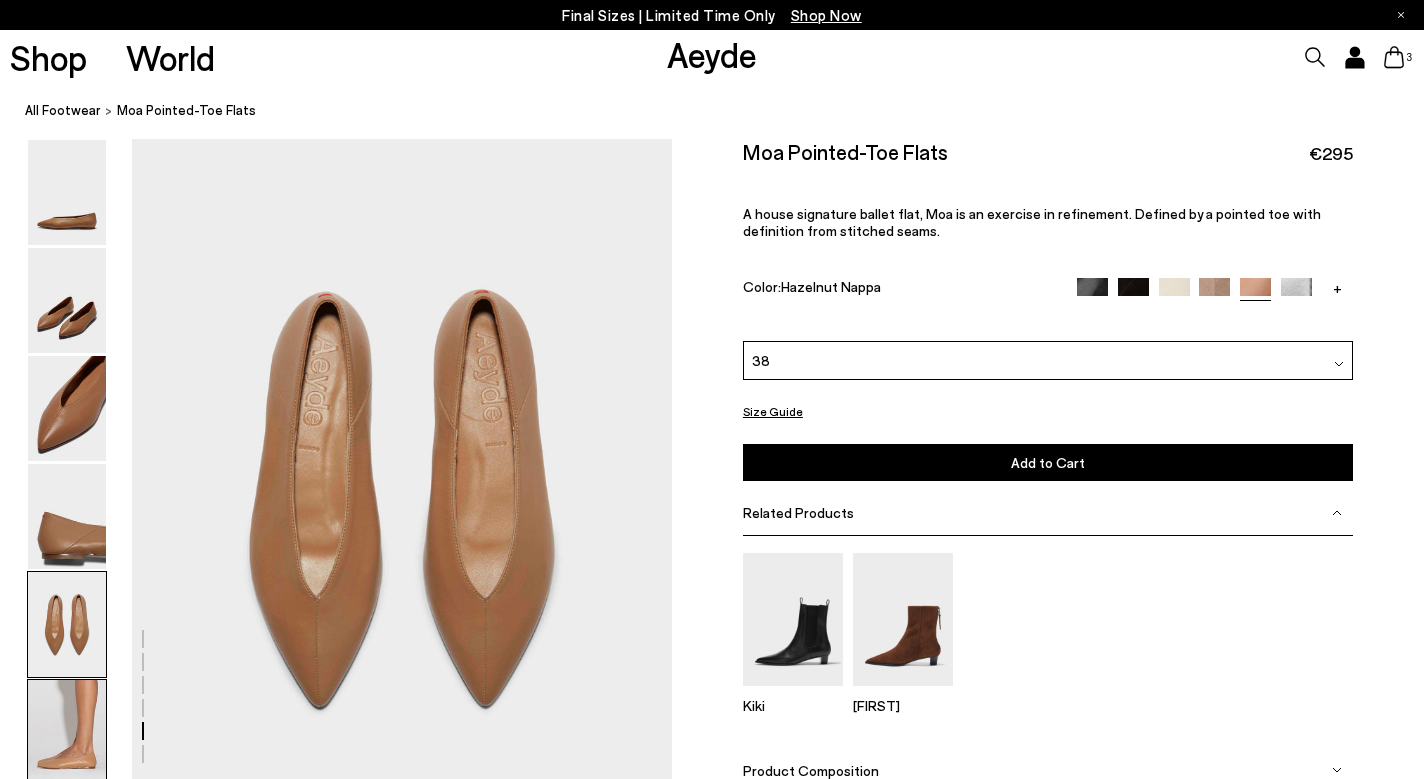 click at bounding box center [67, 732] 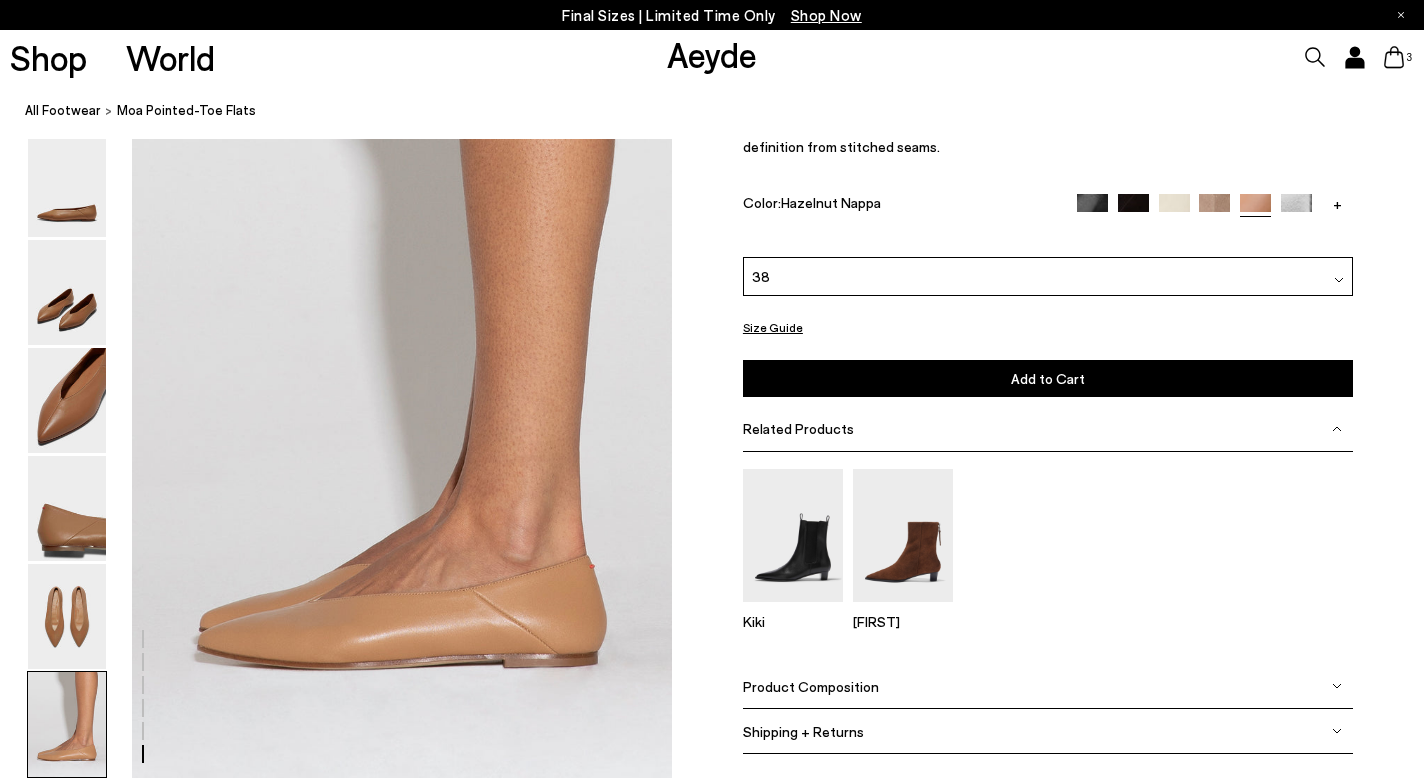 scroll, scrollTop: 3672, scrollLeft: 0, axis: vertical 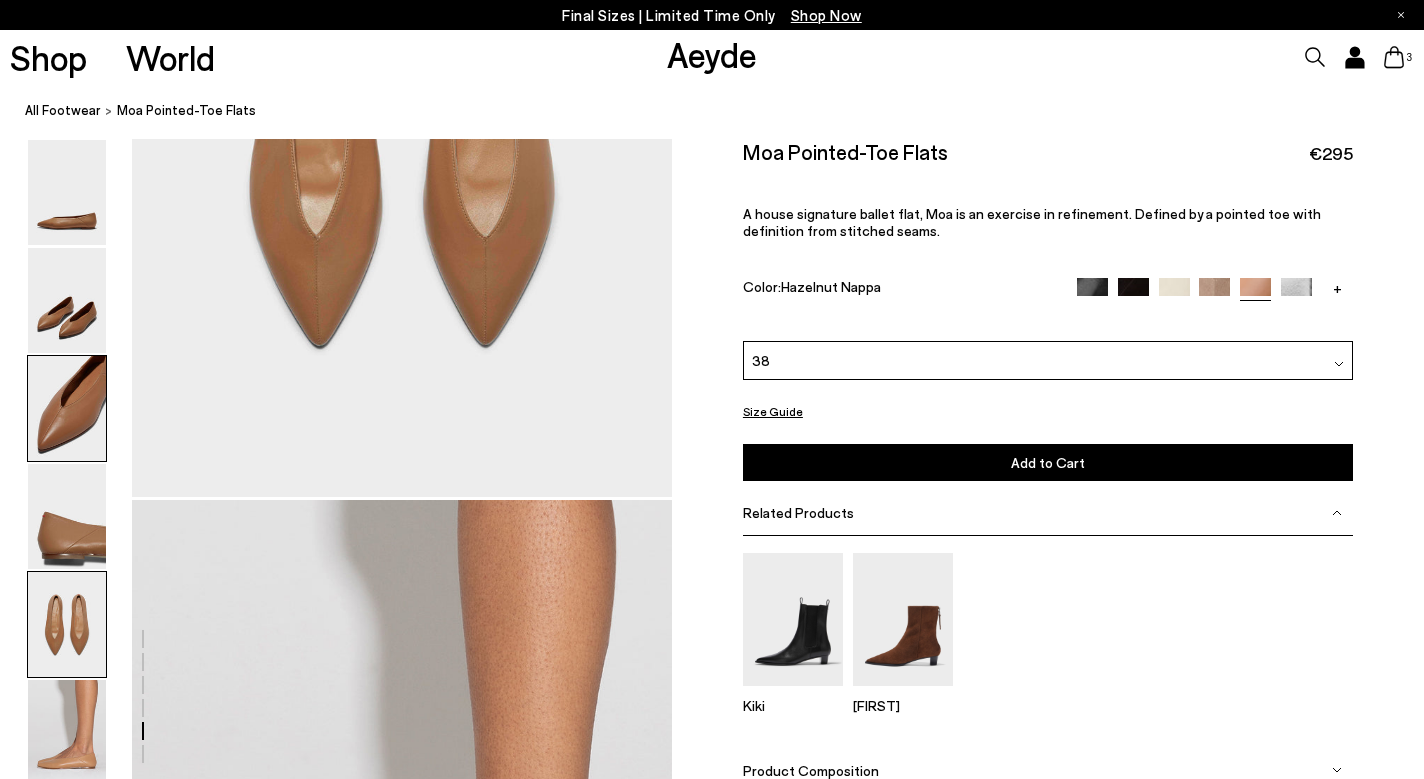 click at bounding box center [67, 408] 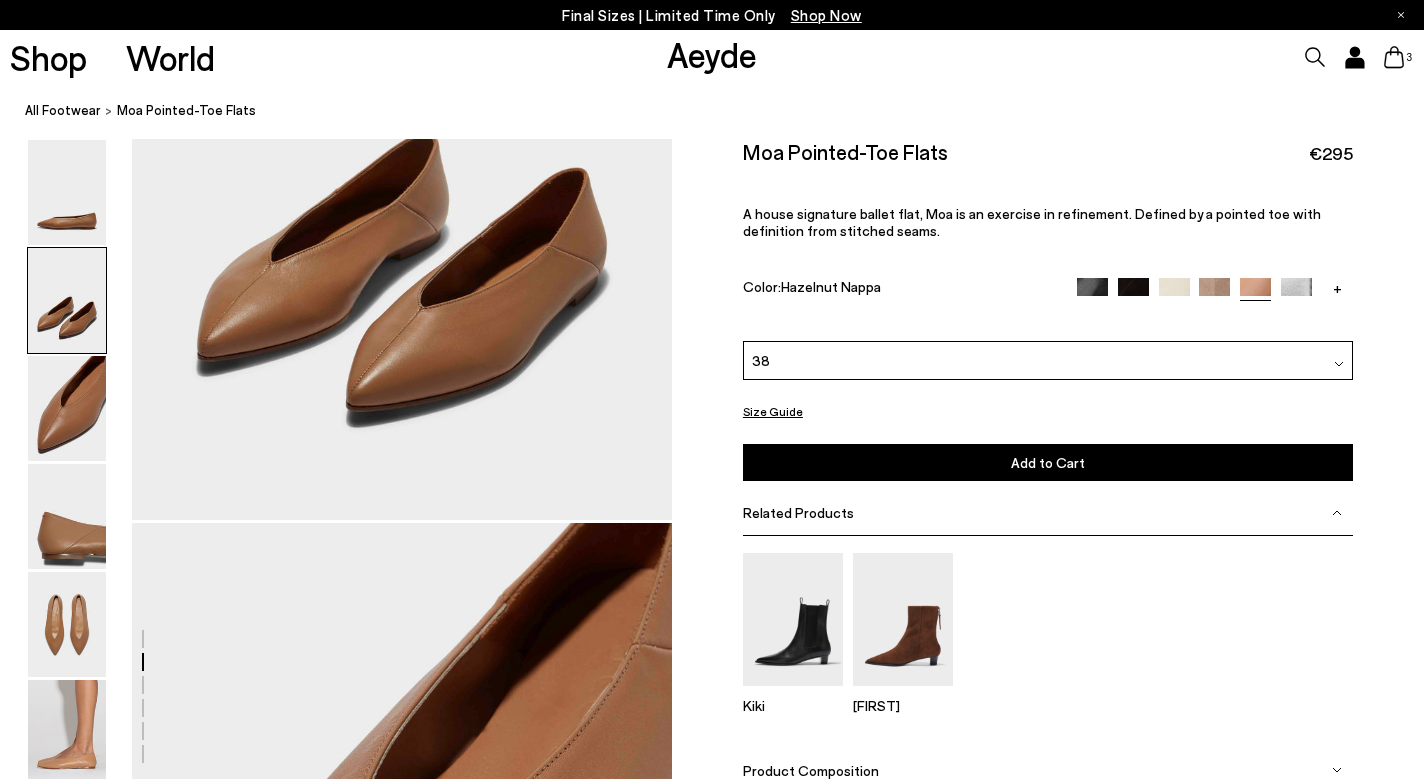 scroll, scrollTop: 926, scrollLeft: 0, axis: vertical 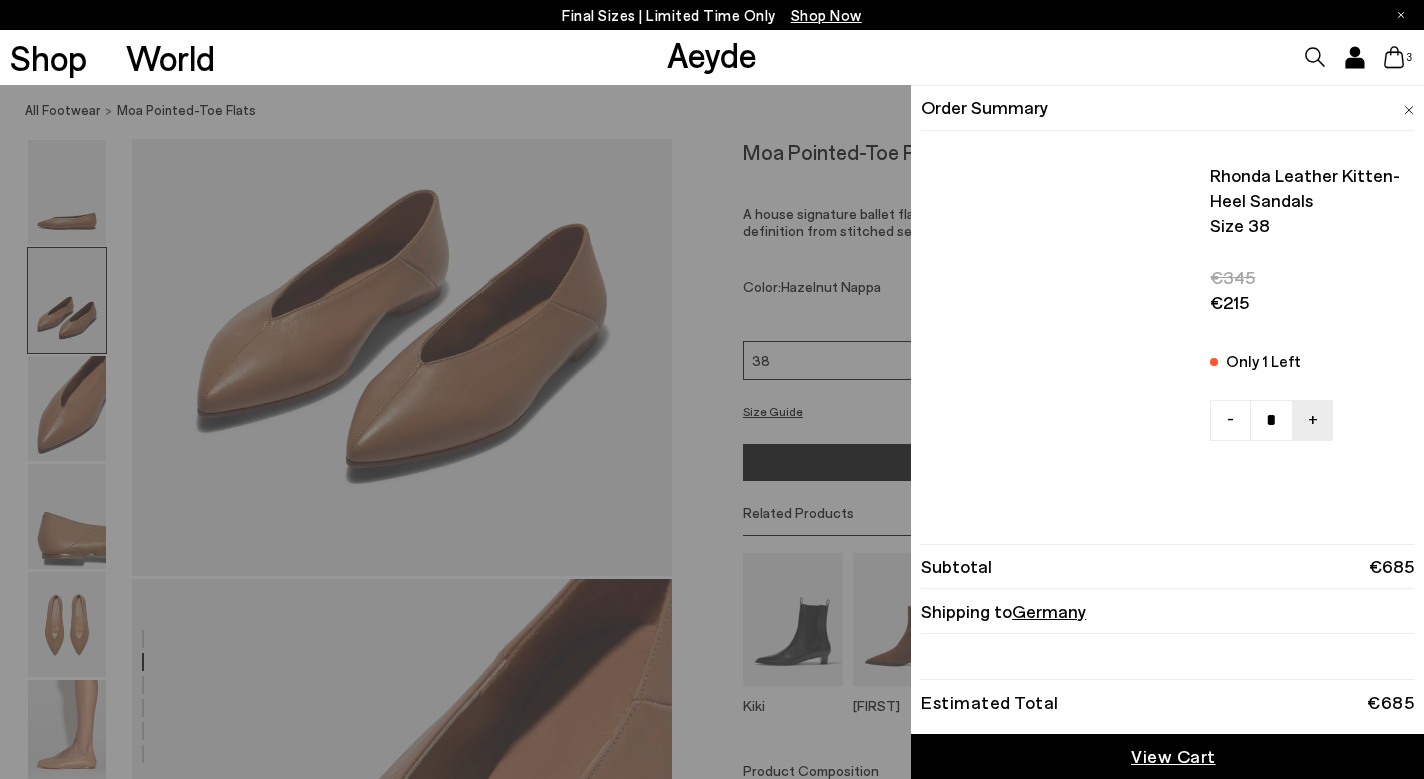 click 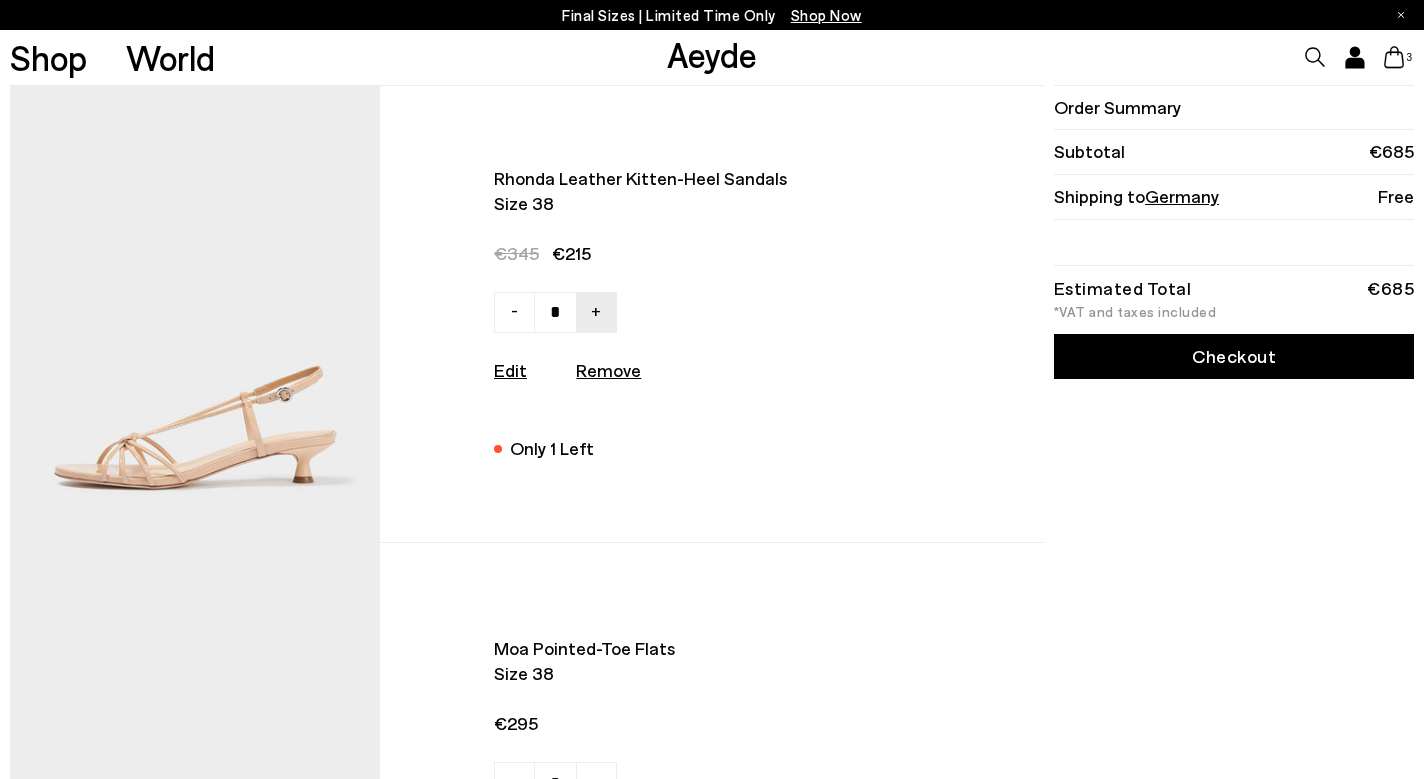 scroll, scrollTop: 0, scrollLeft: 0, axis: both 